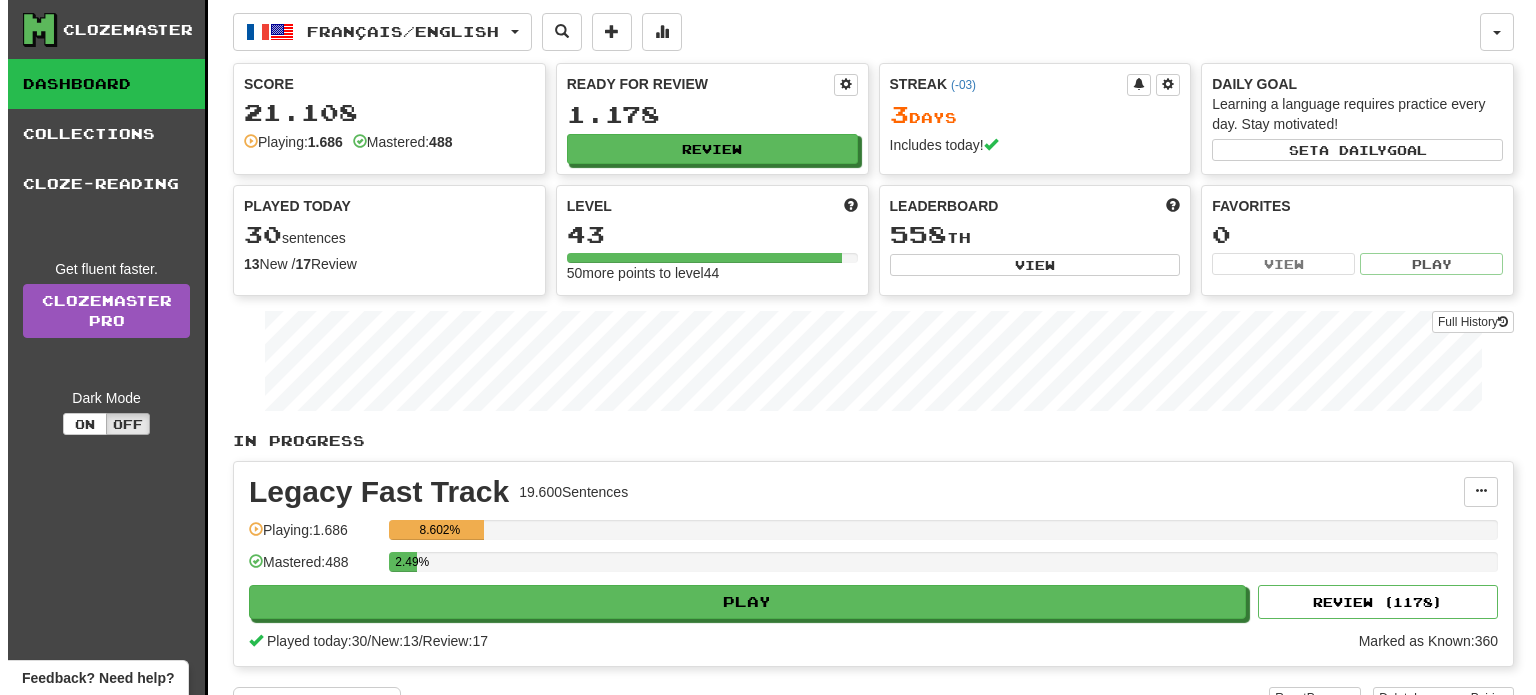 scroll, scrollTop: 0, scrollLeft: 0, axis: both 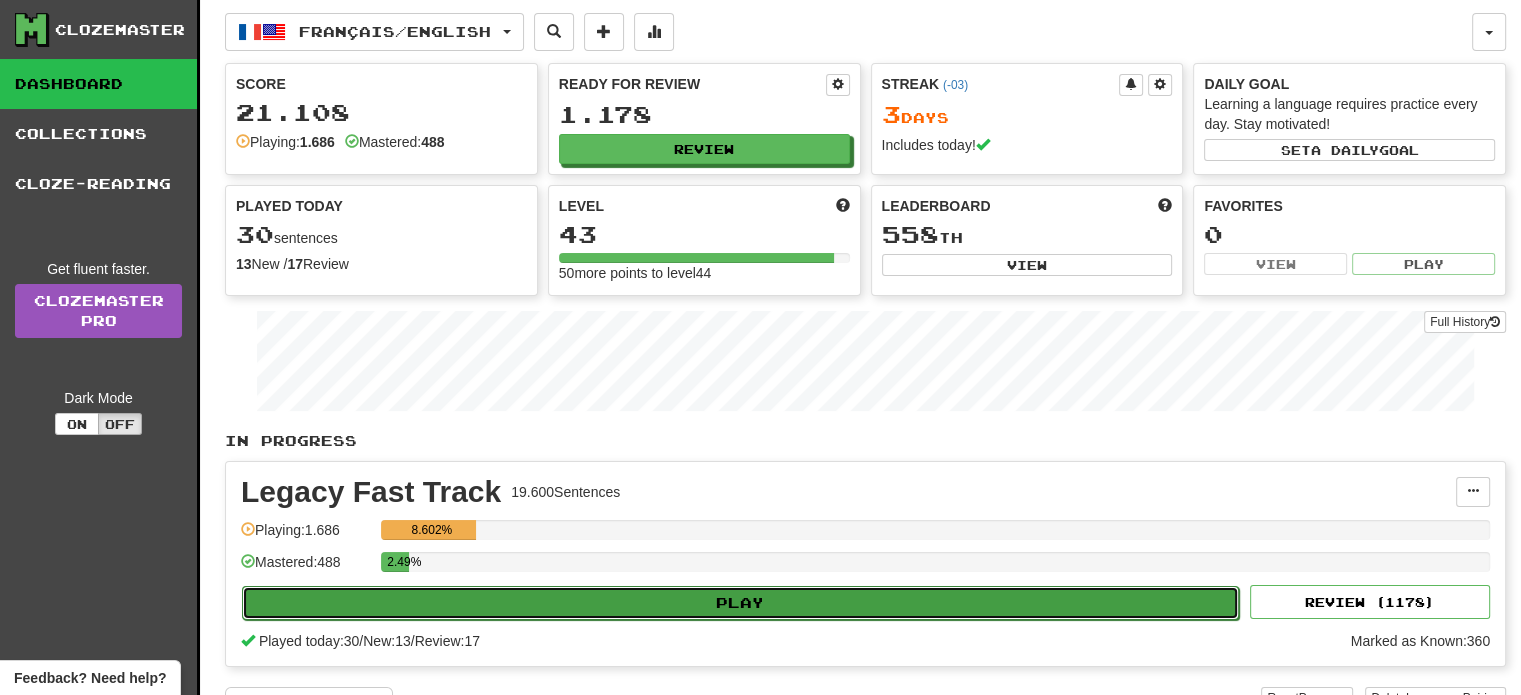 click on "Play" at bounding box center [740, 603] 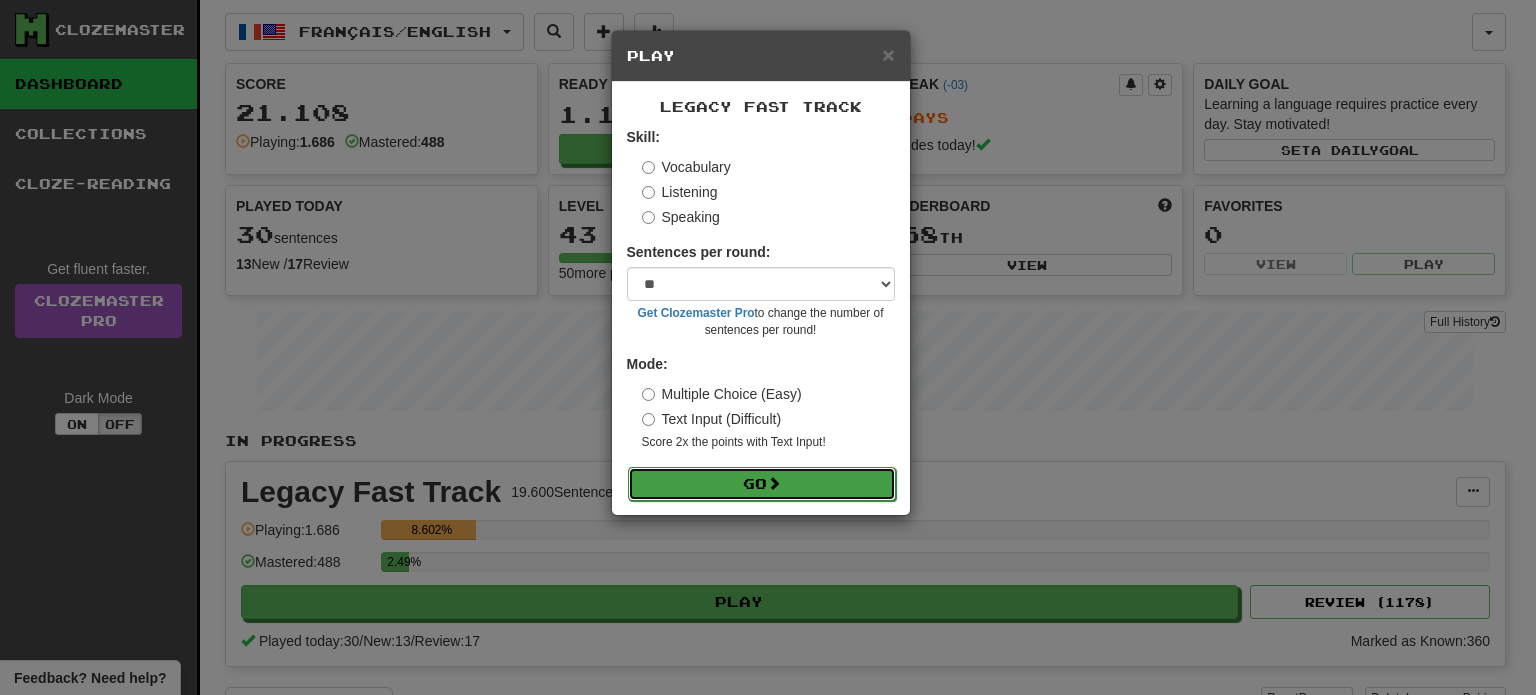 click on "Go" at bounding box center [762, 484] 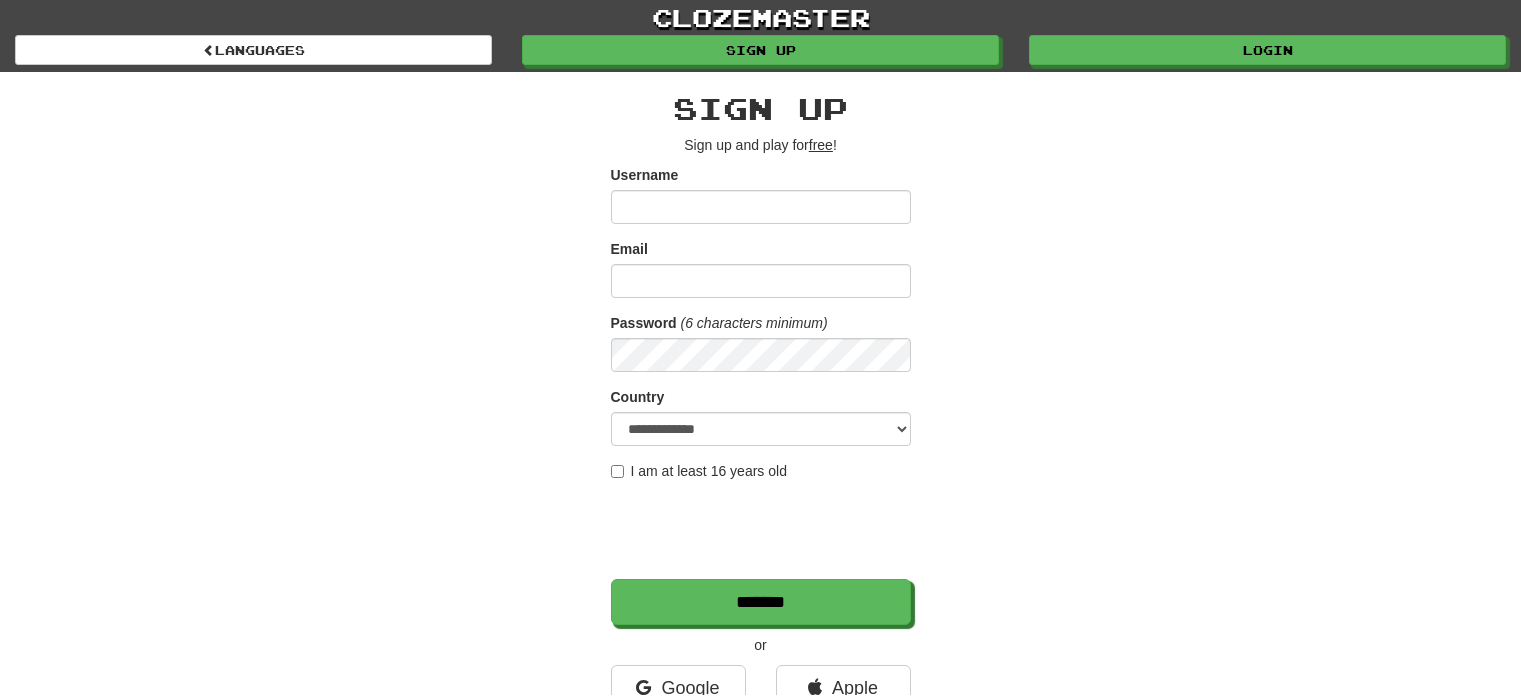 scroll, scrollTop: 0, scrollLeft: 0, axis: both 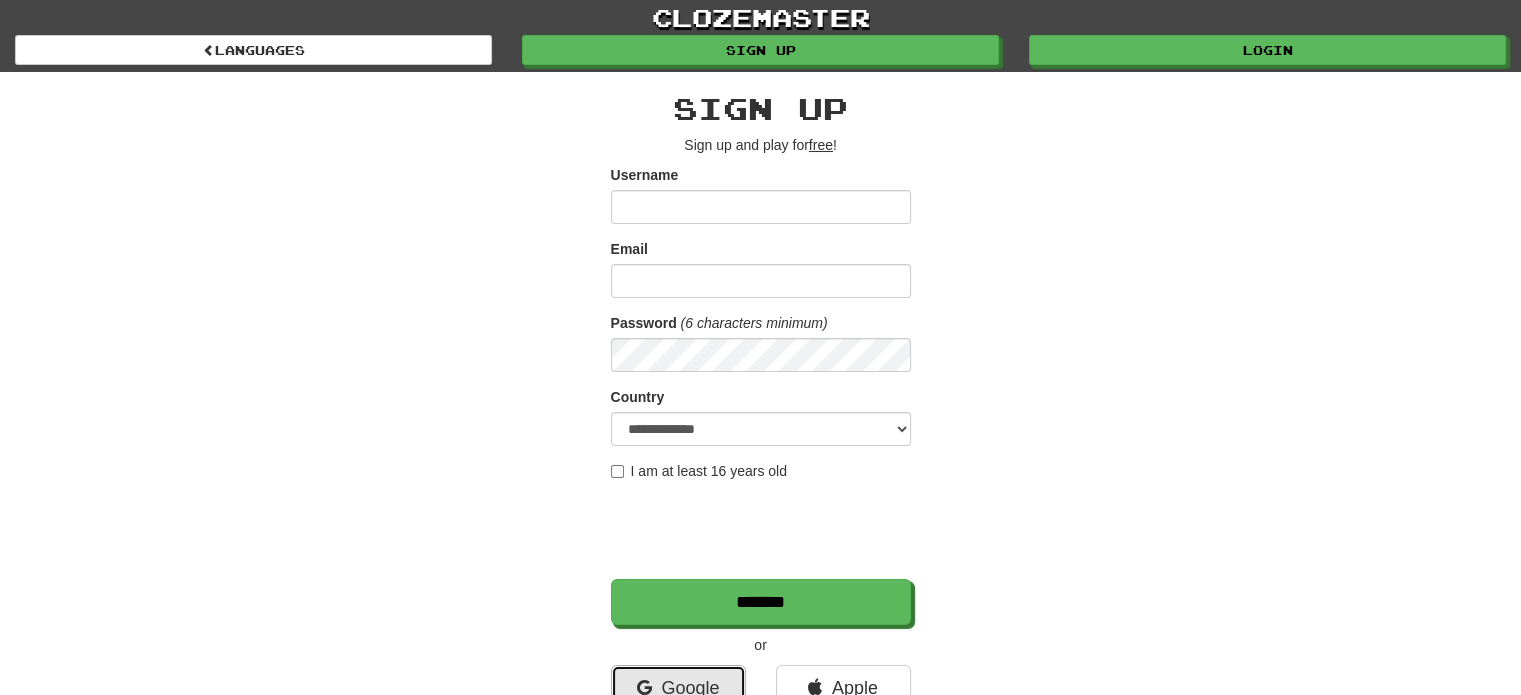 click on "Google" at bounding box center [678, 688] 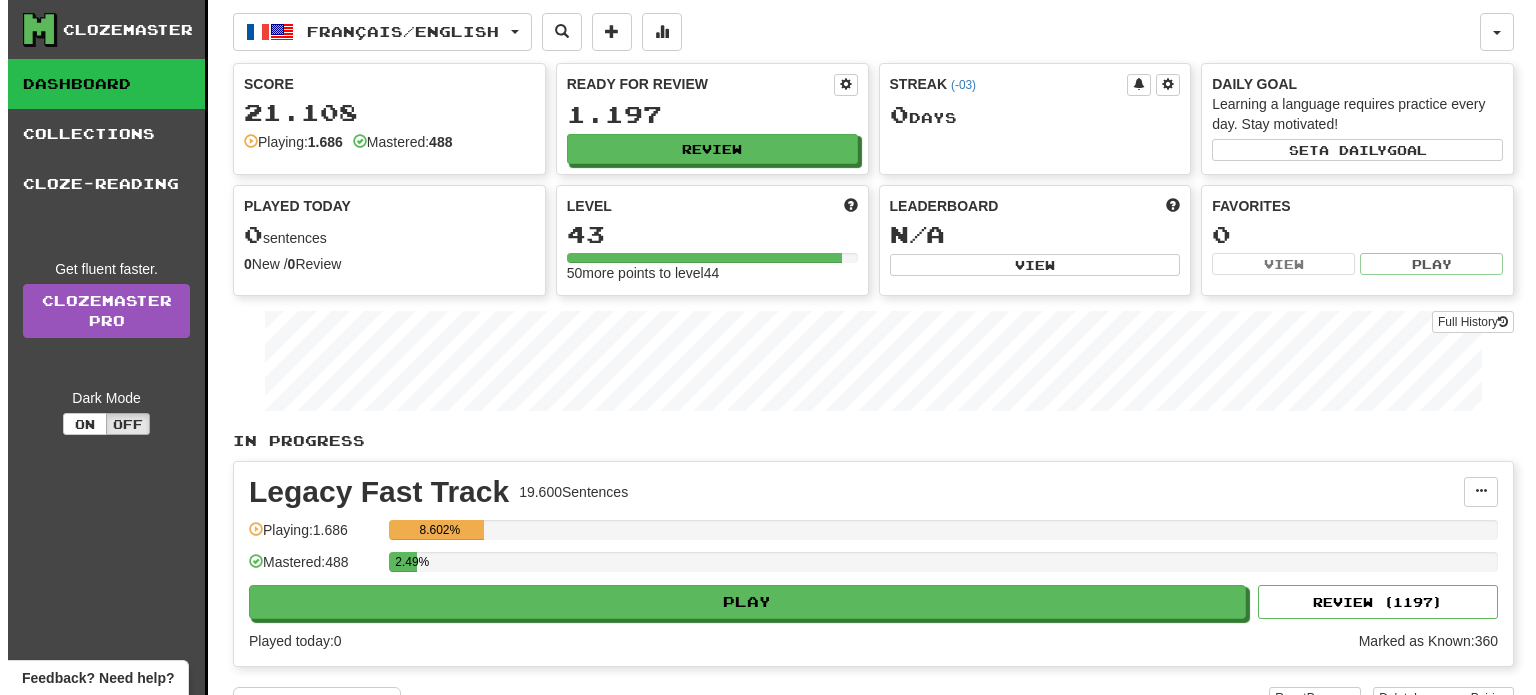 scroll, scrollTop: 0, scrollLeft: 0, axis: both 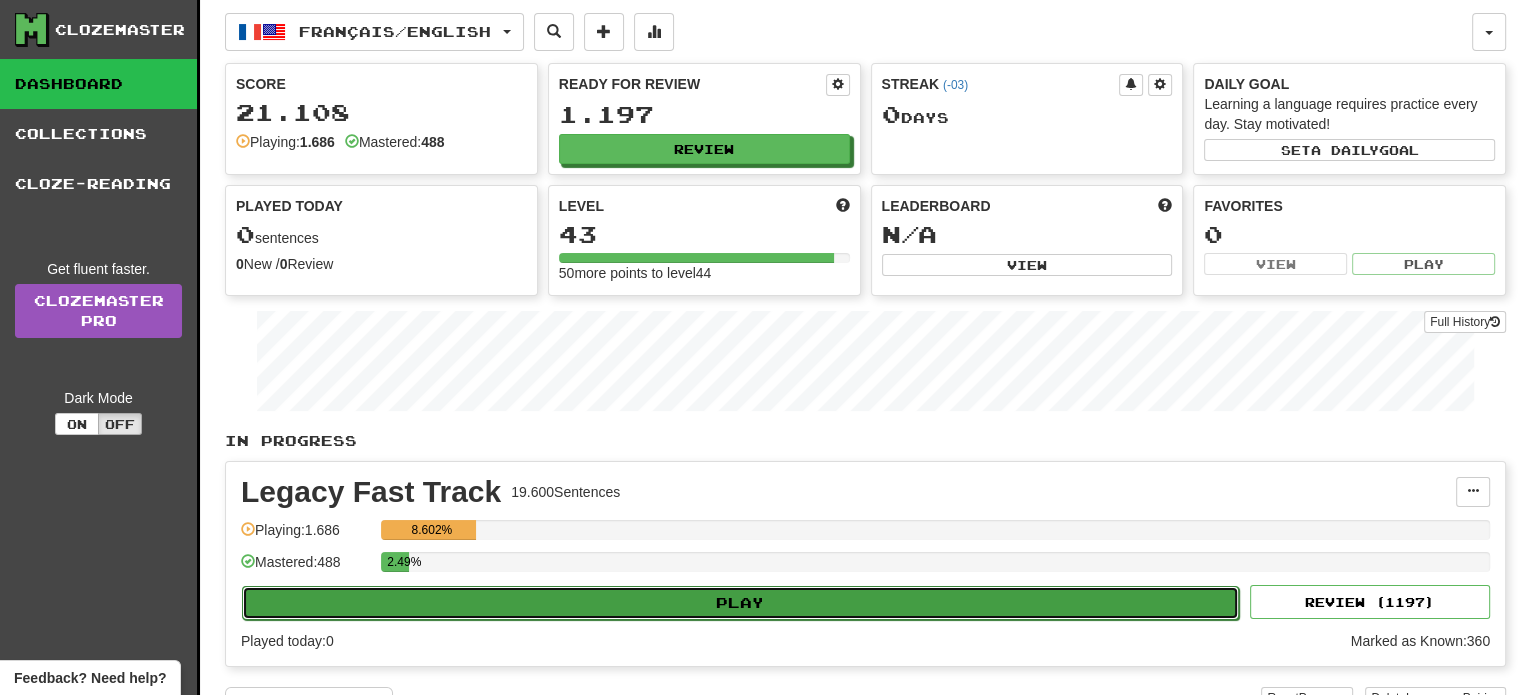 click on "Play" at bounding box center [740, 603] 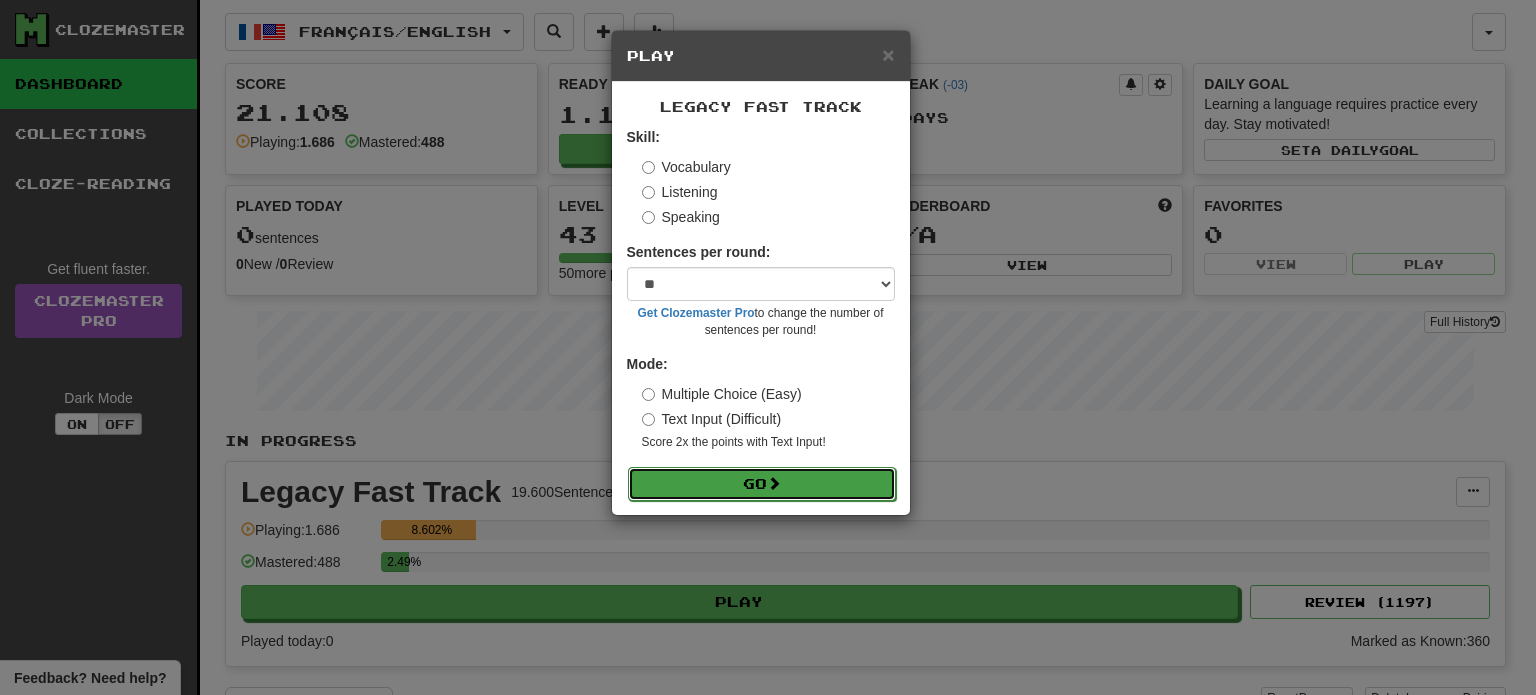 click on "Go" at bounding box center [762, 484] 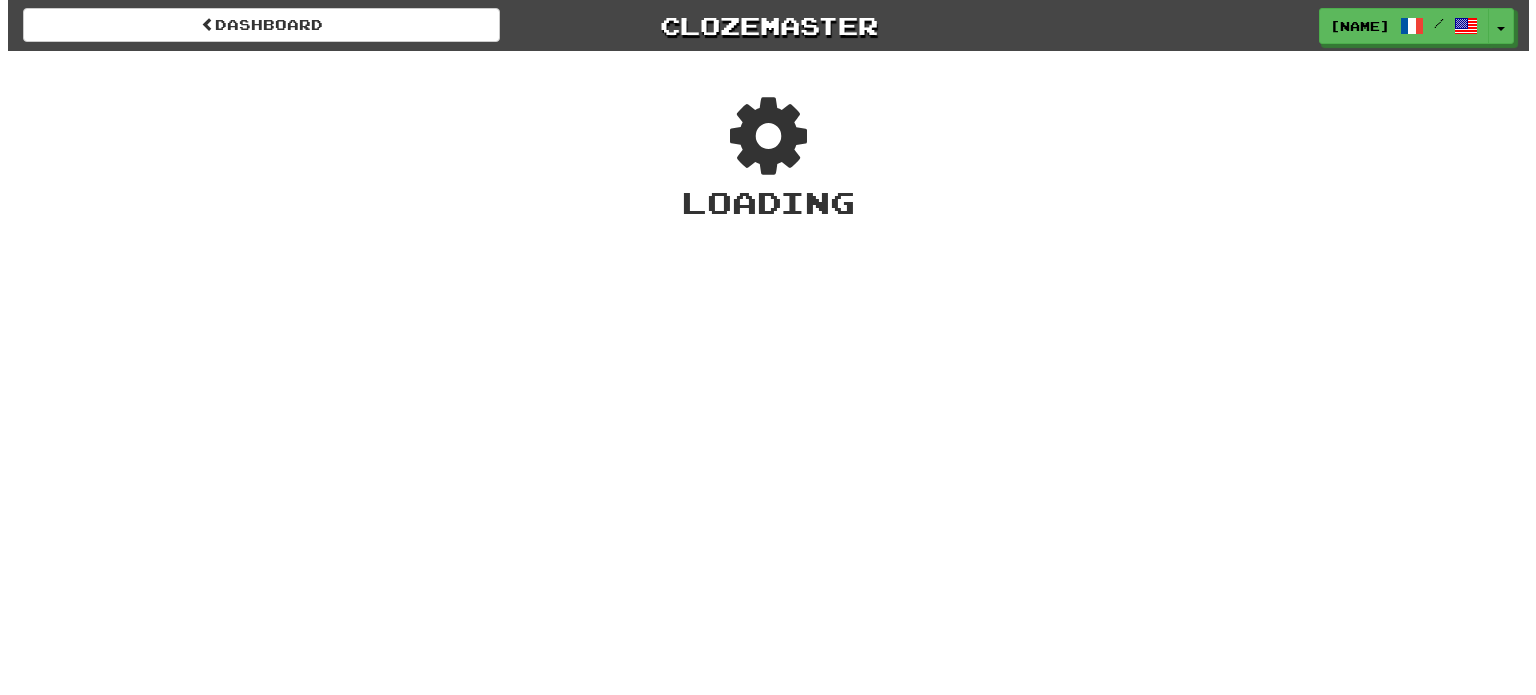 scroll, scrollTop: 0, scrollLeft: 0, axis: both 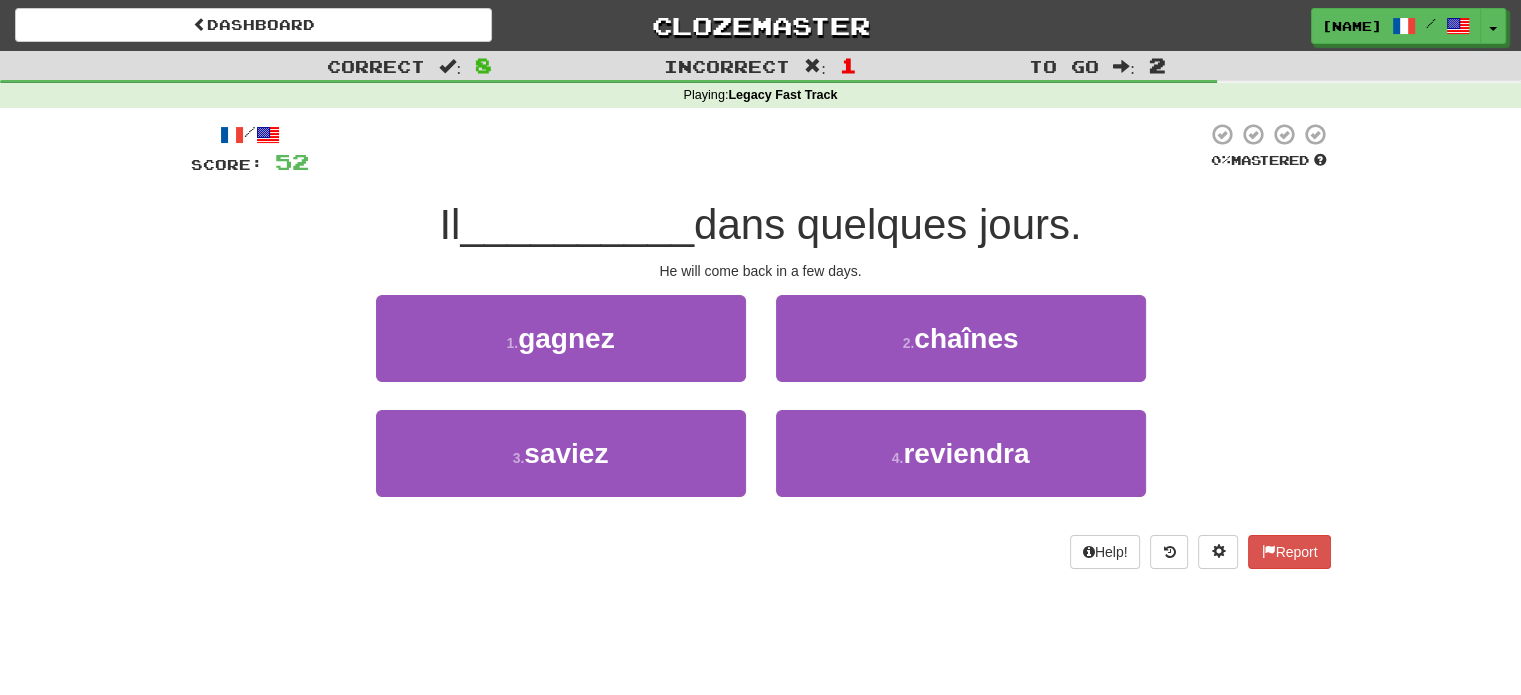 click on "/  Score:   52 0 %  Mastered Il  __________  dans quelques jours. He will come back in a few days. 1 .  gagnez 2 .  chaînes 3 .  saviez 4 .  reviendra  Help!  Report" at bounding box center [761, 352] 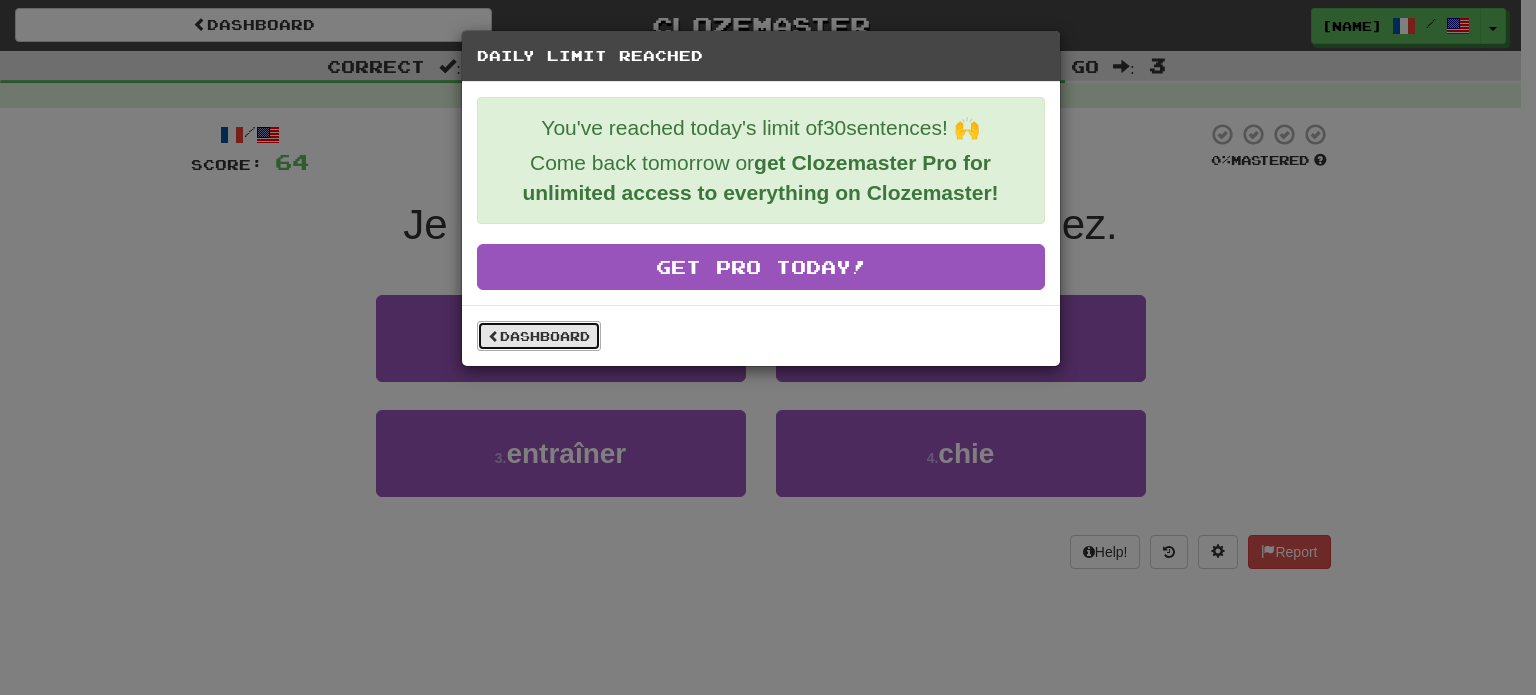 click on "Dashboard" at bounding box center [539, 336] 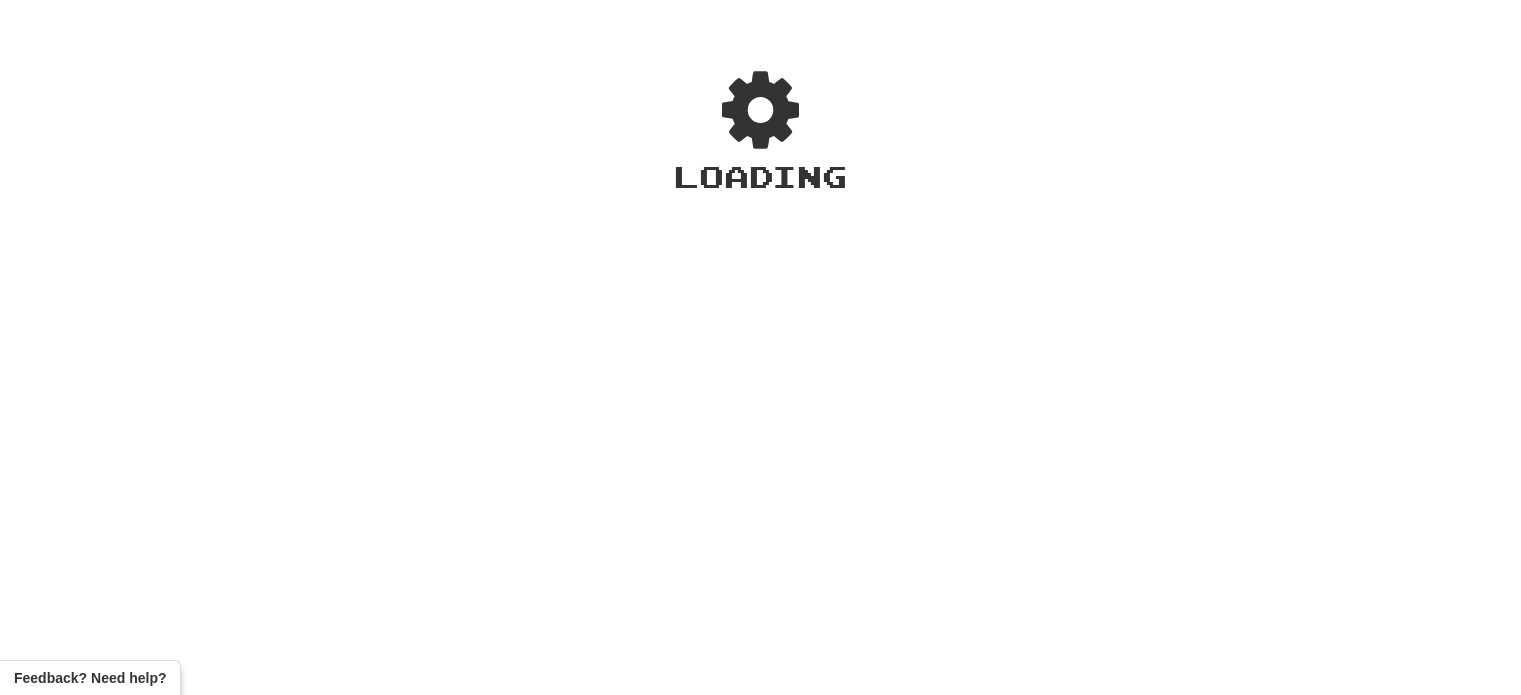scroll, scrollTop: 0, scrollLeft: 0, axis: both 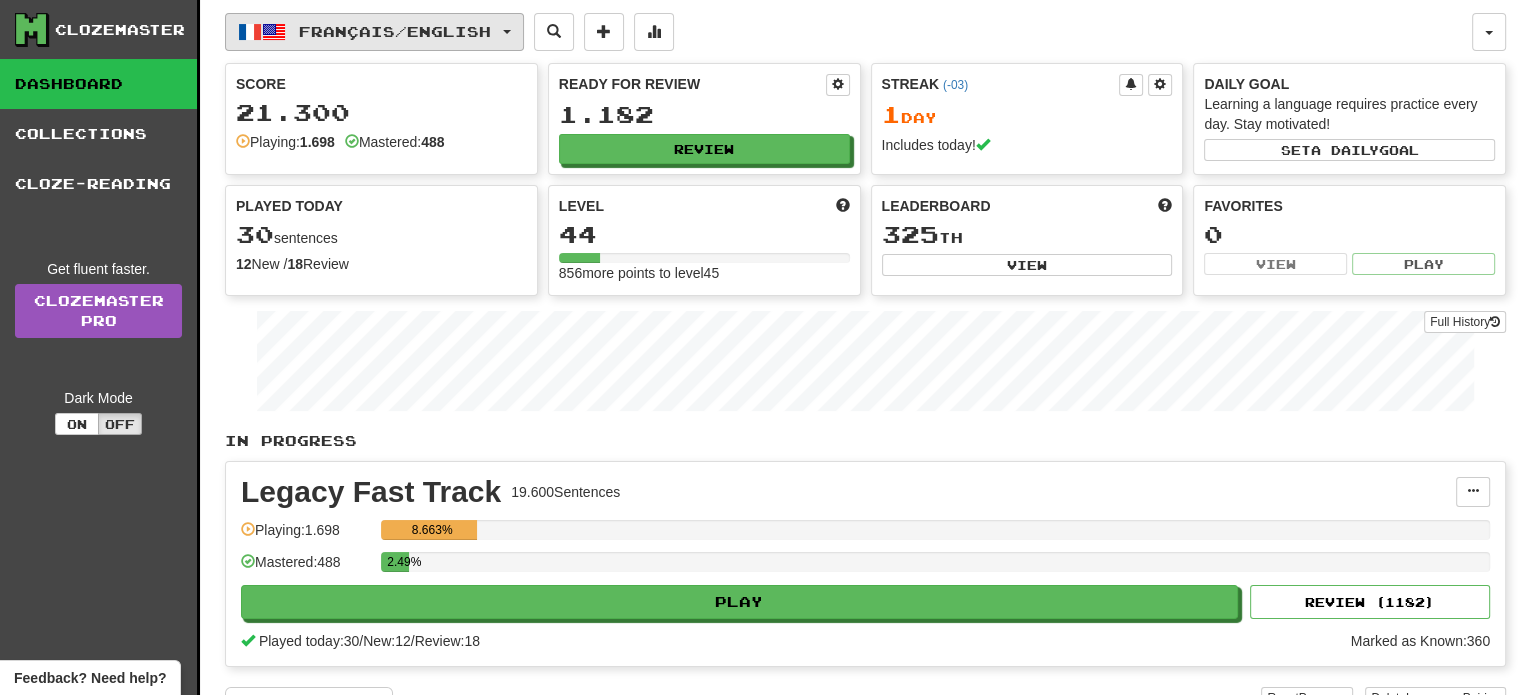 click on "Français  /  English" at bounding box center (374, 32) 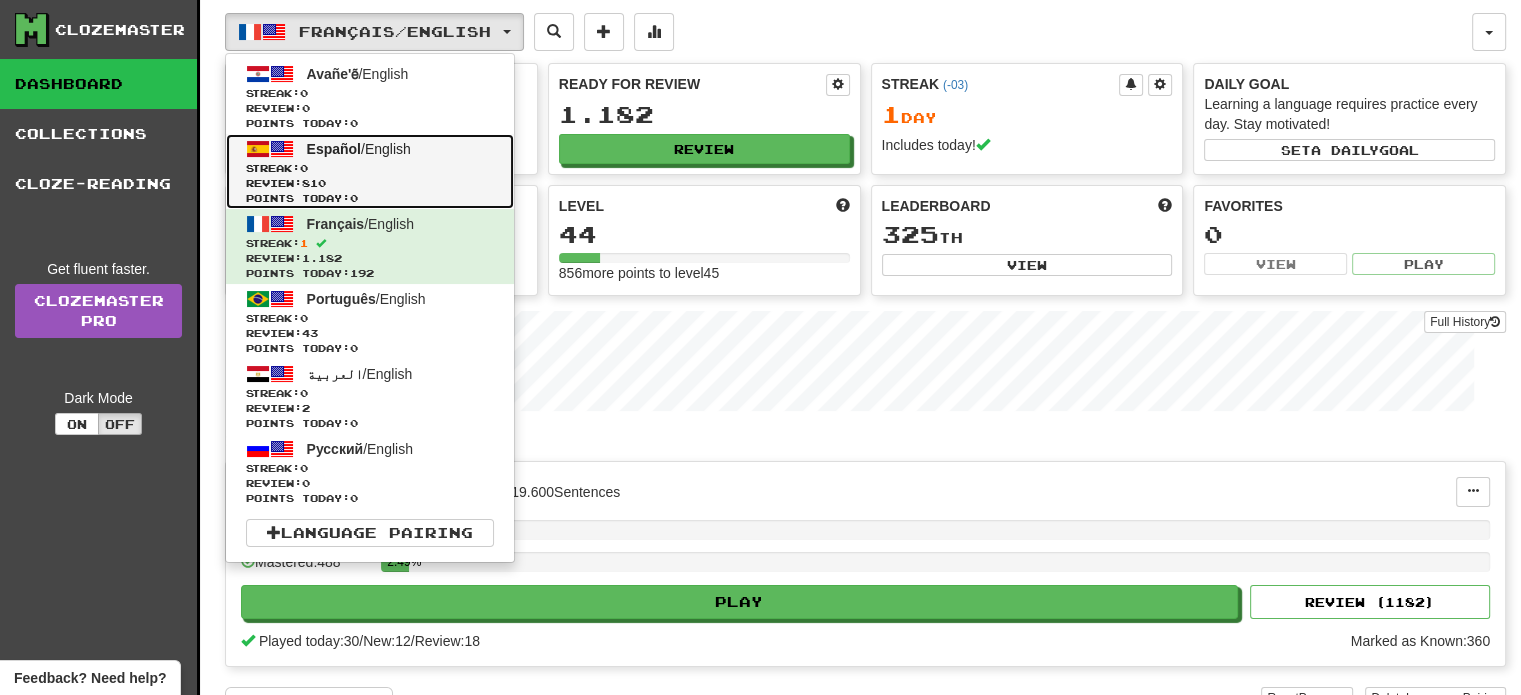 click on "Español  /  English Streak:  0   Review:  810 Points today:  0" at bounding box center [370, 171] 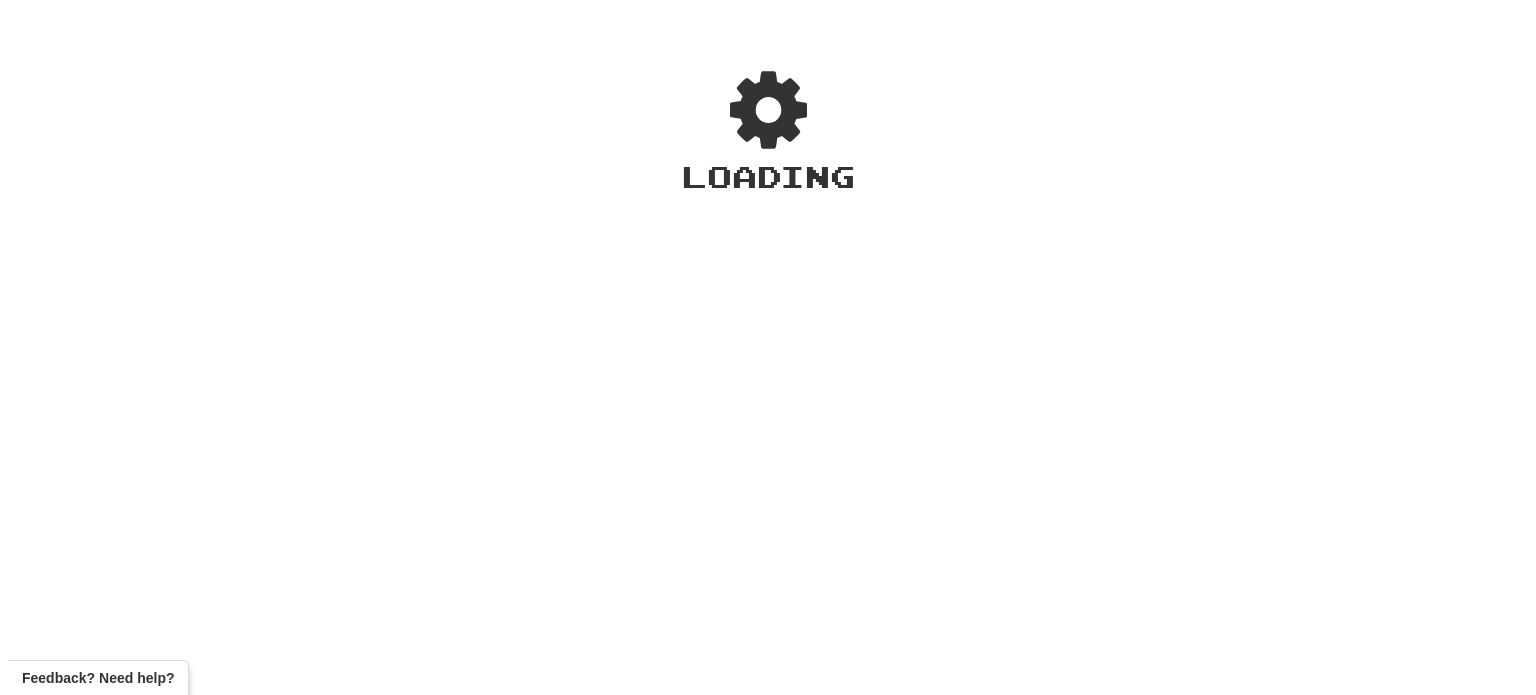 scroll, scrollTop: 0, scrollLeft: 0, axis: both 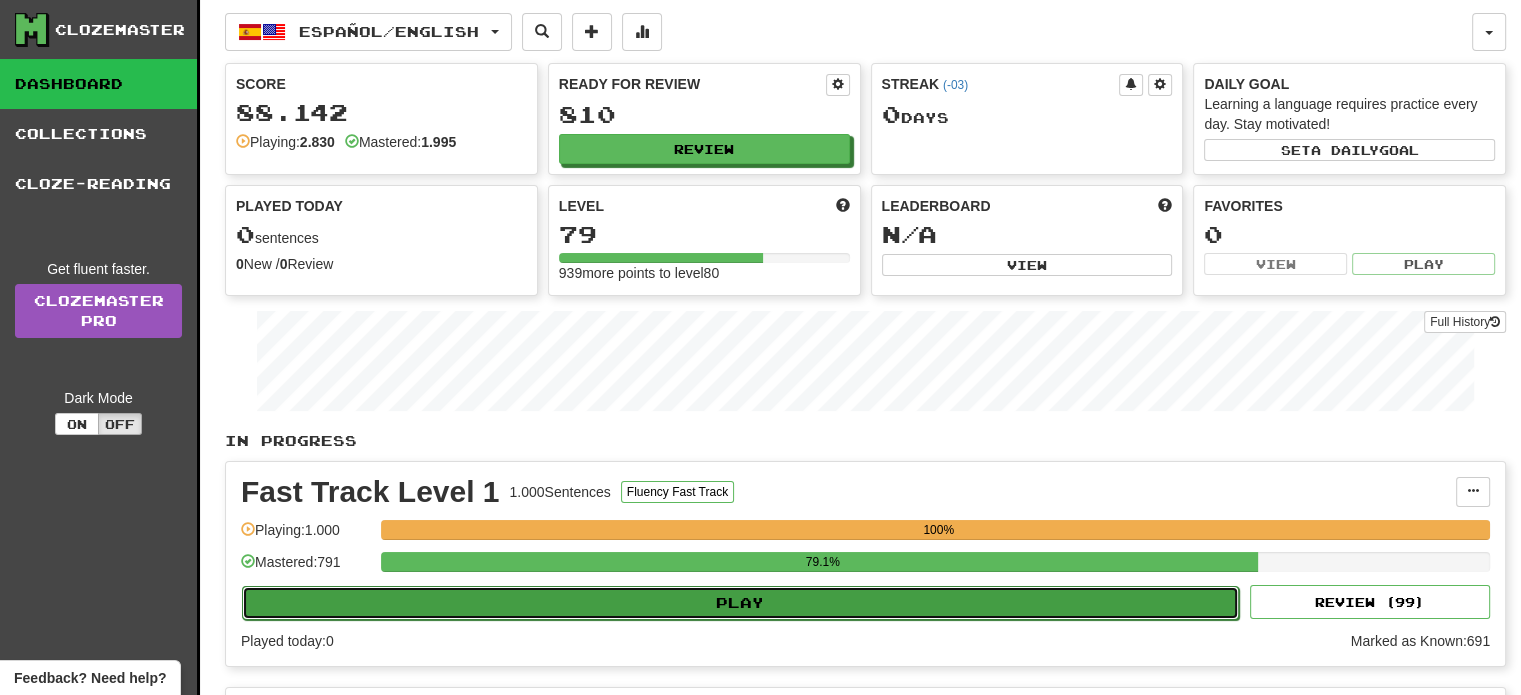 click on "Play" at bounding box center (740, 603) 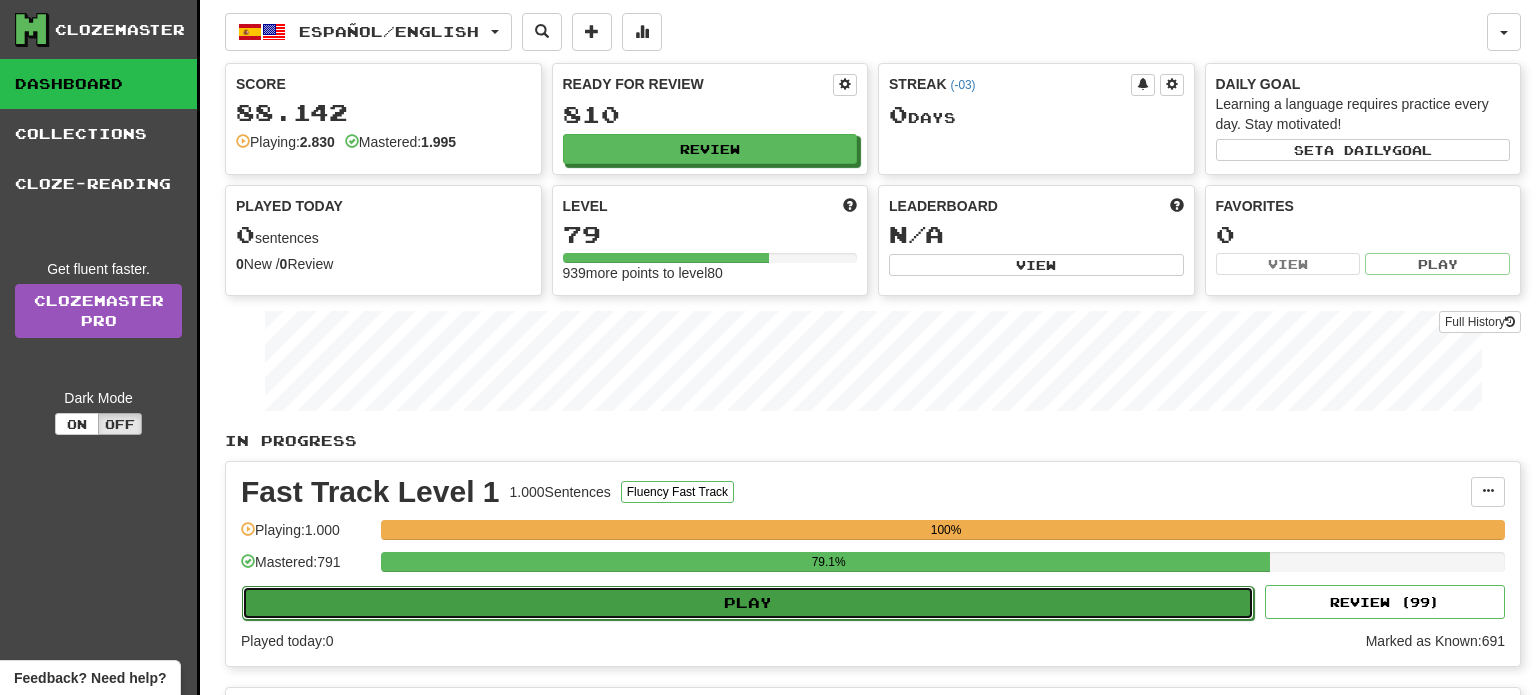 select on "**" 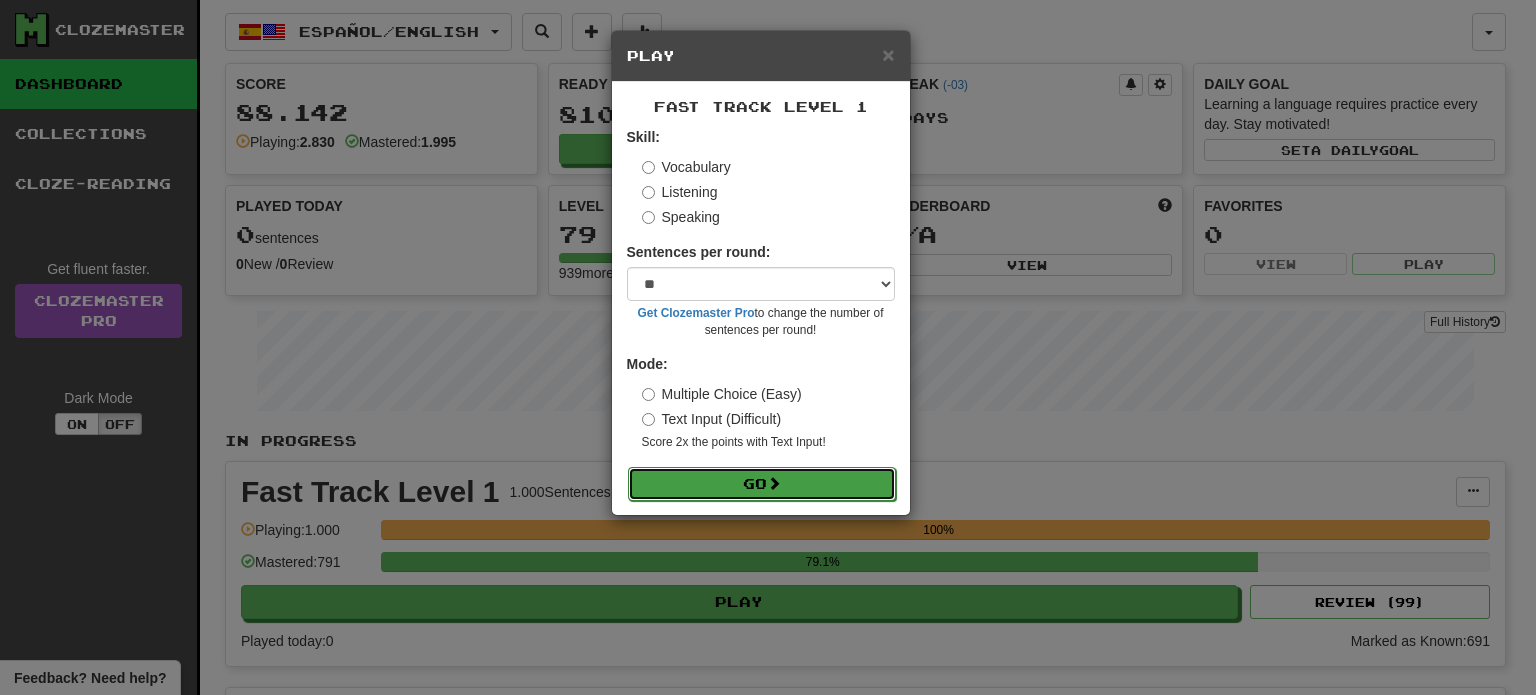 click on "Go" at bounding box center [762, 484] 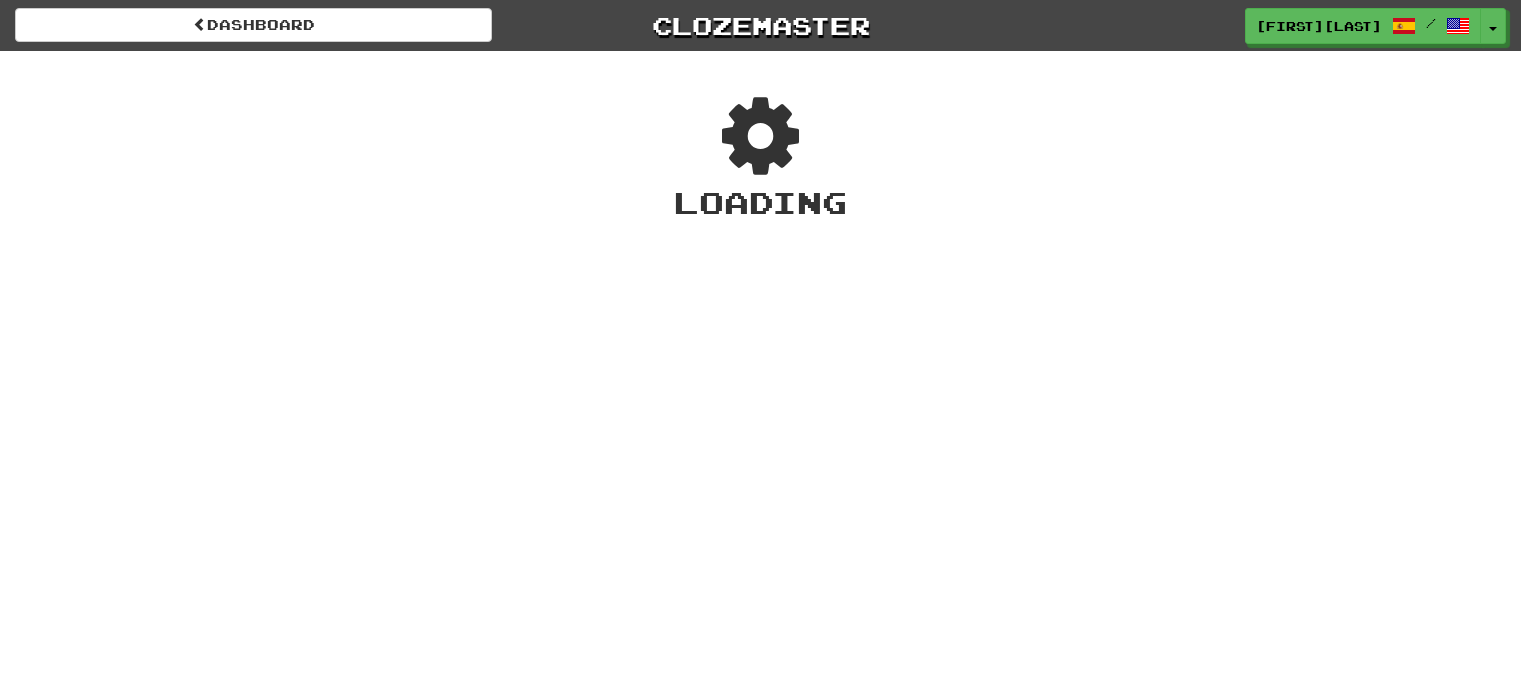 scroll, scrollTop: 0, scrollLeft: 0, axis: both 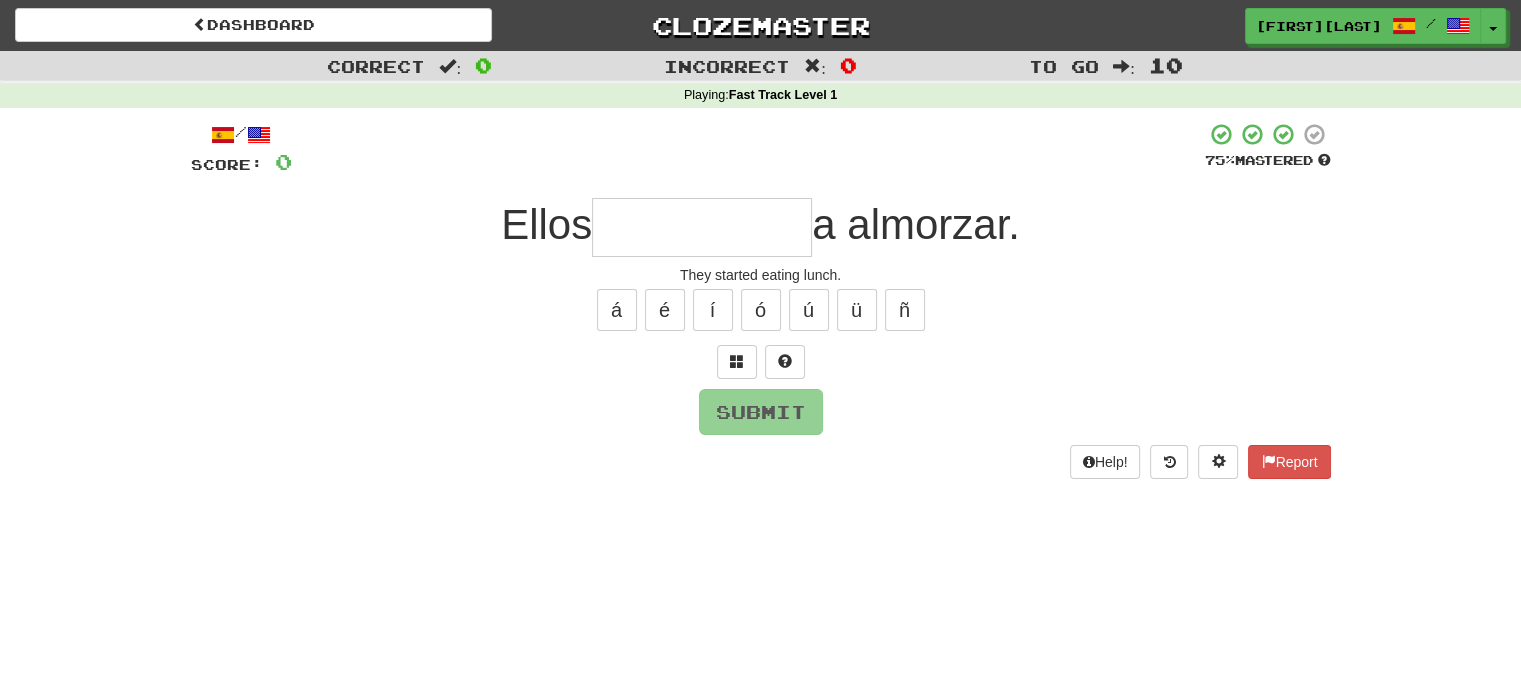 click at bounding box center (702, 227) 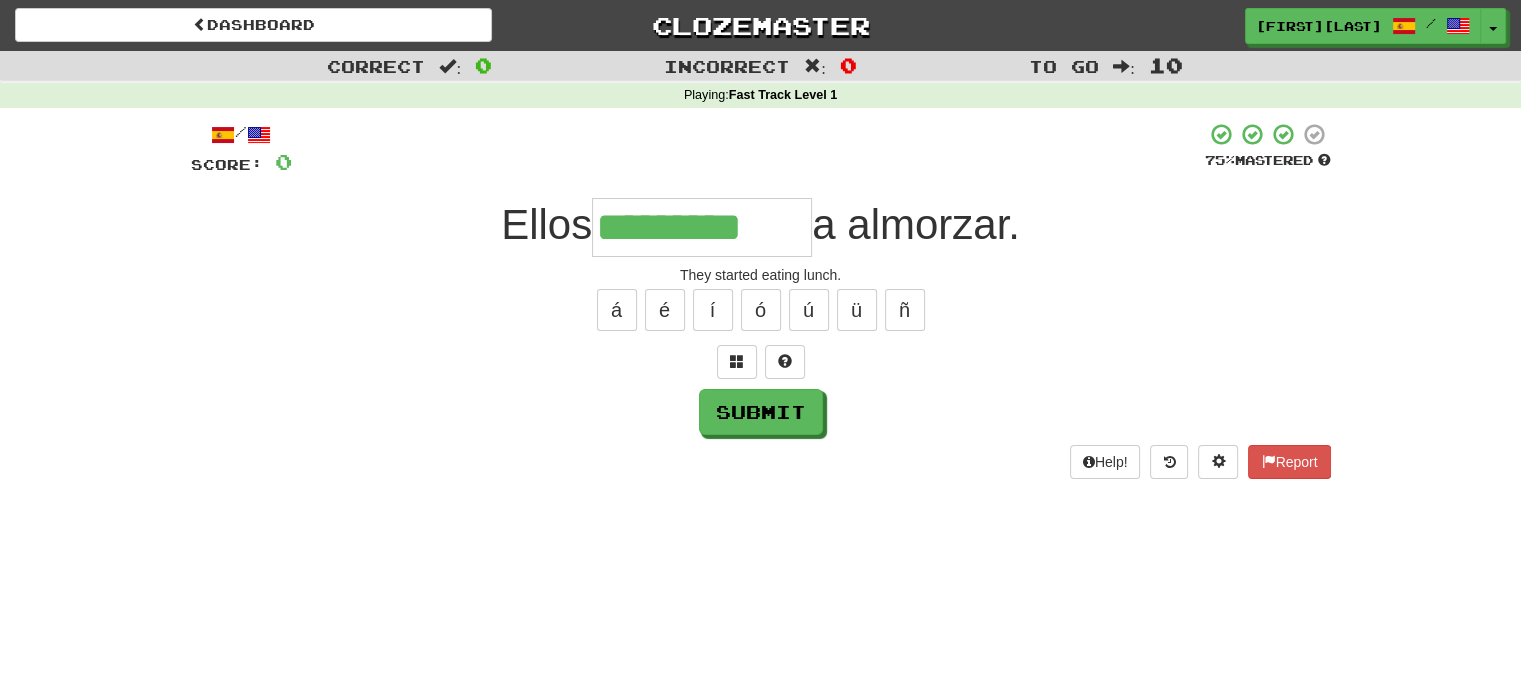 type on "*********" 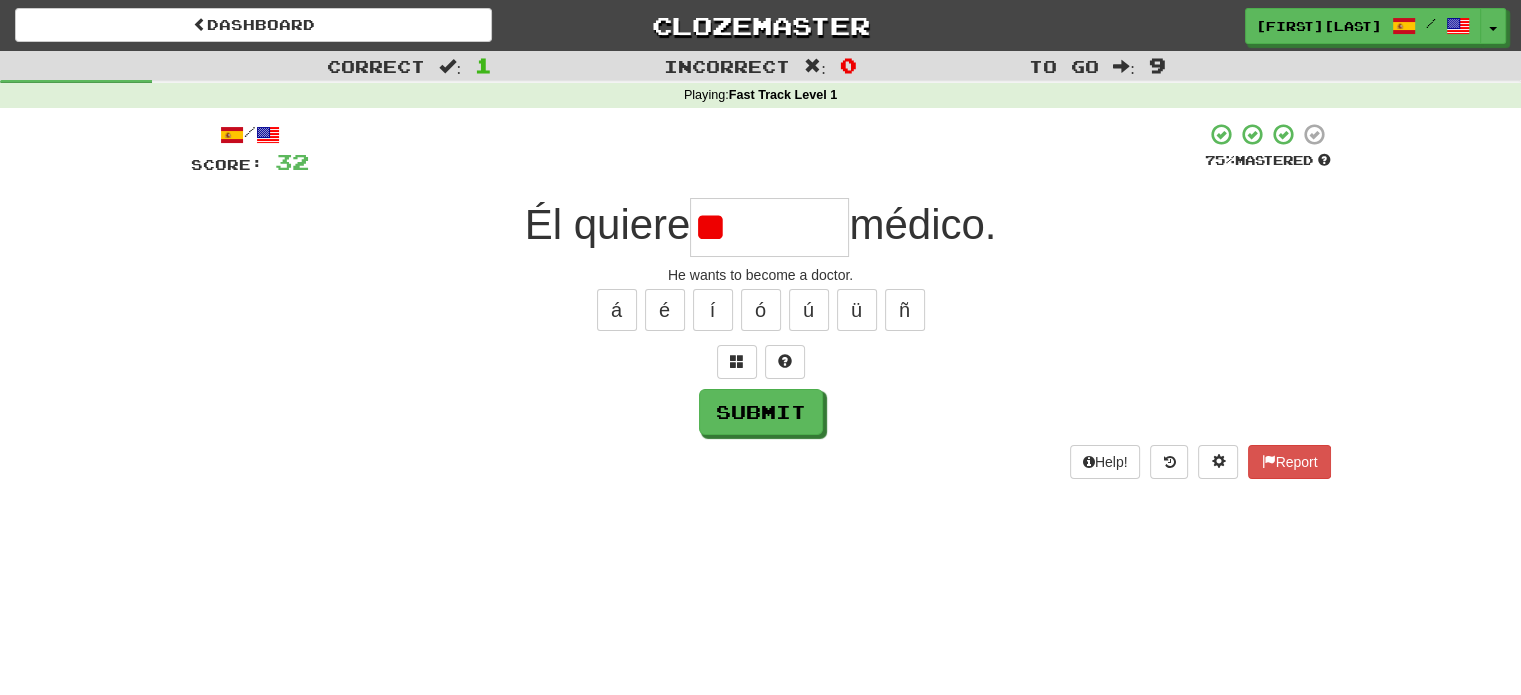 type on "*" 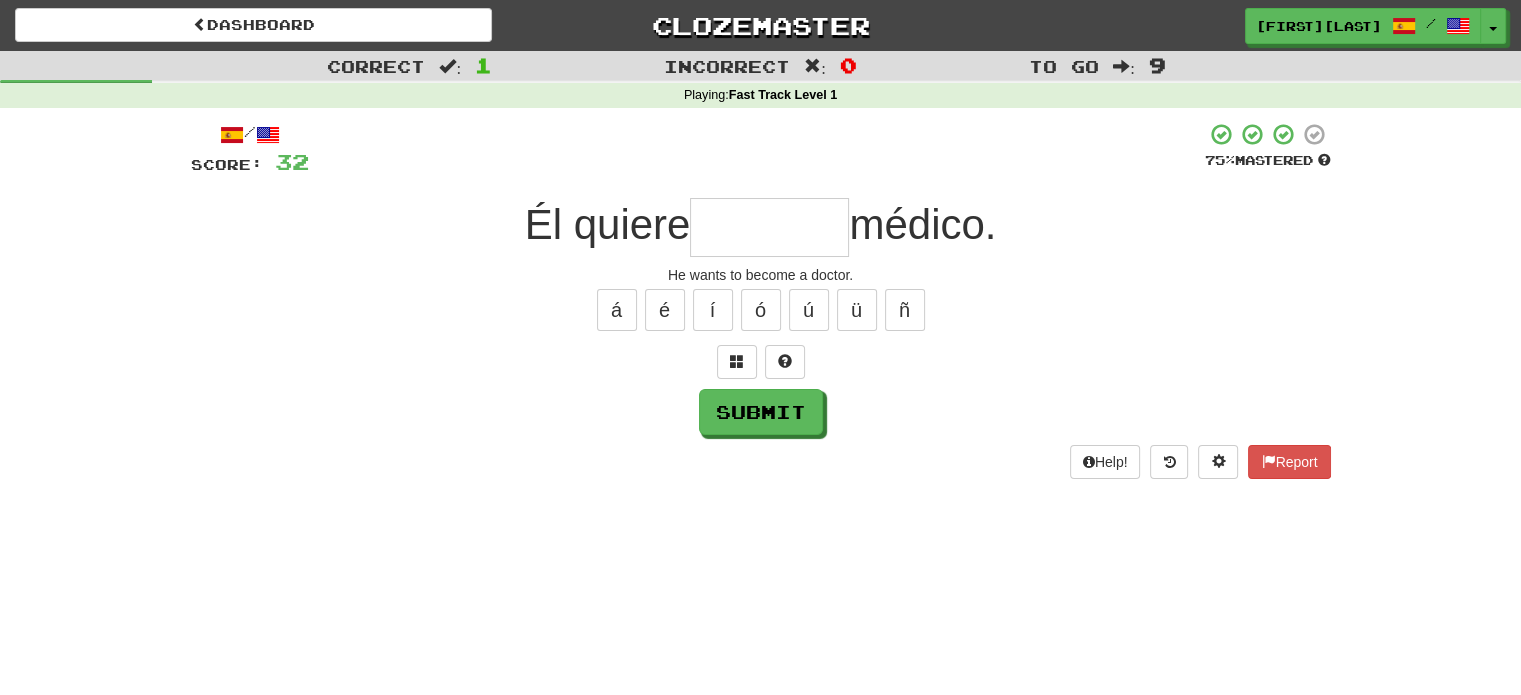 type on "*" 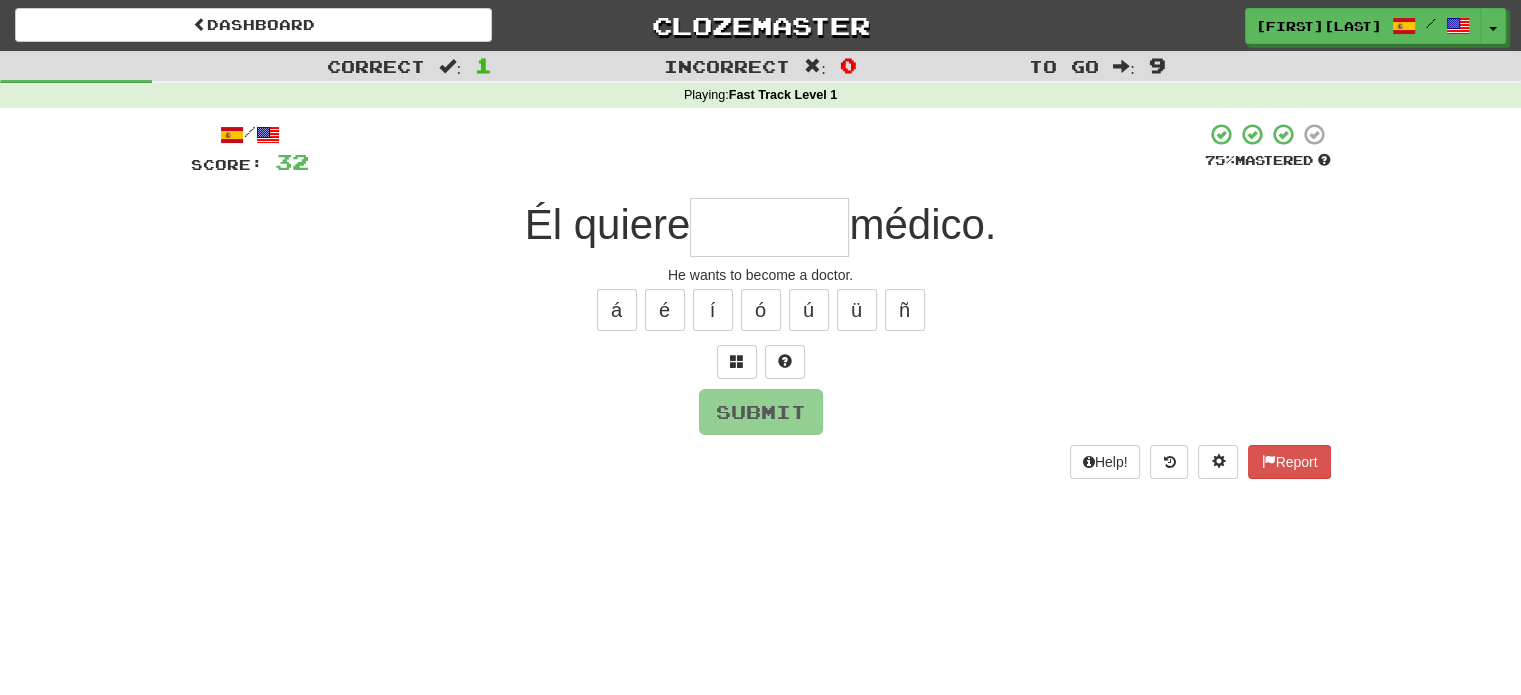 type on "*" 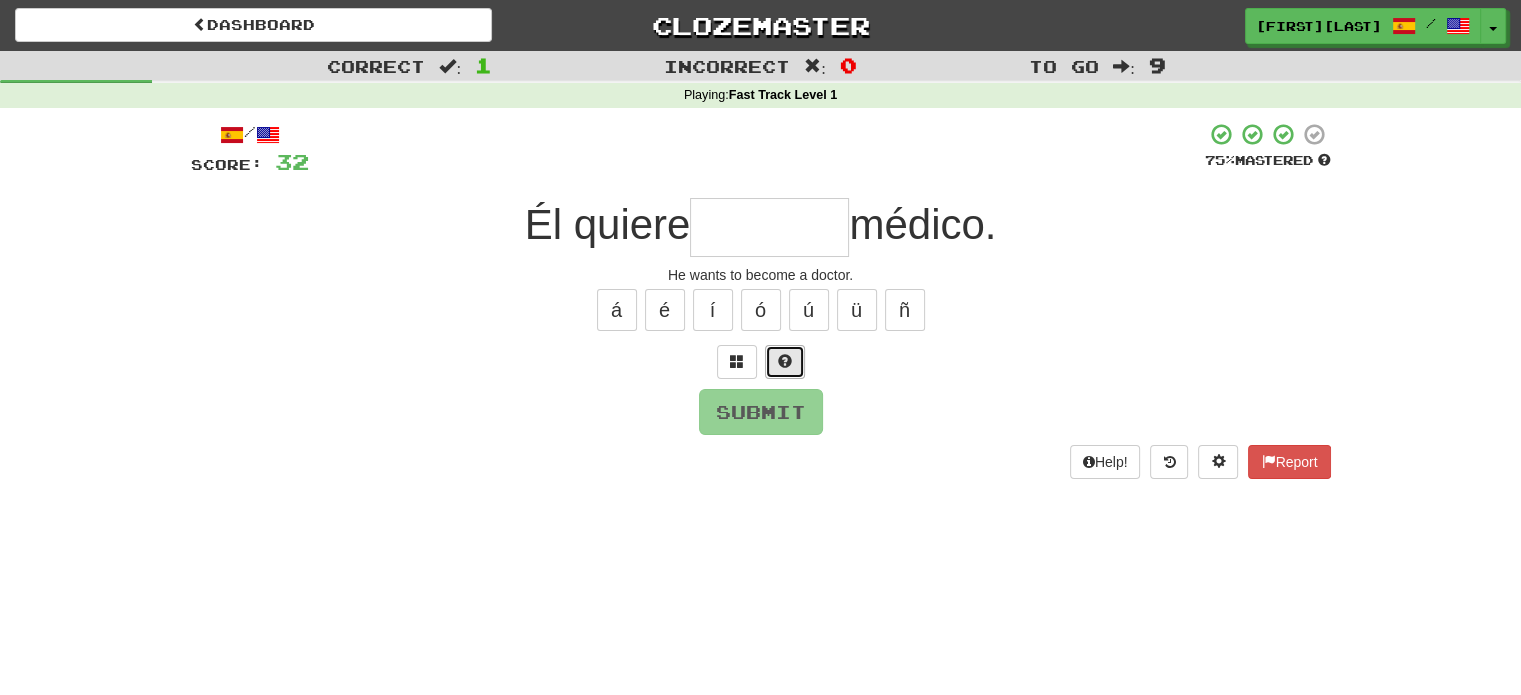click at bounding box center [785, 361] 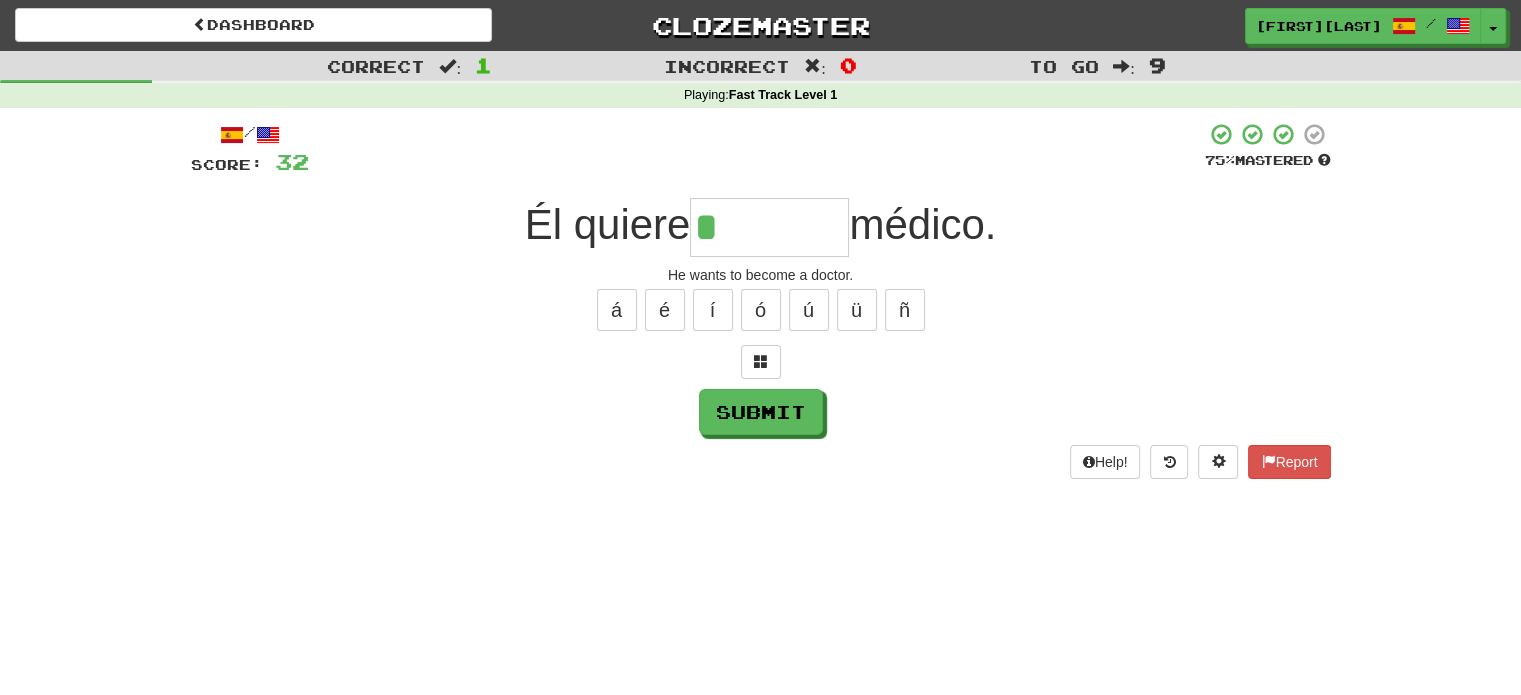 click on "*" at bounding box center [769, 227] 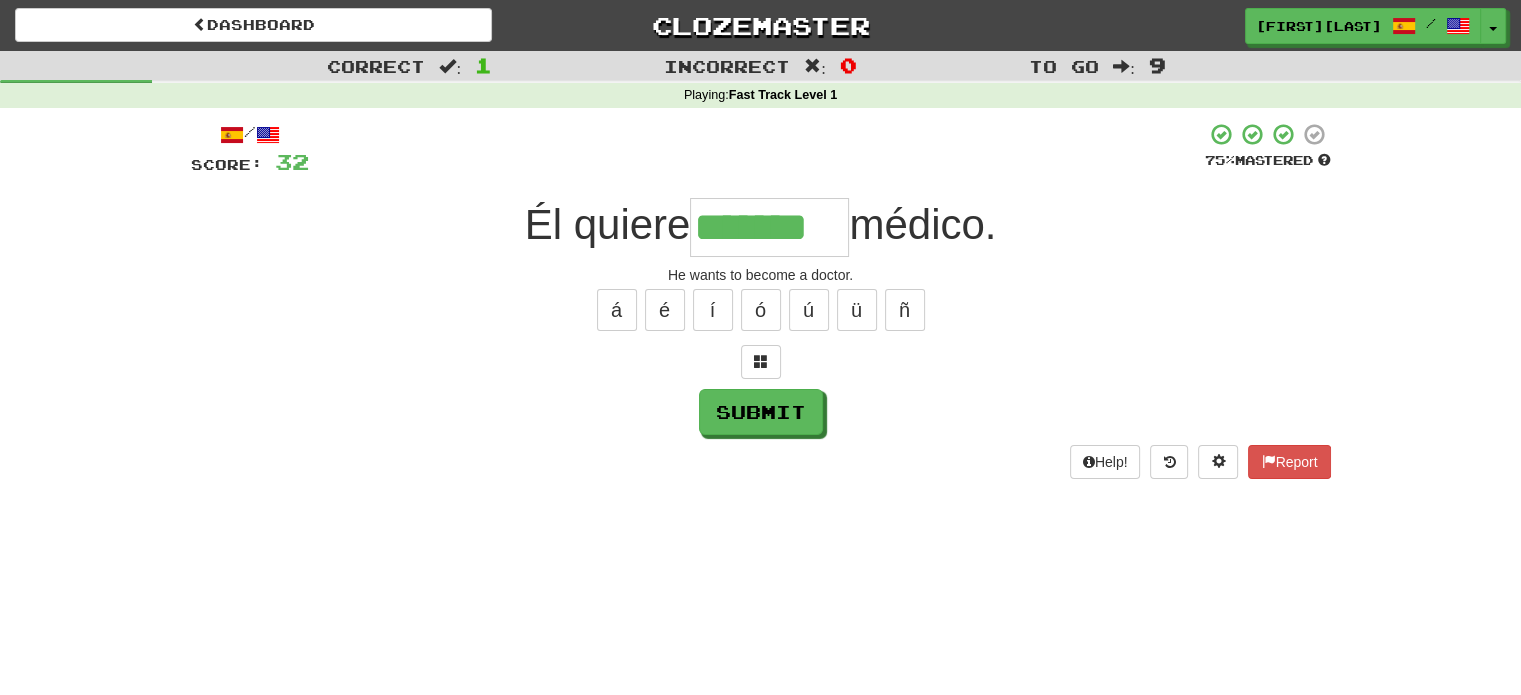 type on "*******" 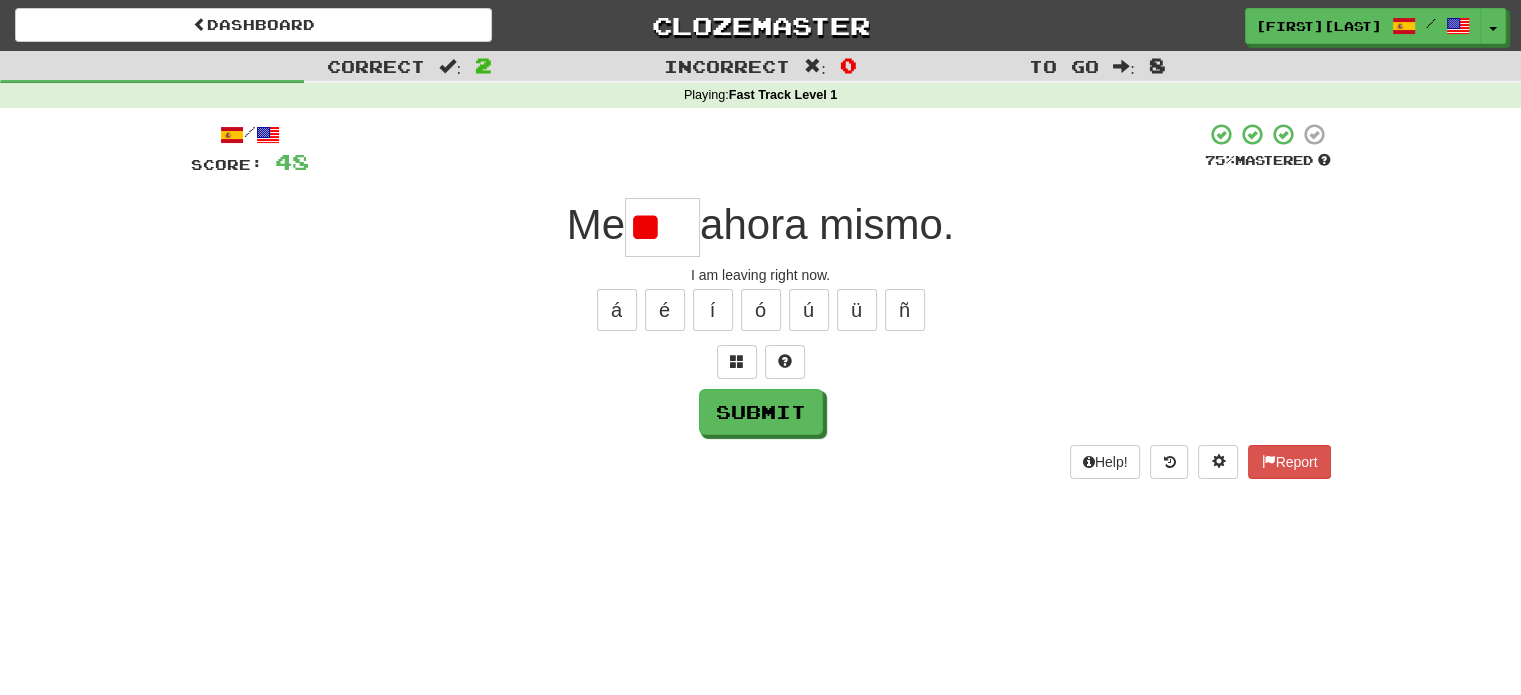 type on "*" 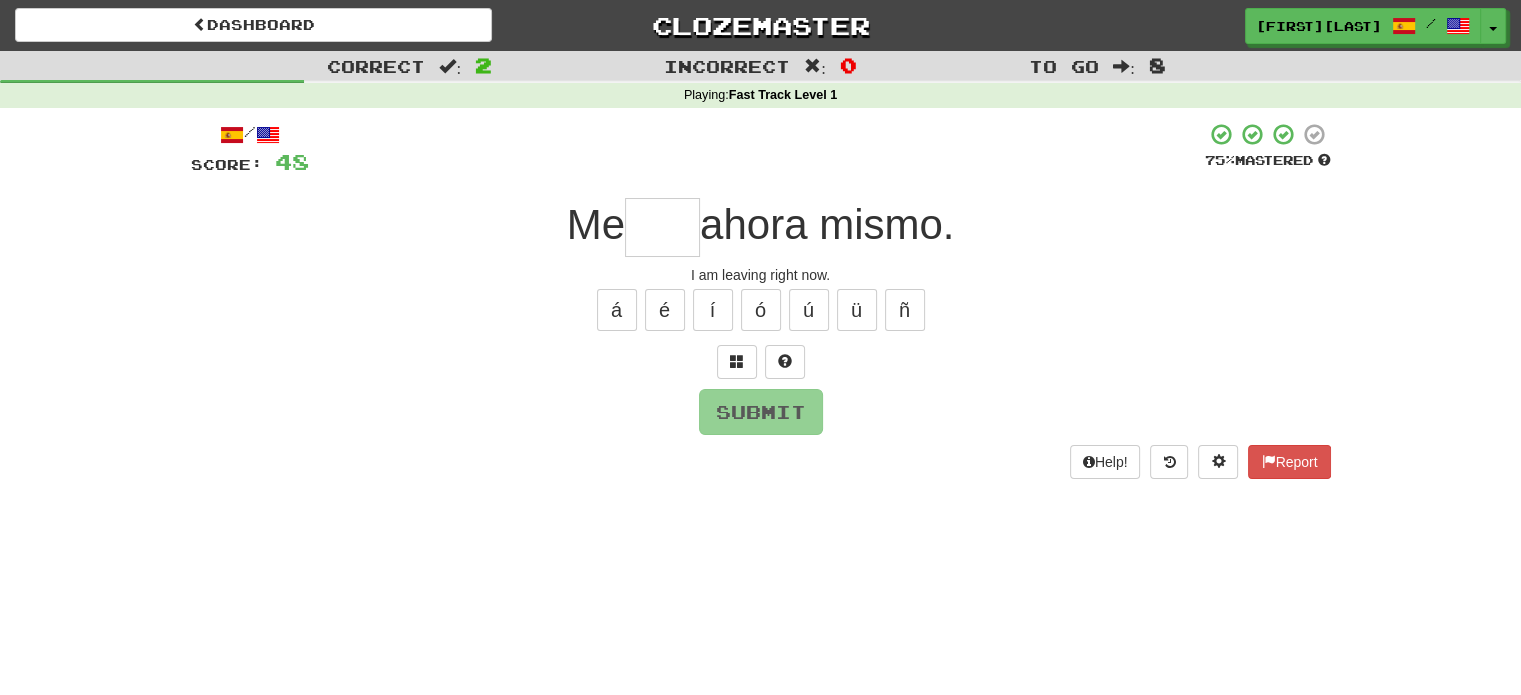 type on "*" 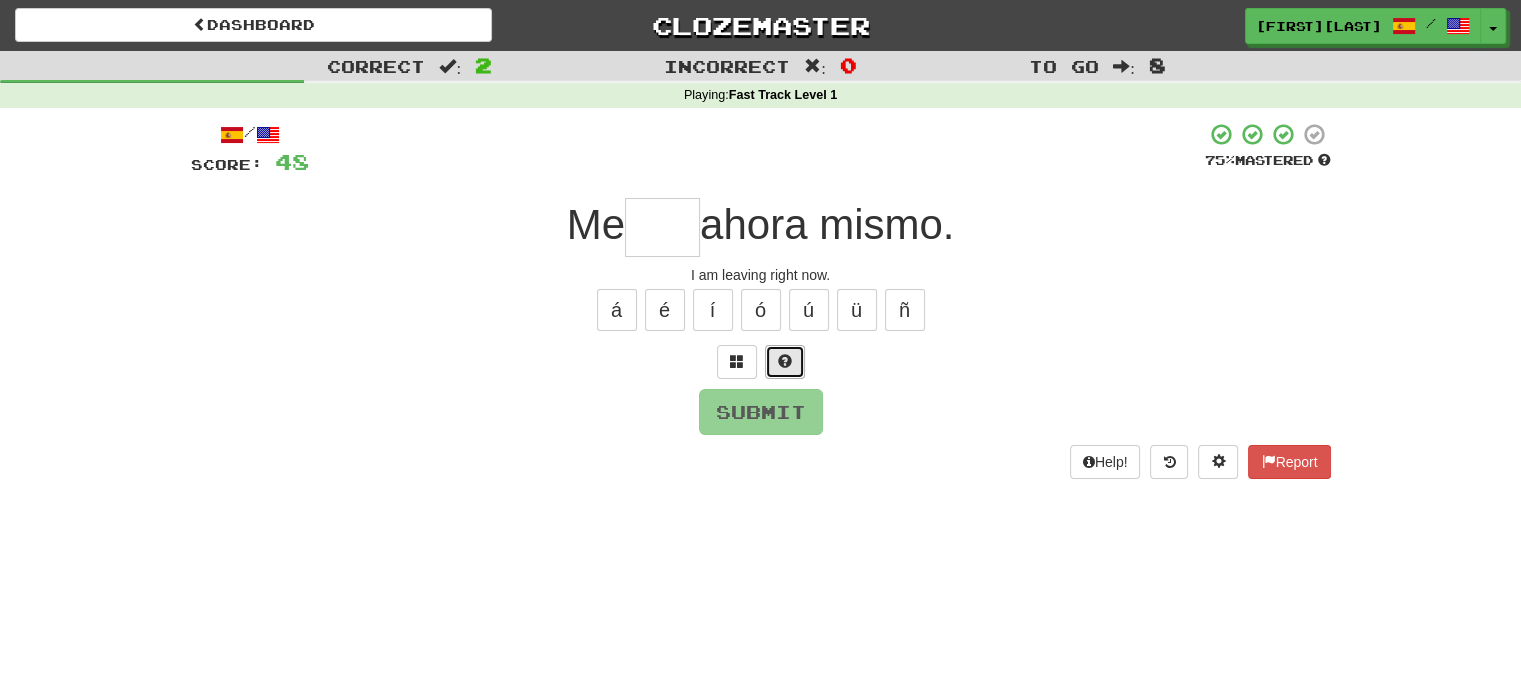click at bounding box center [785, 361] 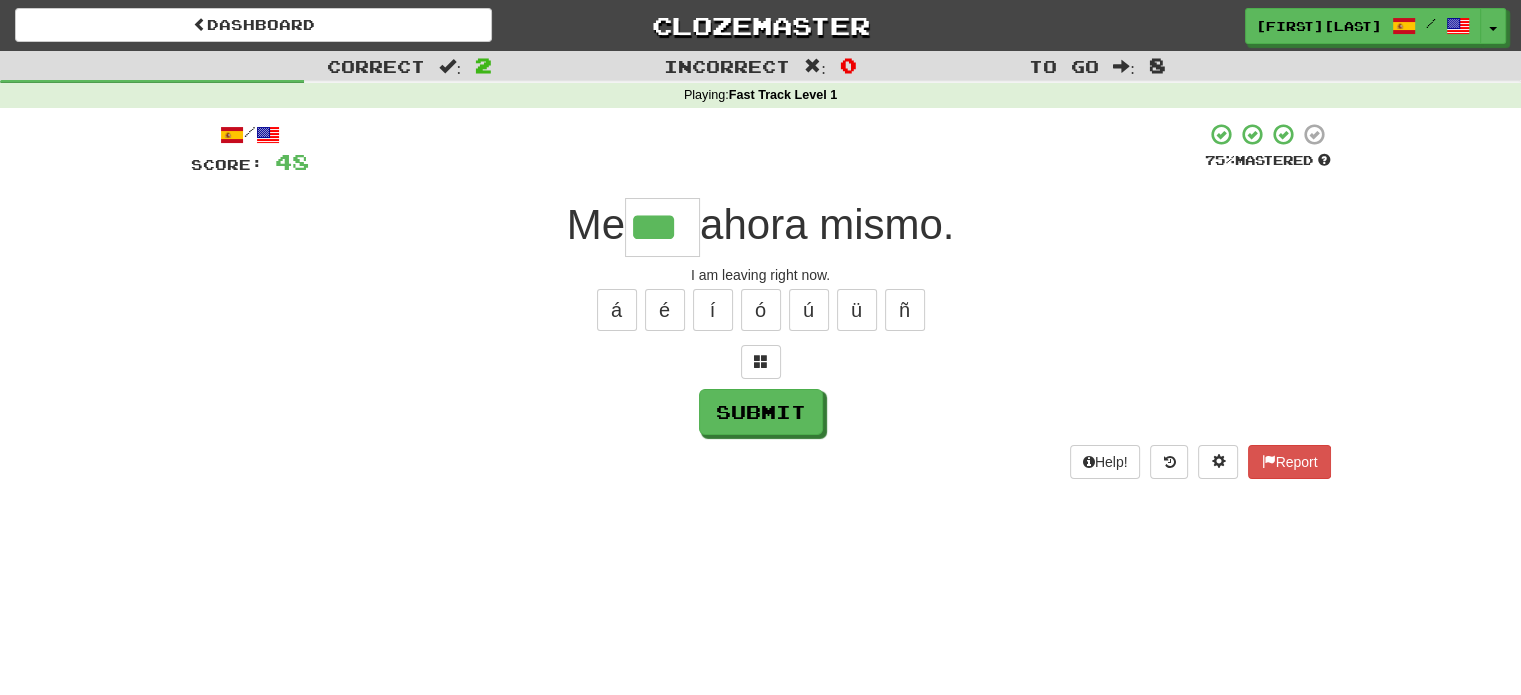 type on "***" 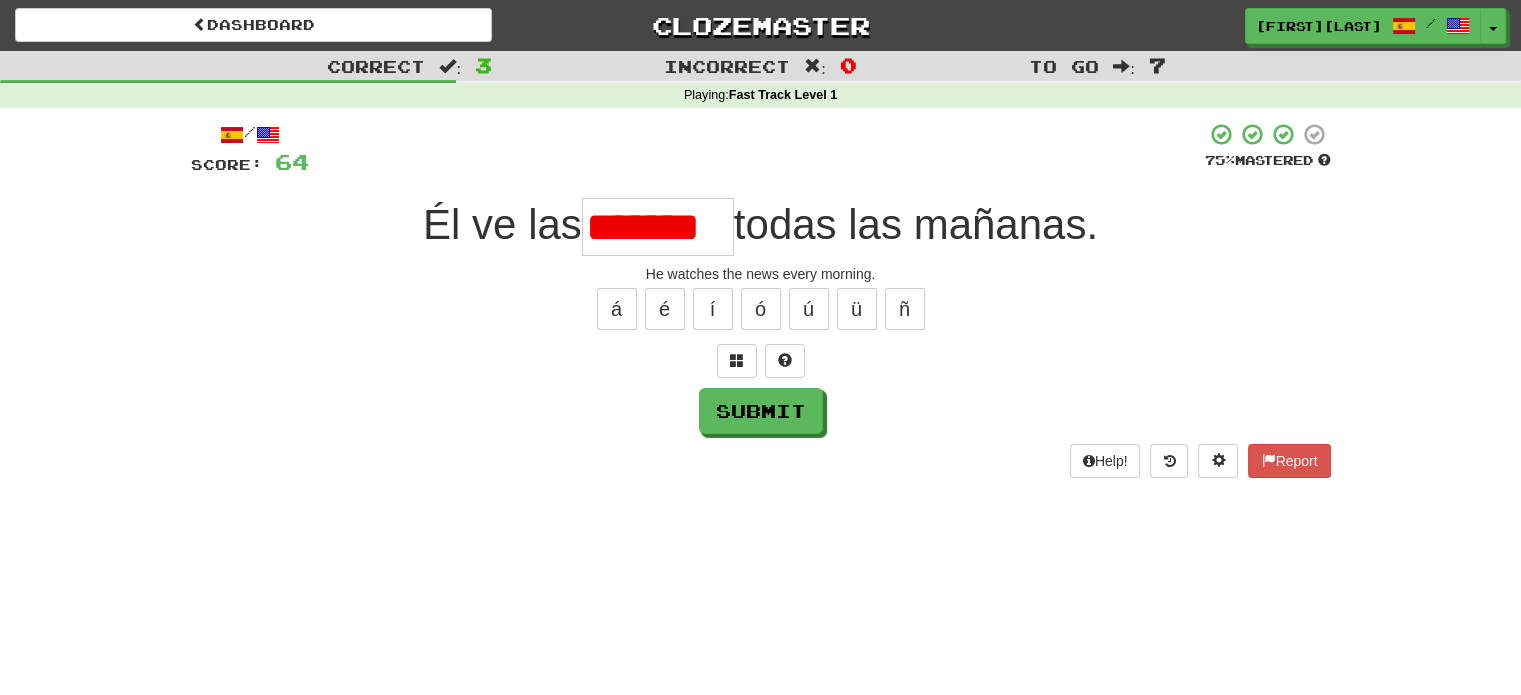 scroll, scrollTop: 0, scrollLeft: 0, axis: both 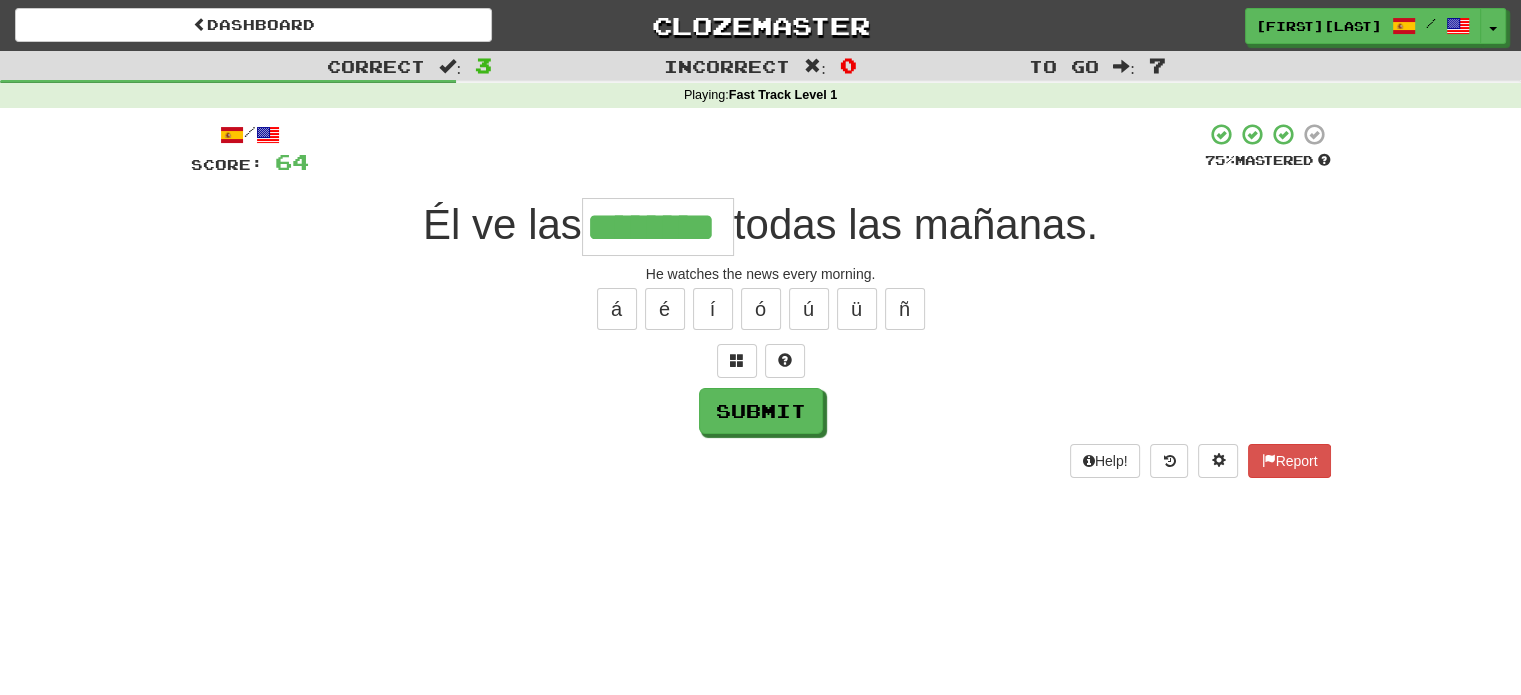 type on "********" 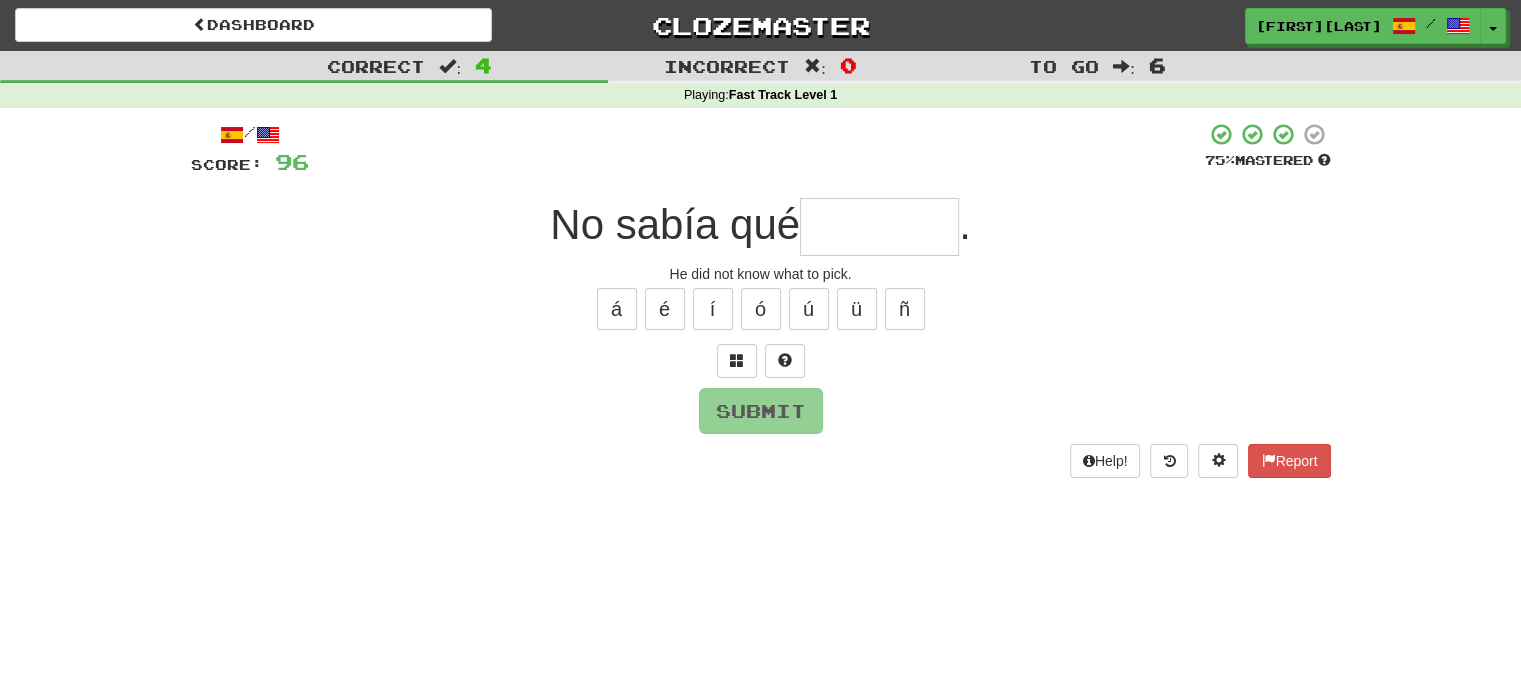 type on "*" 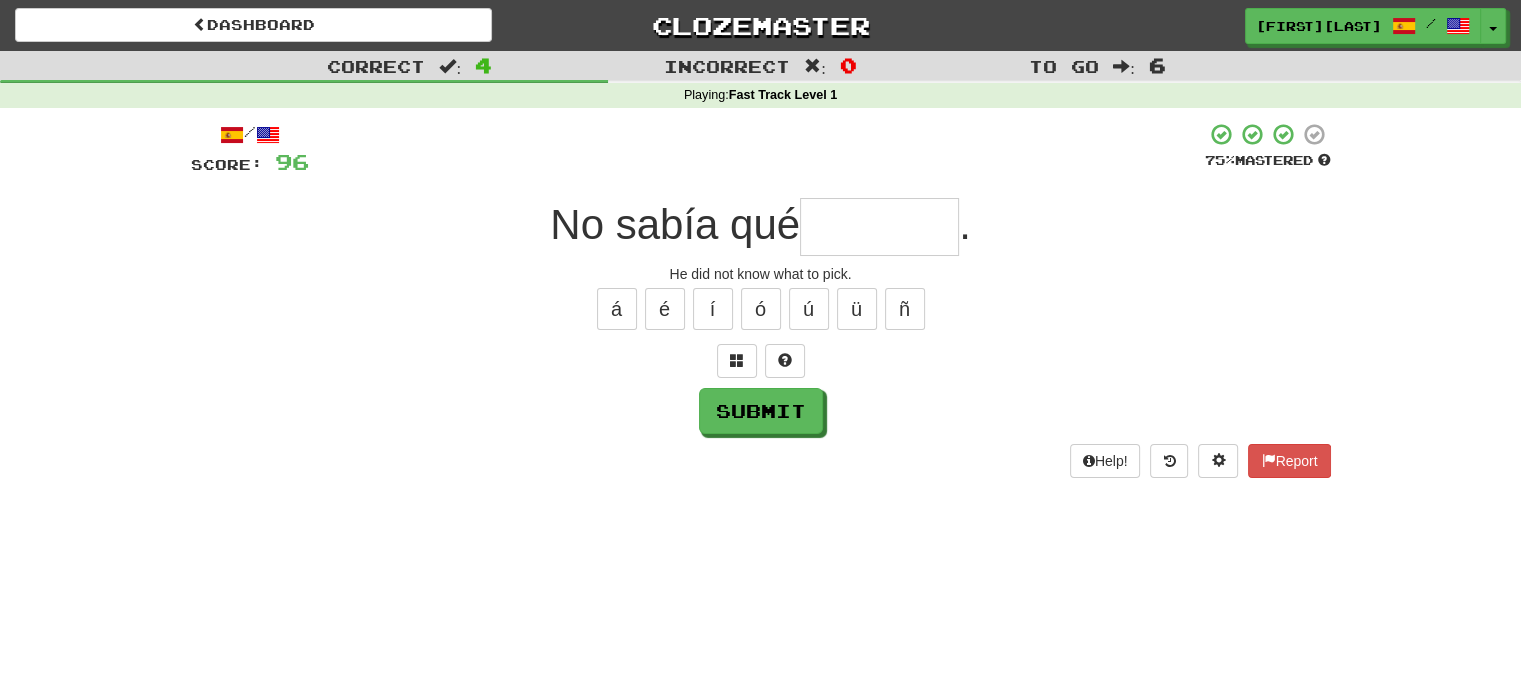 type on "*" 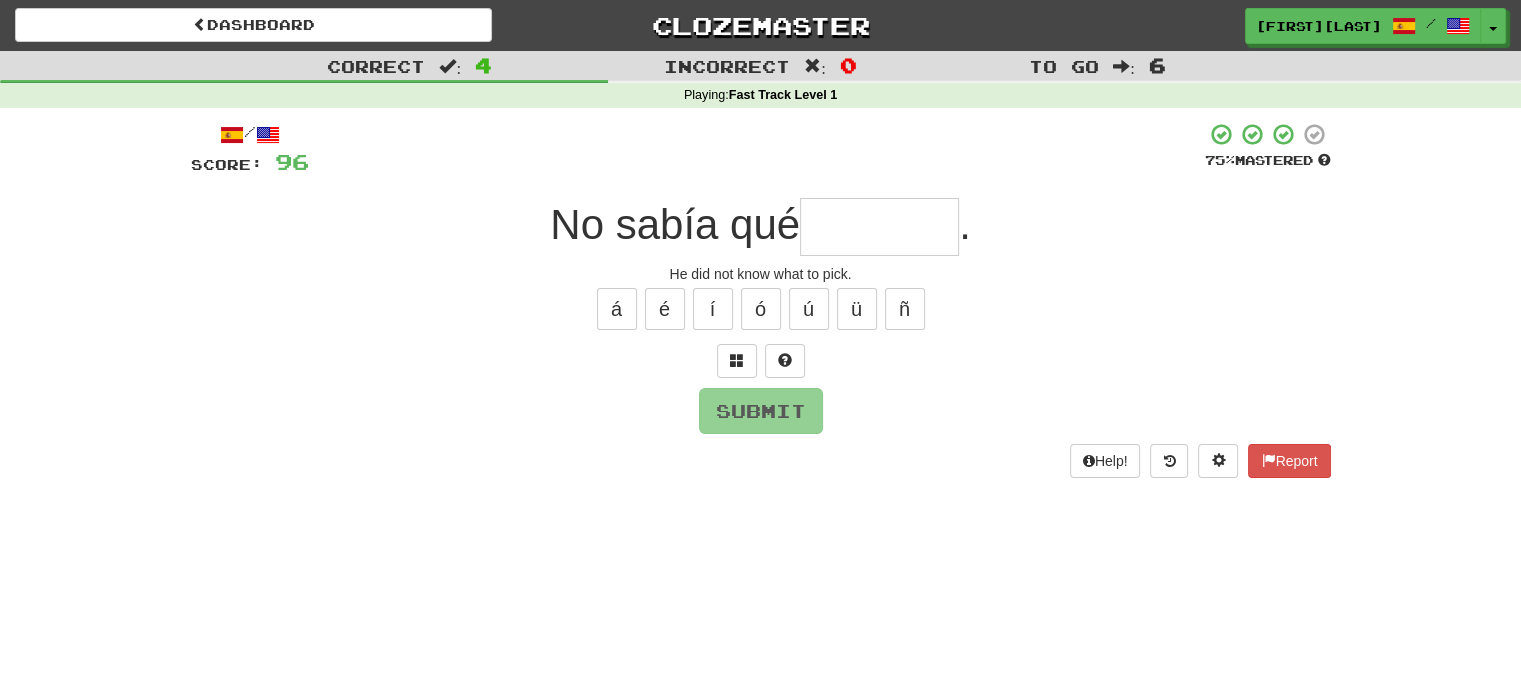 type on "*" 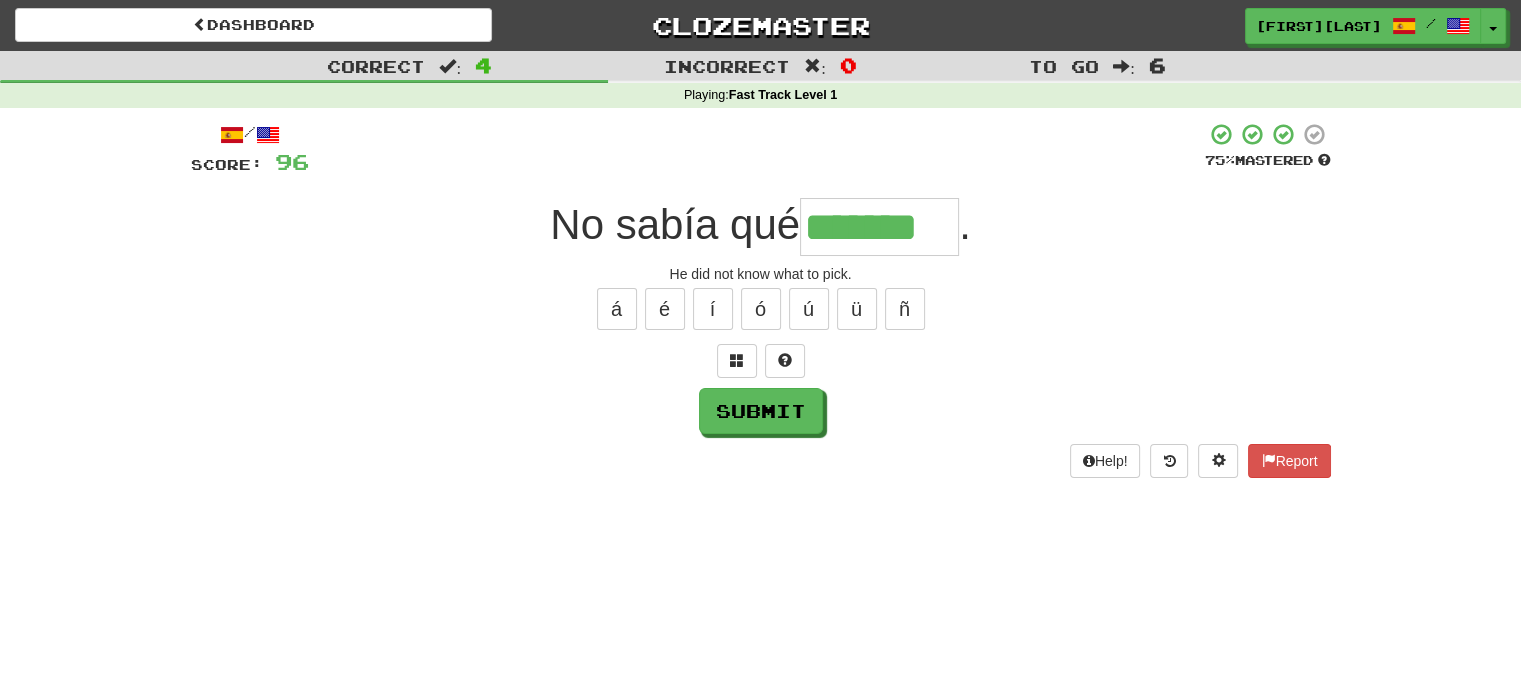 type on "*******" 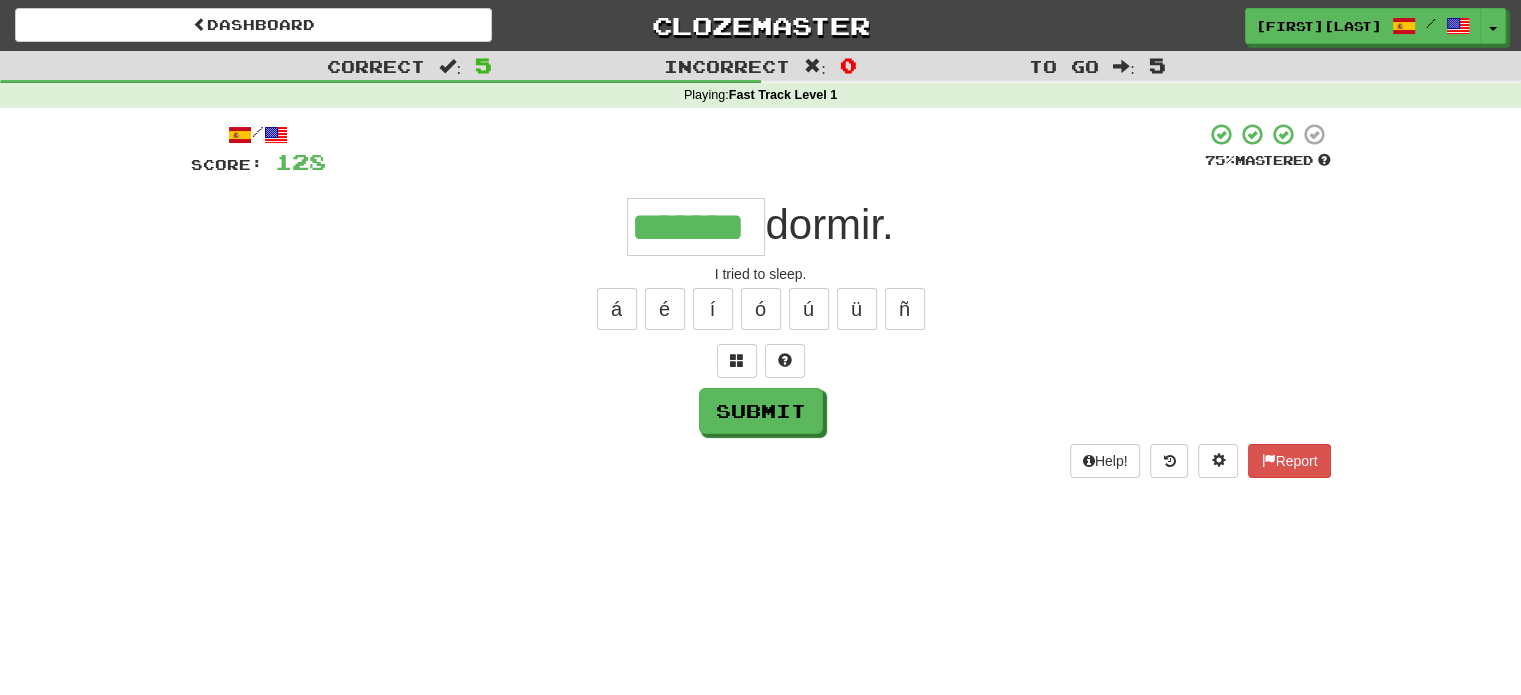 type on "*******" 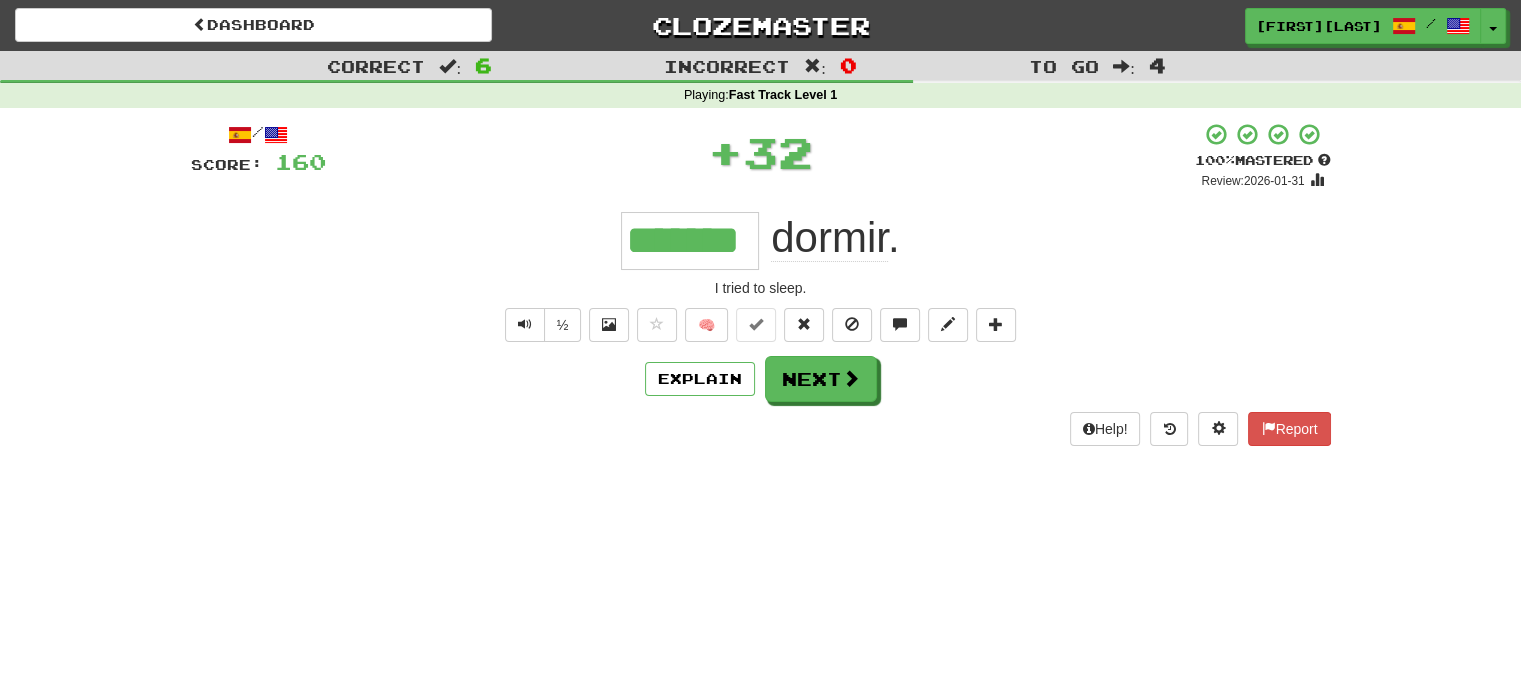 type 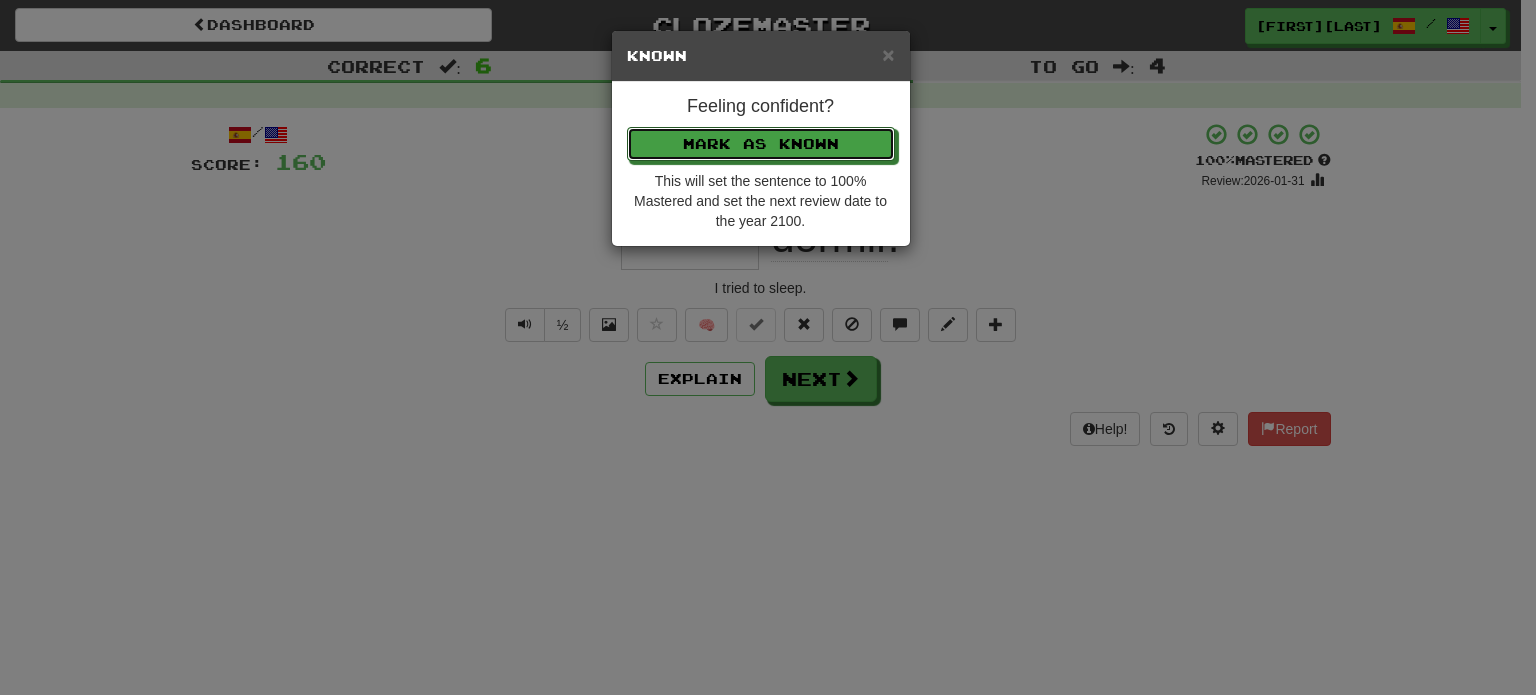 type 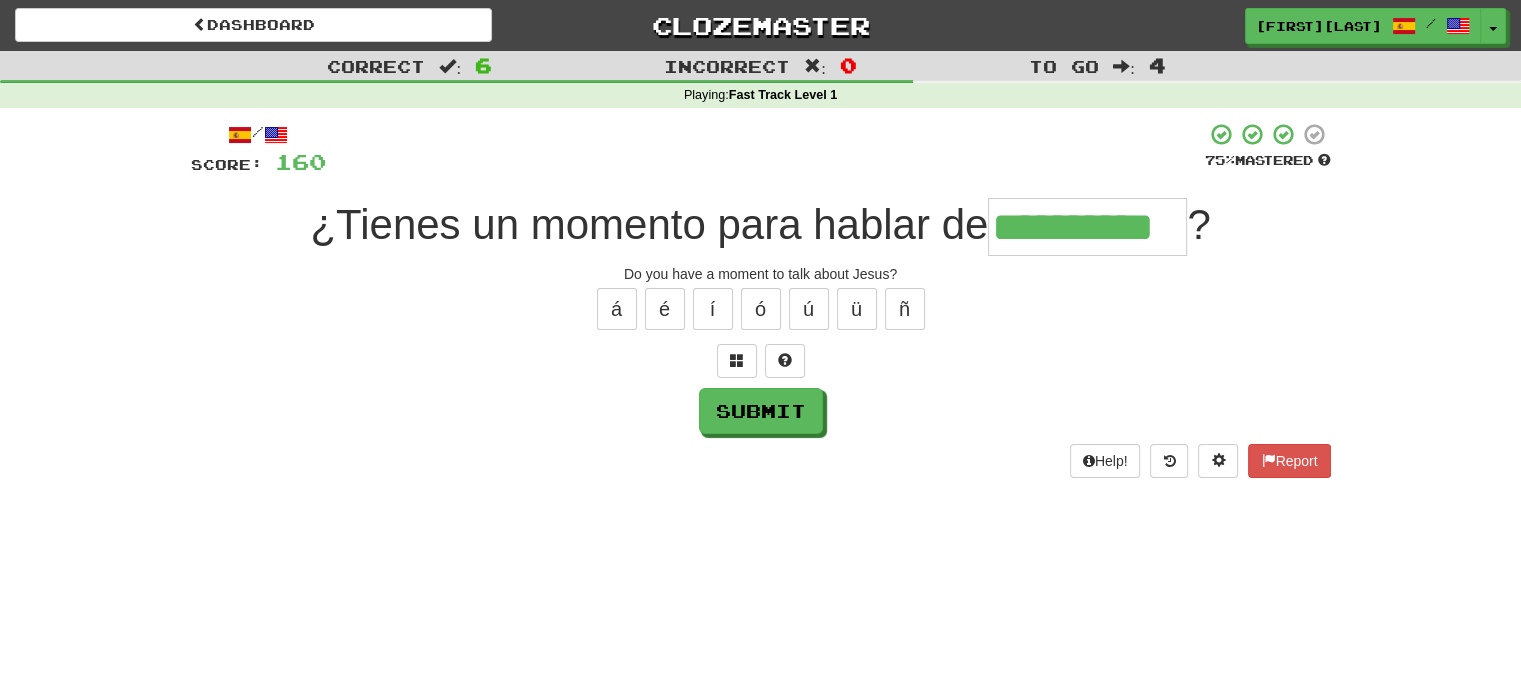 type on "**********" 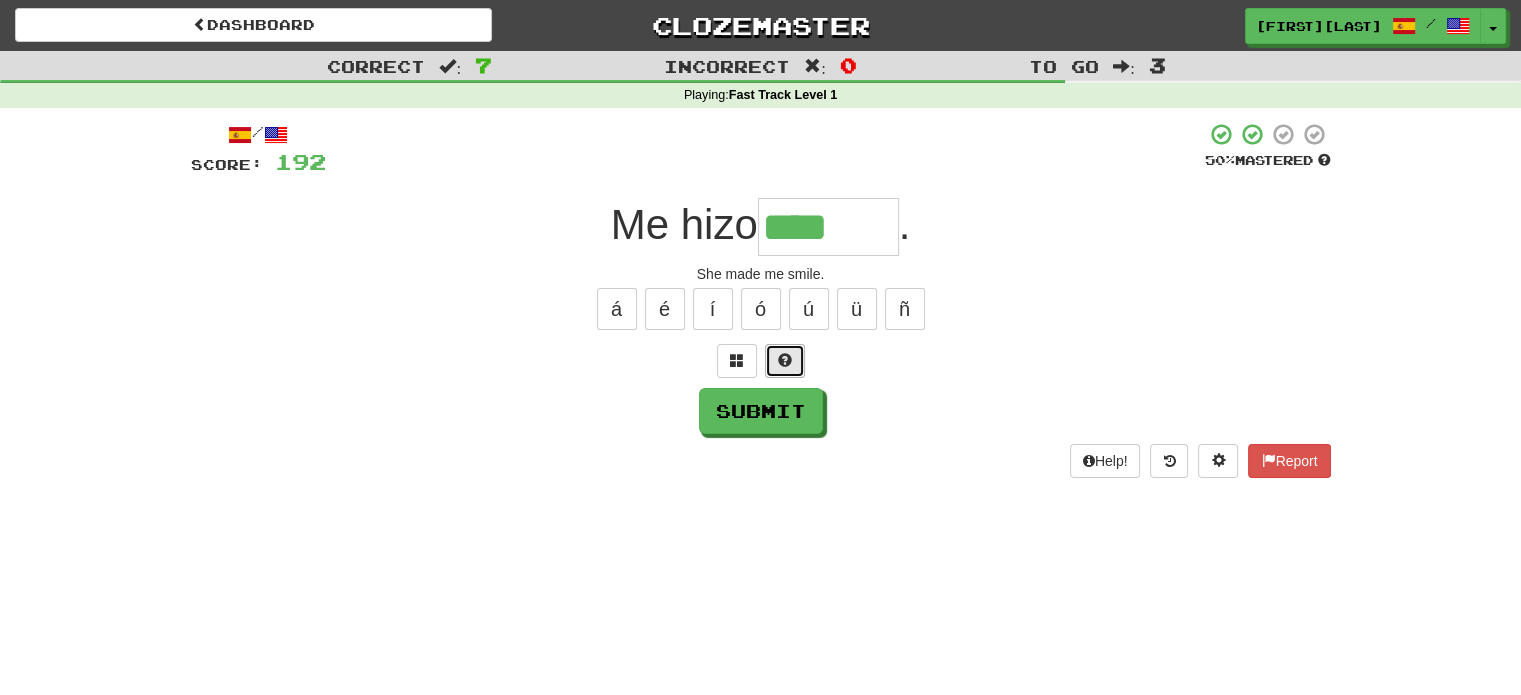 click at bounding box center (785, 361) 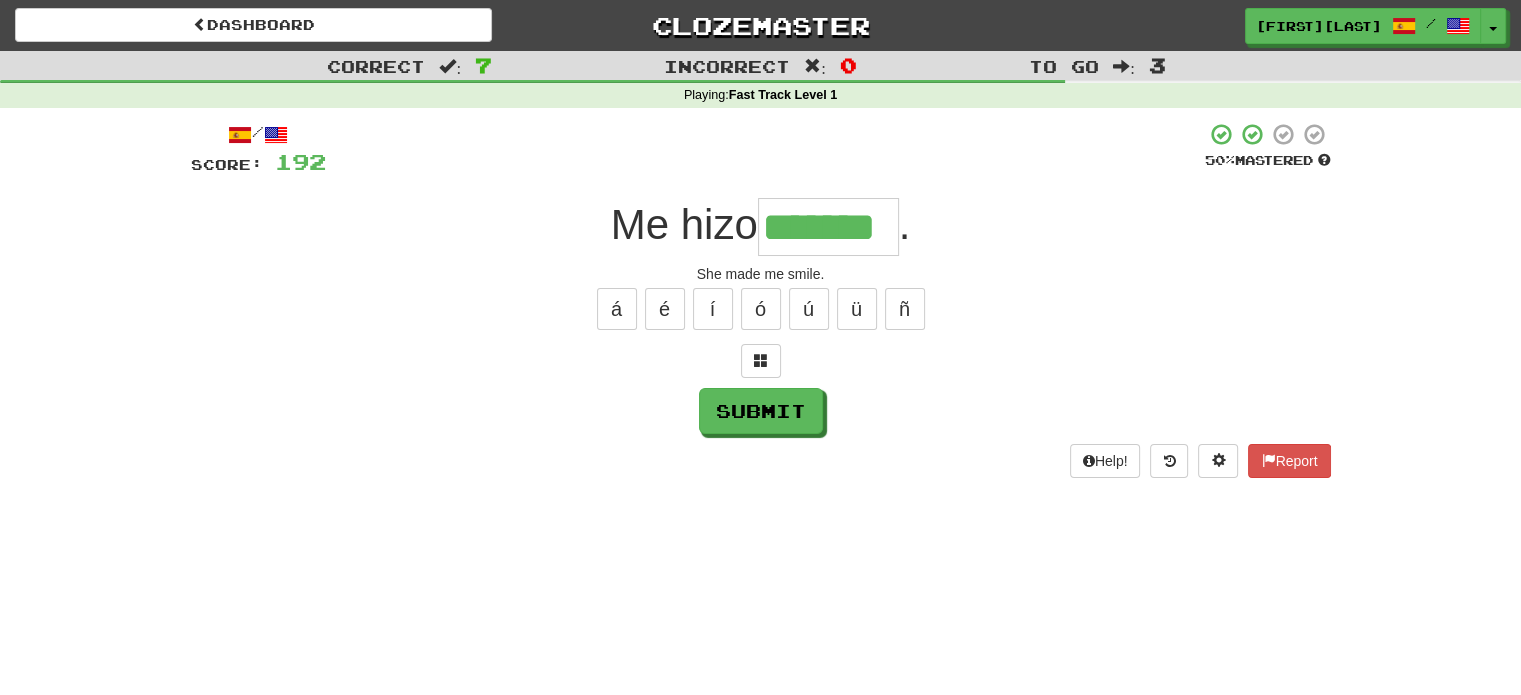 type on "*******" 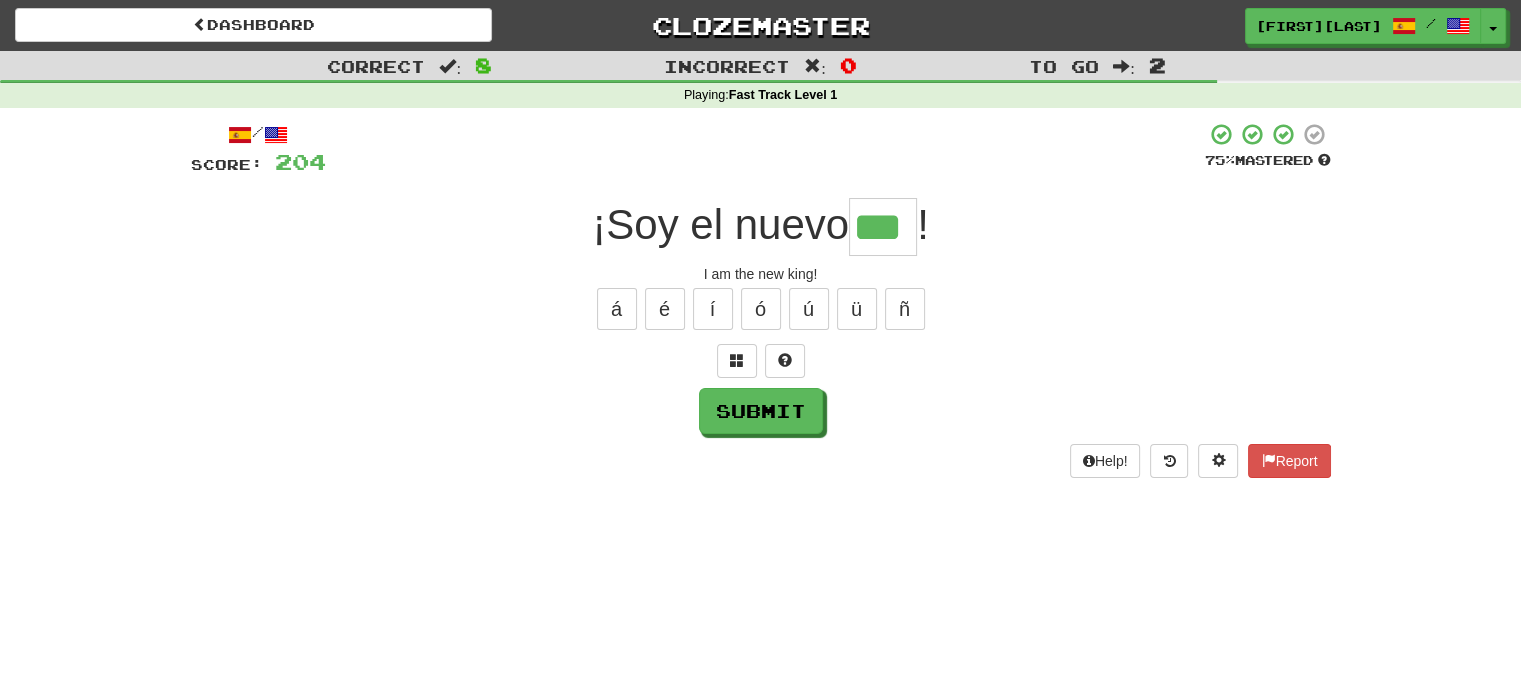 type on "***" 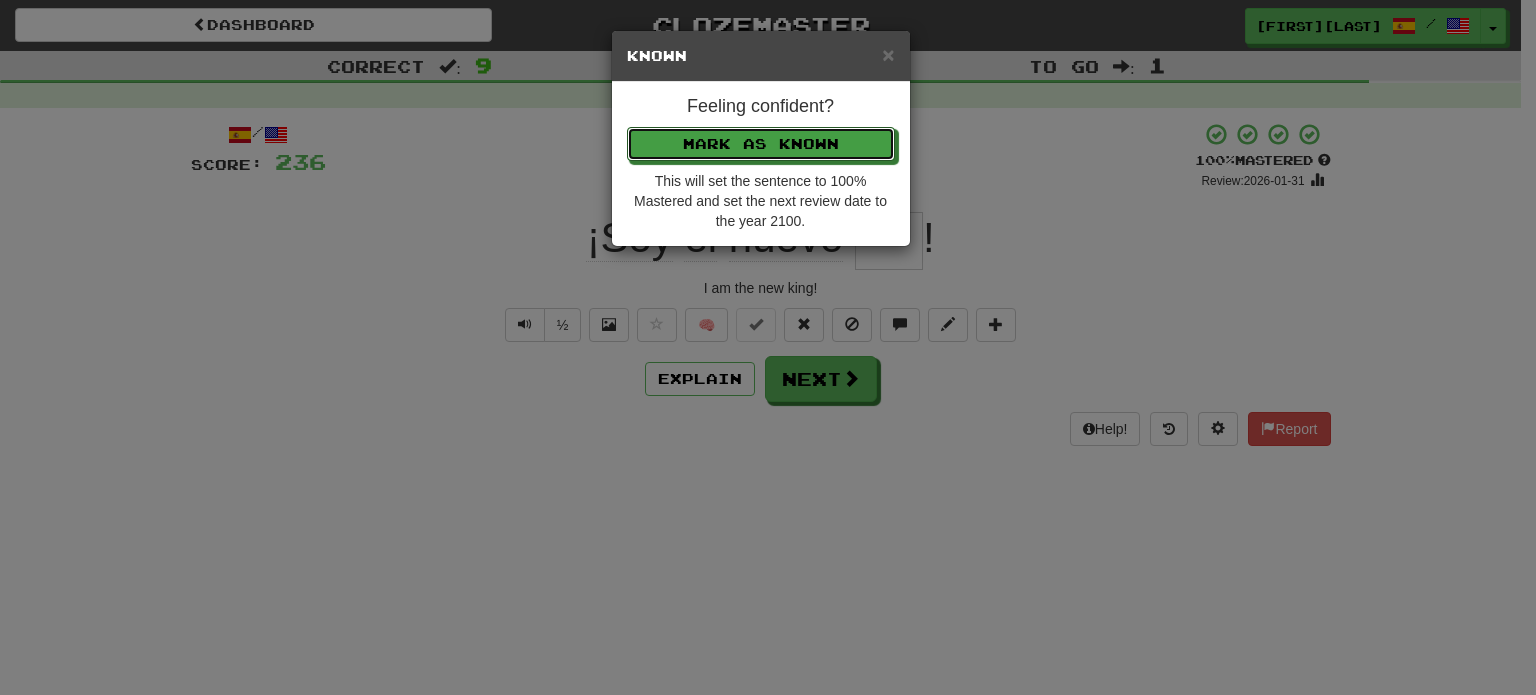 click on "Mark as Known" at bounding box center [761, 144] 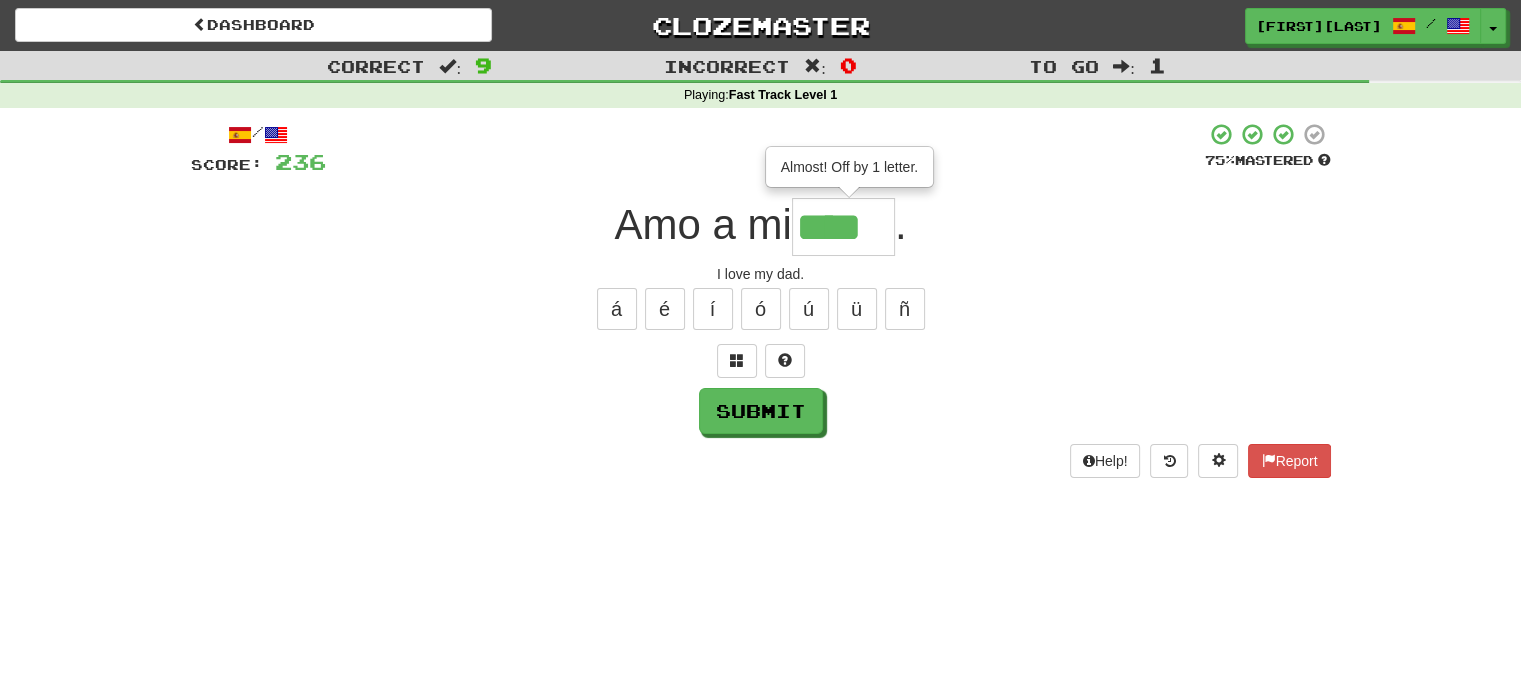 type on "****" 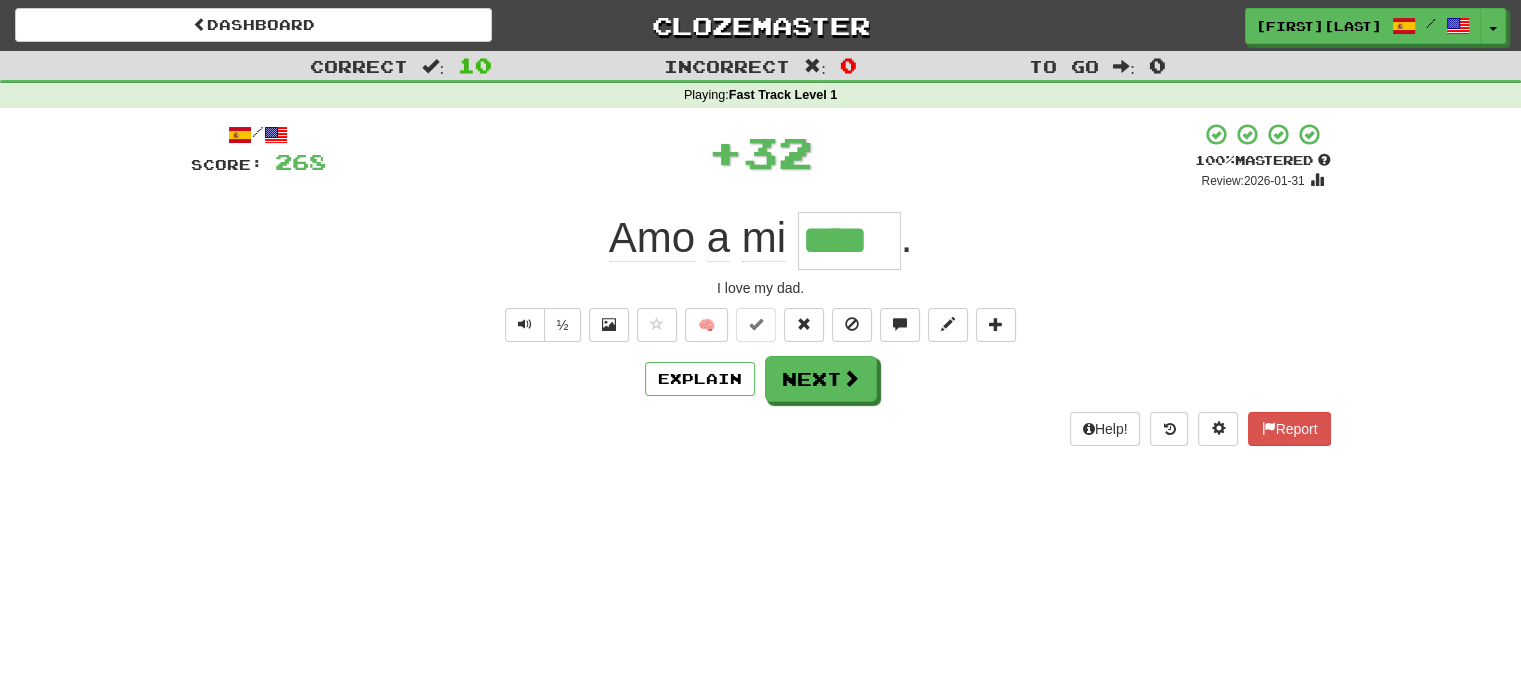 type 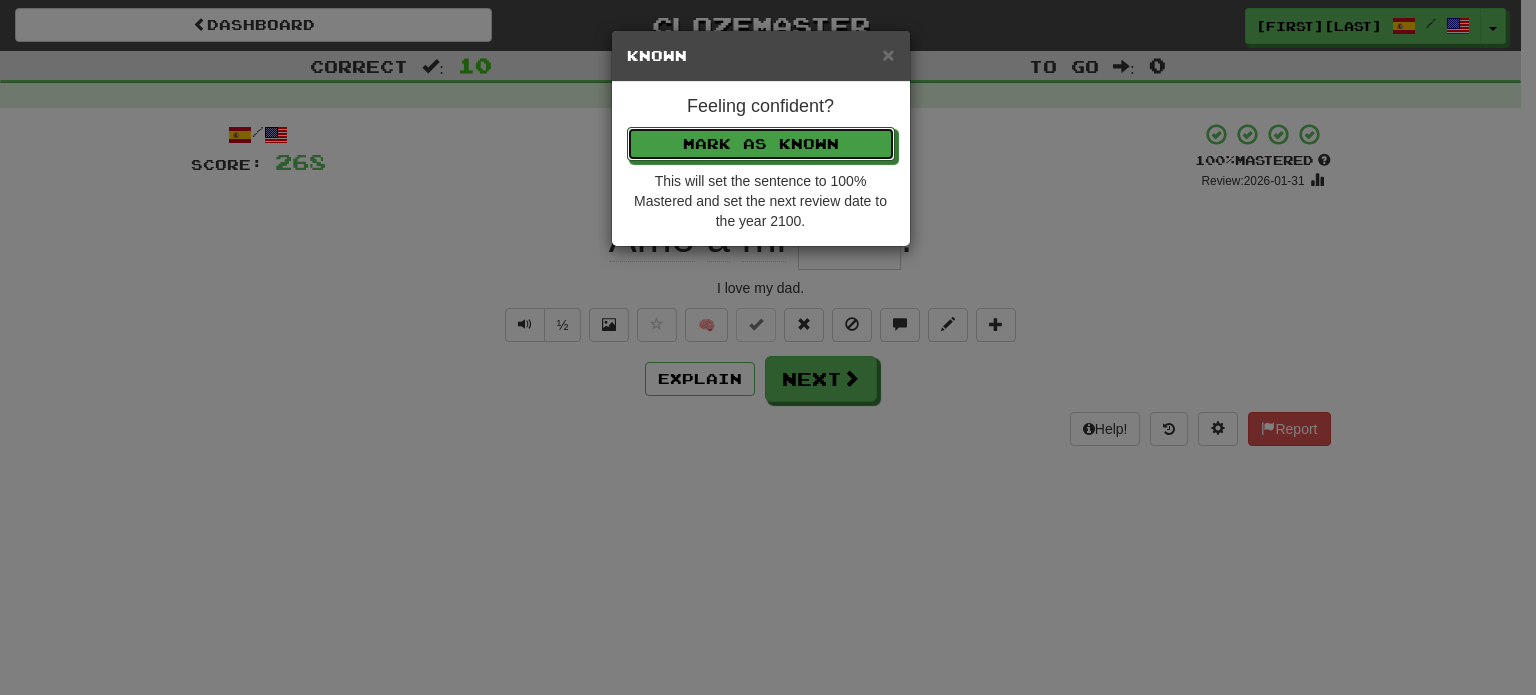 click on "Mark as Known" at bounding box center (761, 144) 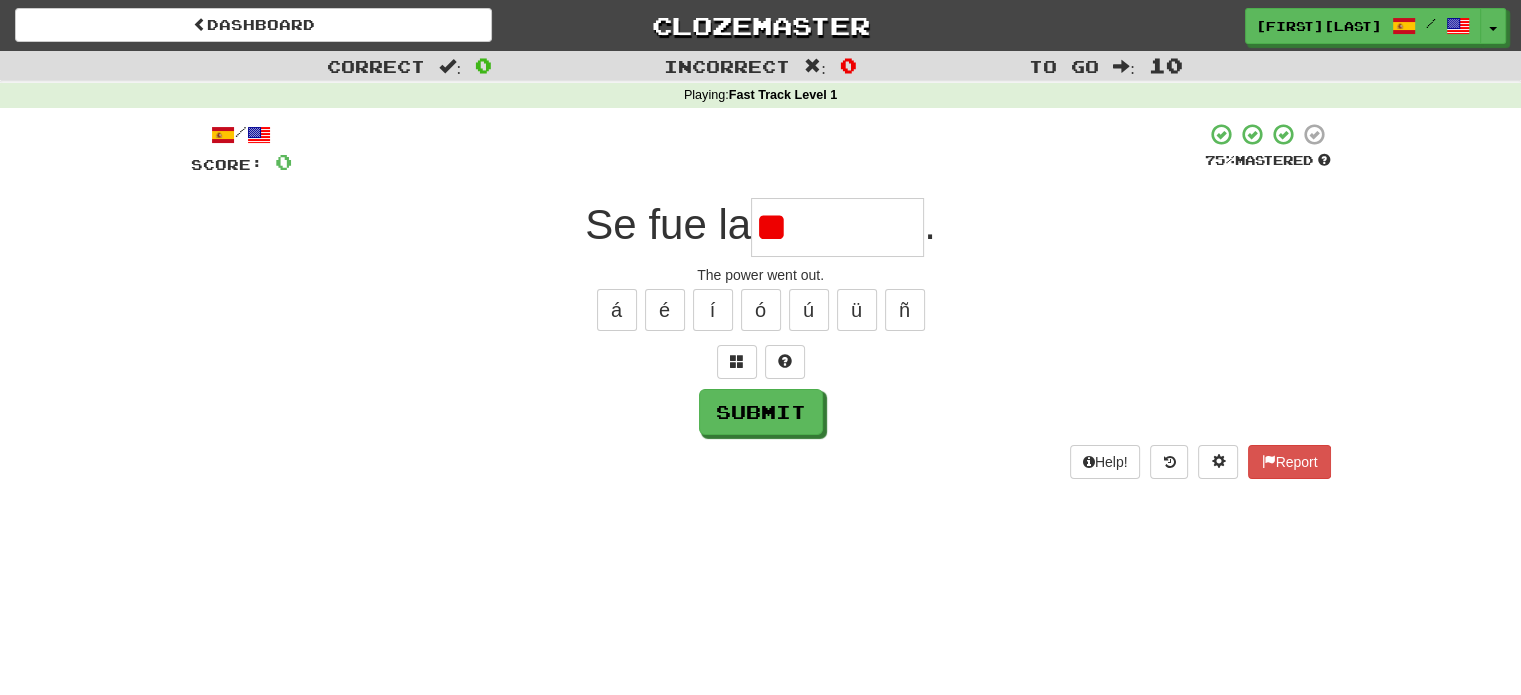 type on "*" 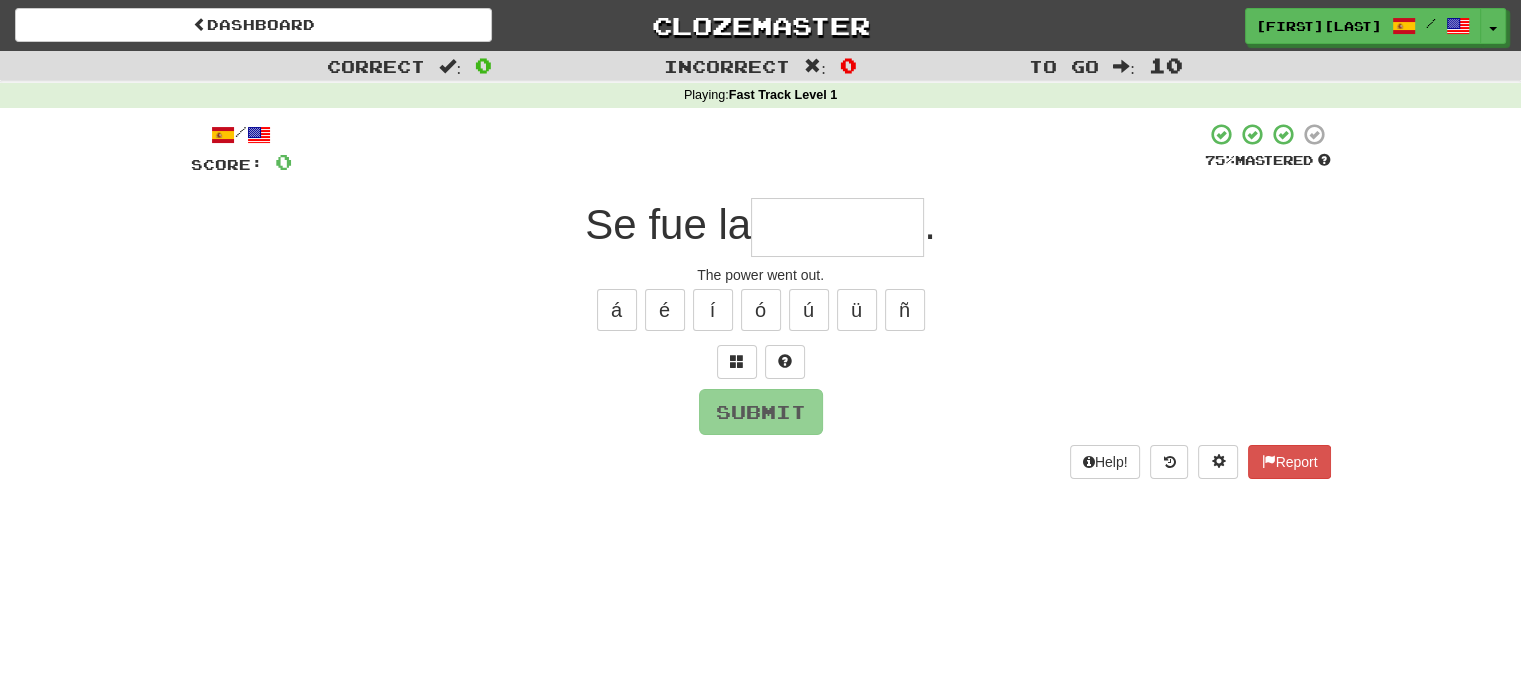 type on "*" 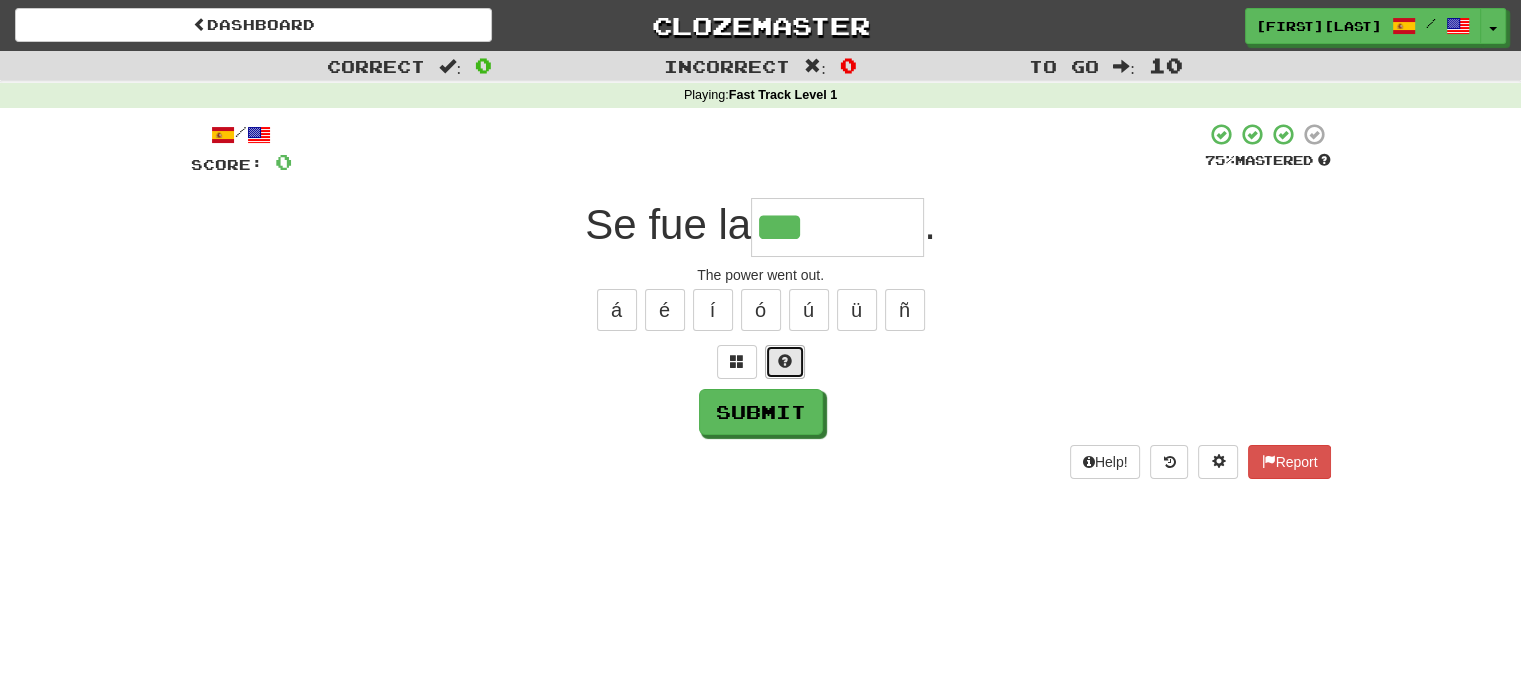 click at bounding box center [785, 361] 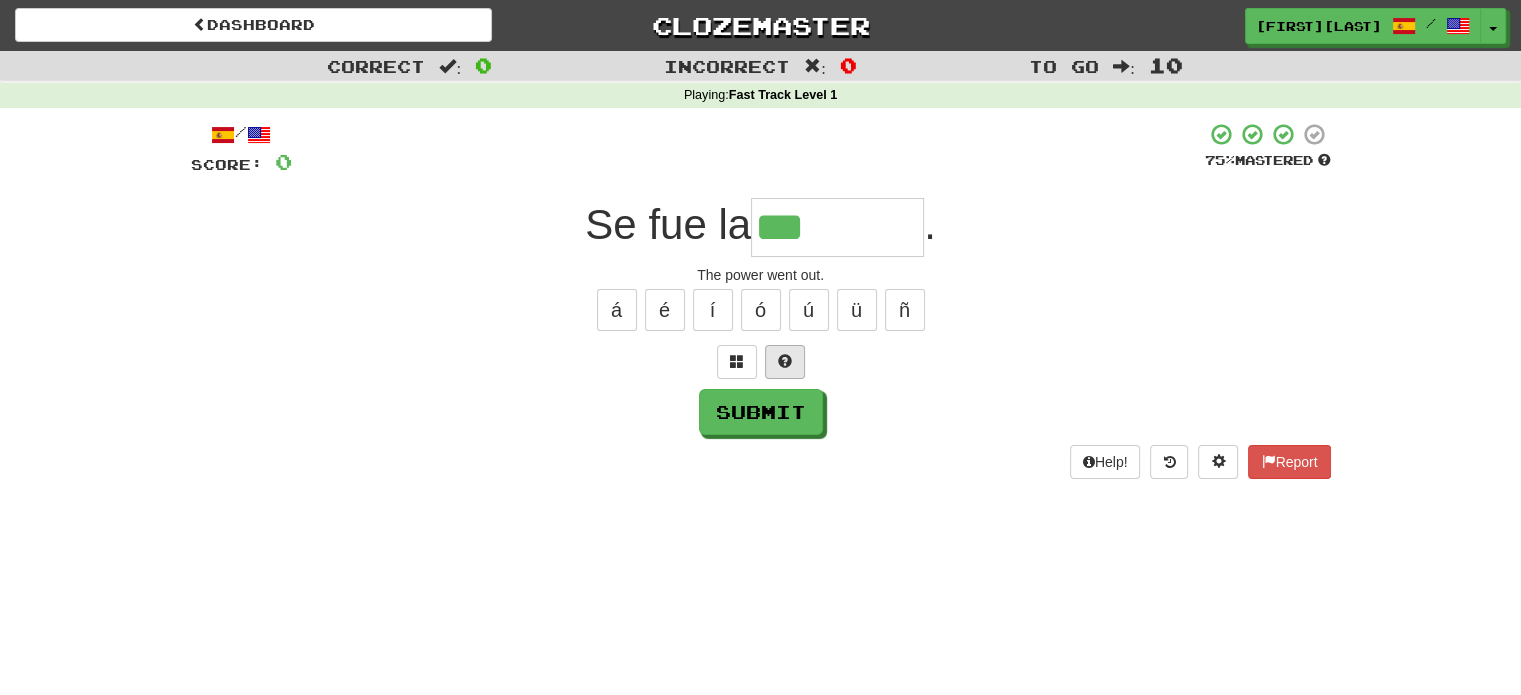 type on "*" 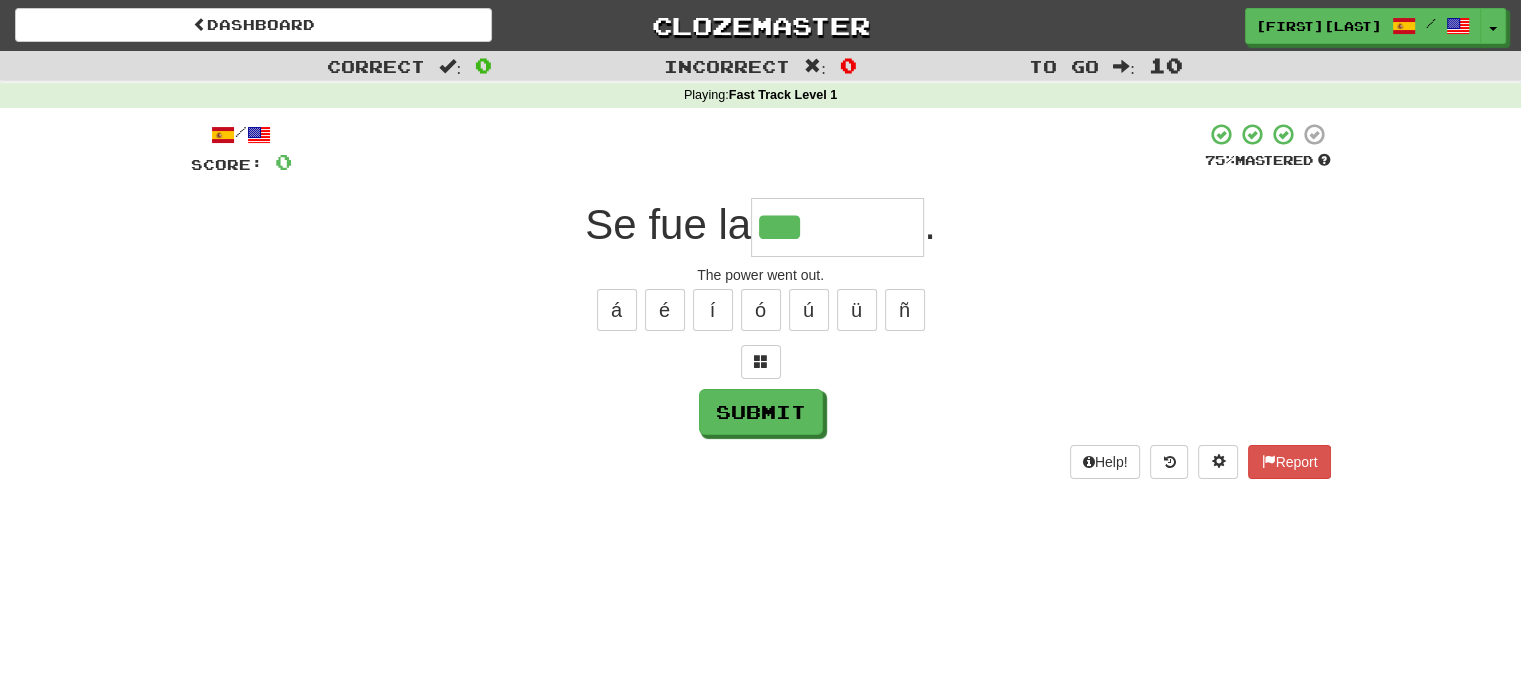 type on "*********" 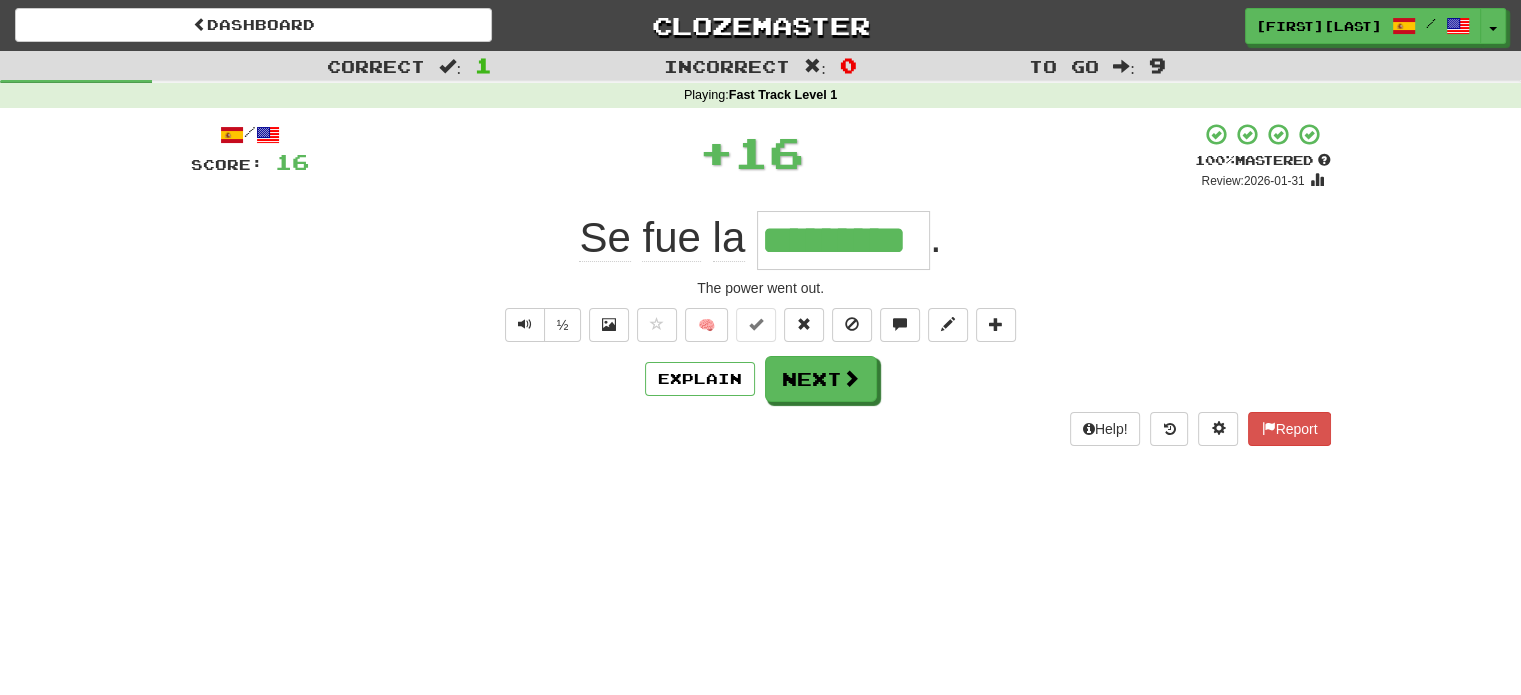 type 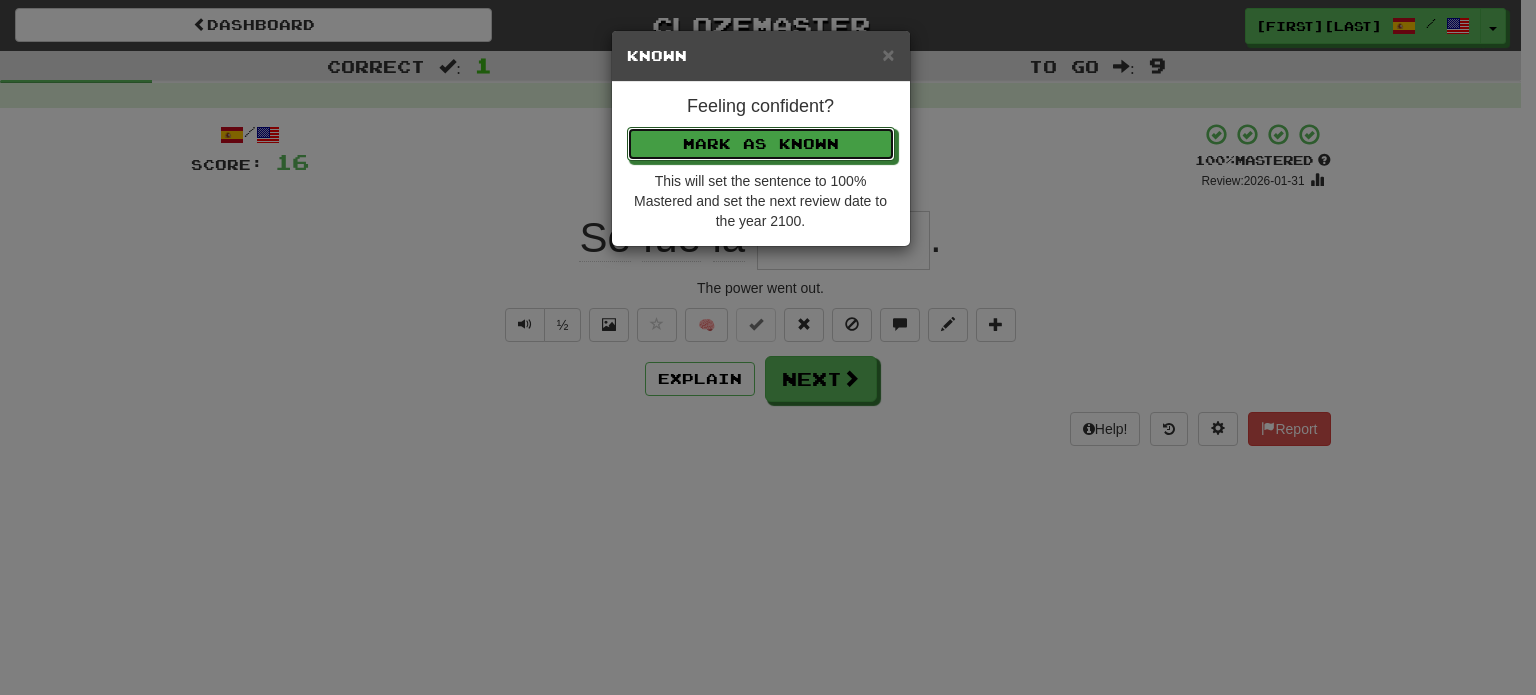 type 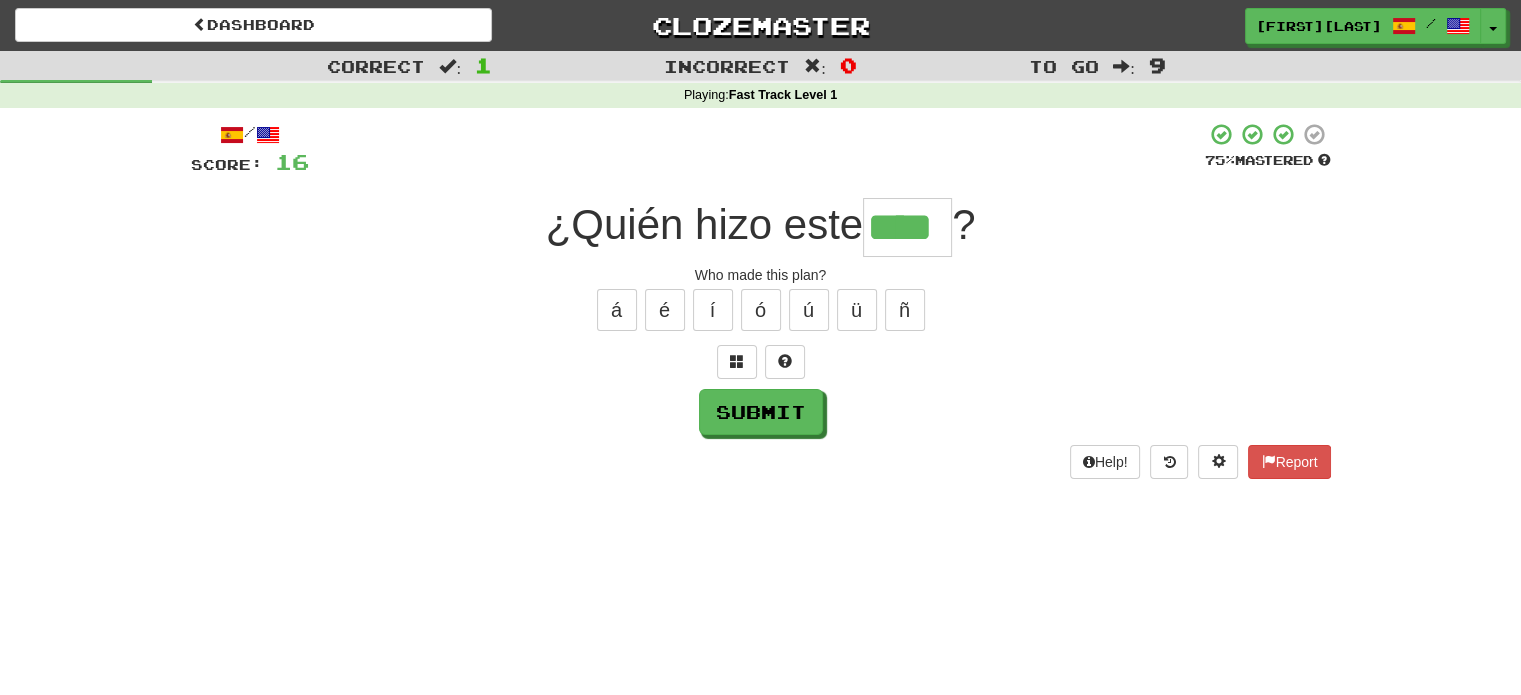 type on "****" 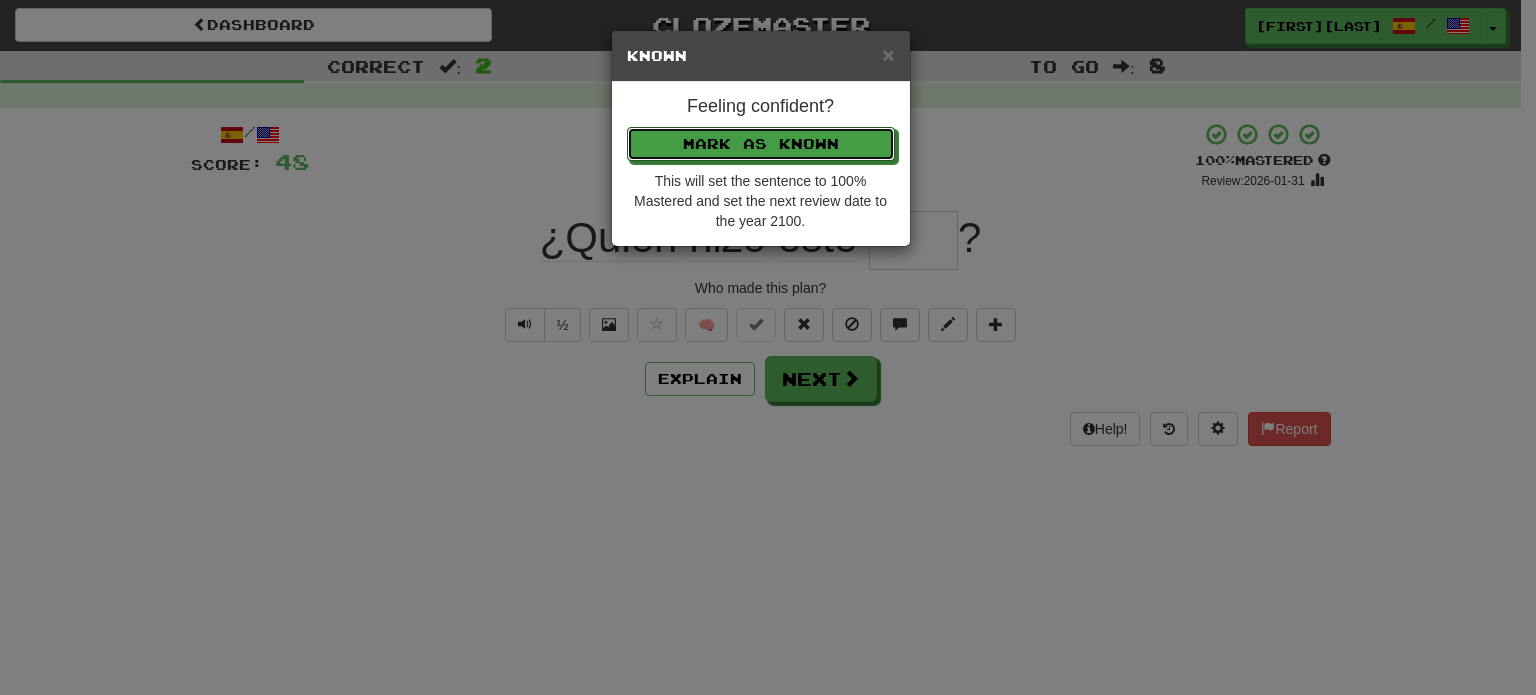click on "Mark as Known" at bounding box center (761, 144) 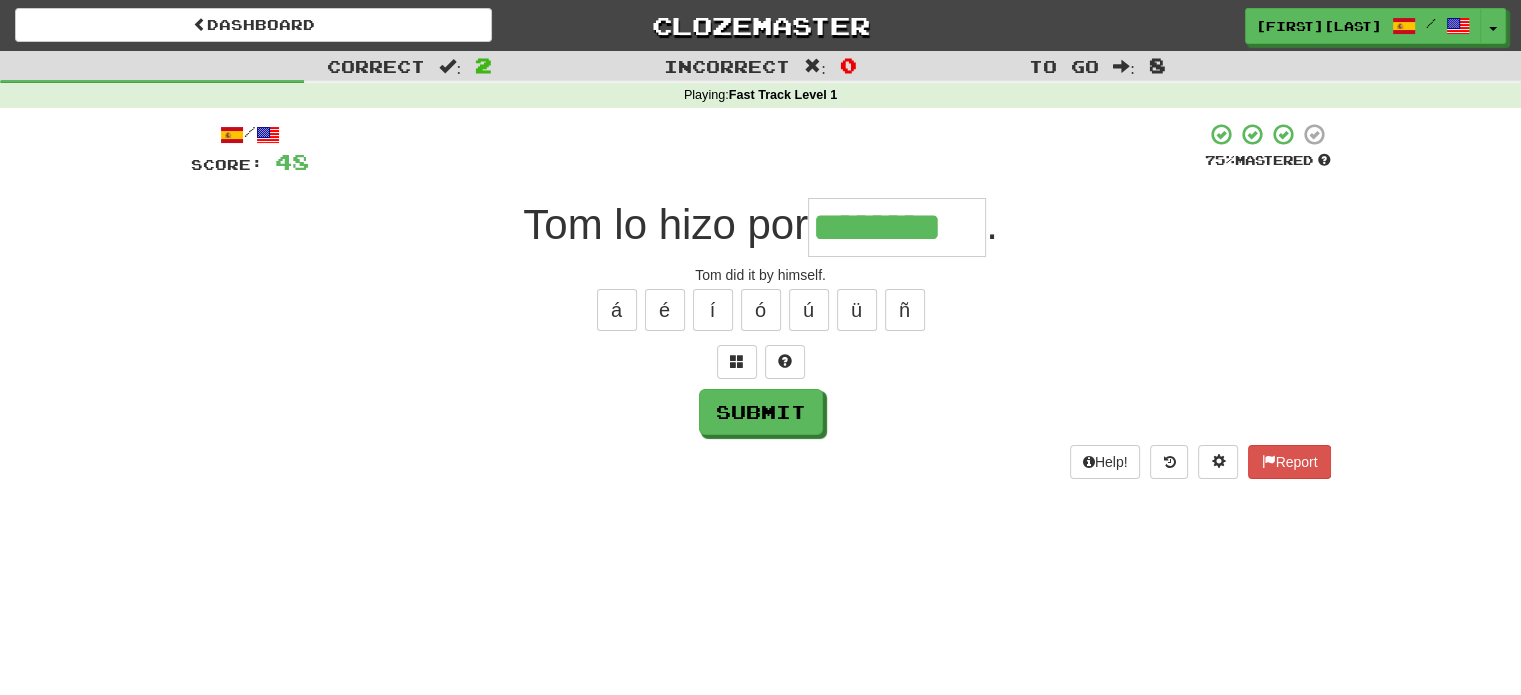 type on "********" 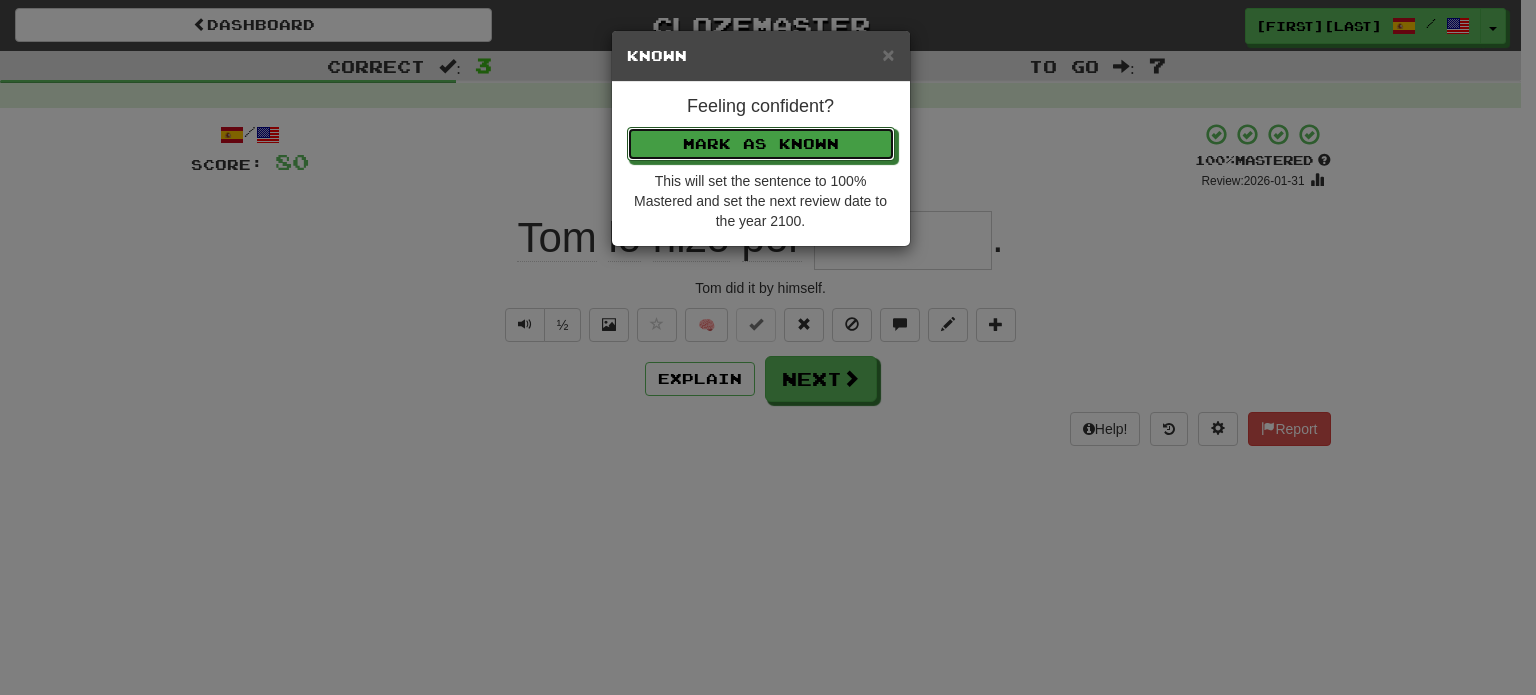 click on "Mark as Known" at bounding box center (761, 144) 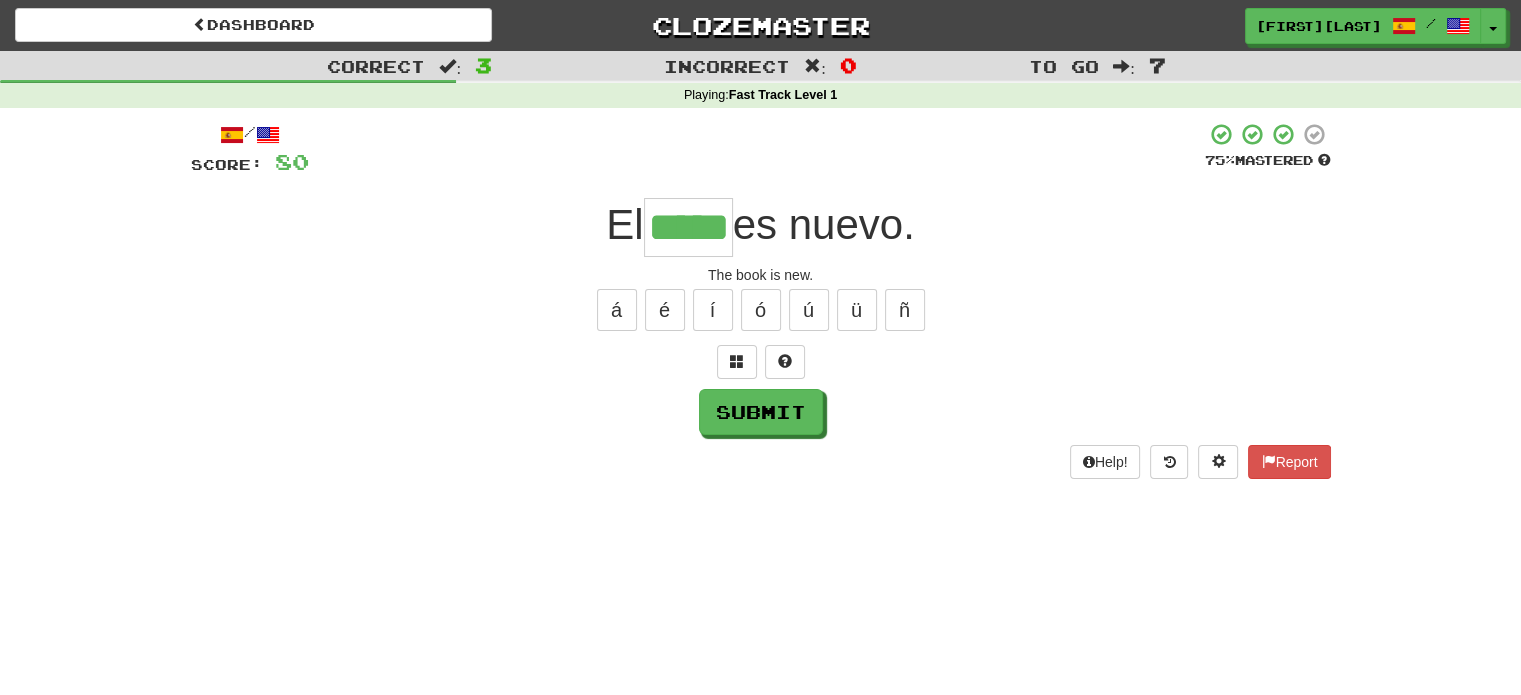 type on "*****" 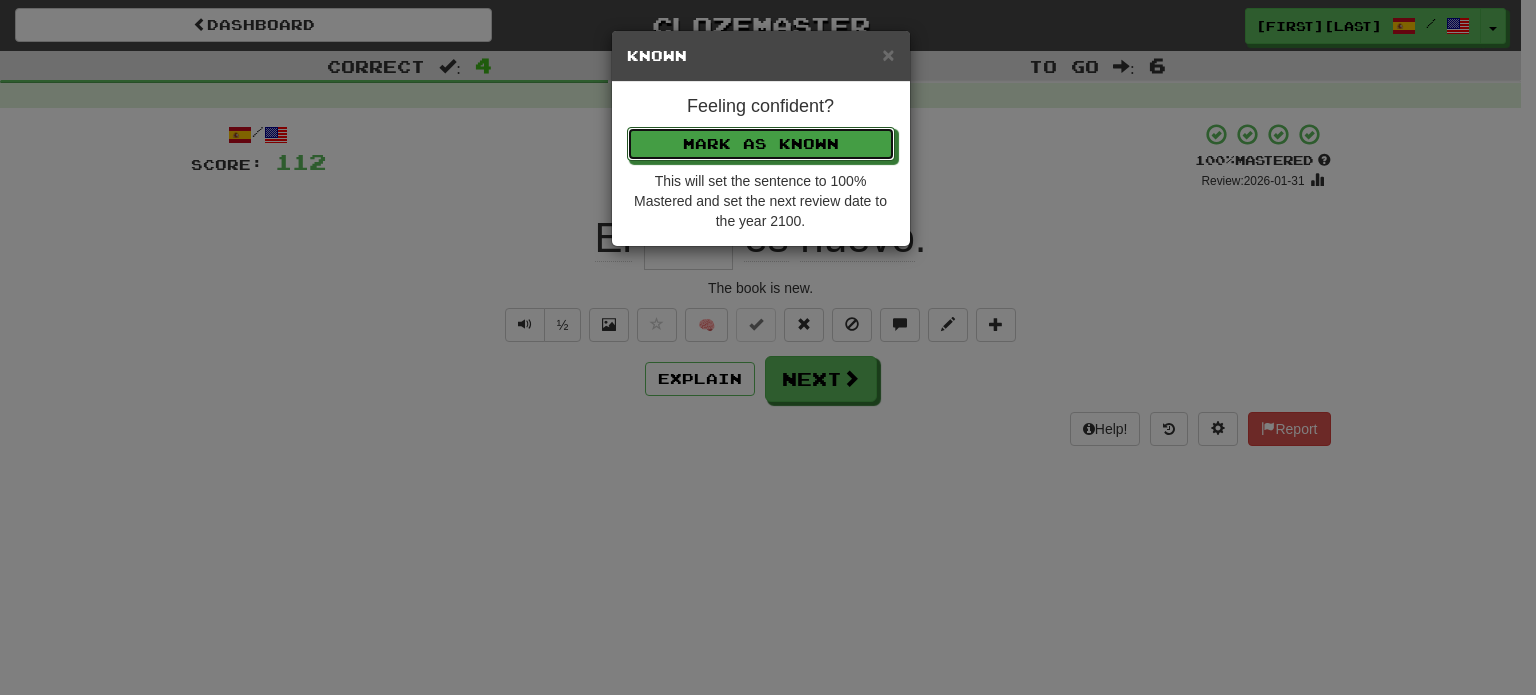 click on "Mark as Known" at bounding box center [761, 144] 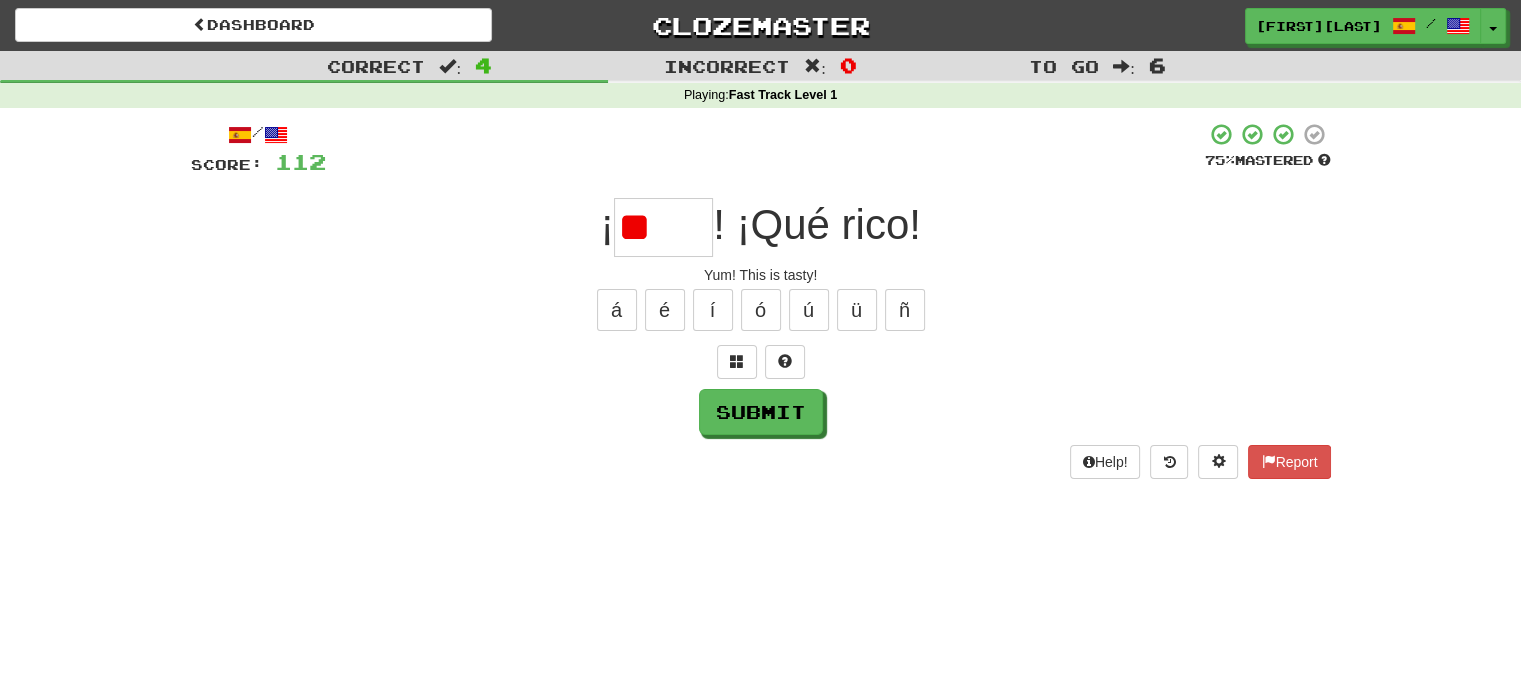 type on "*" 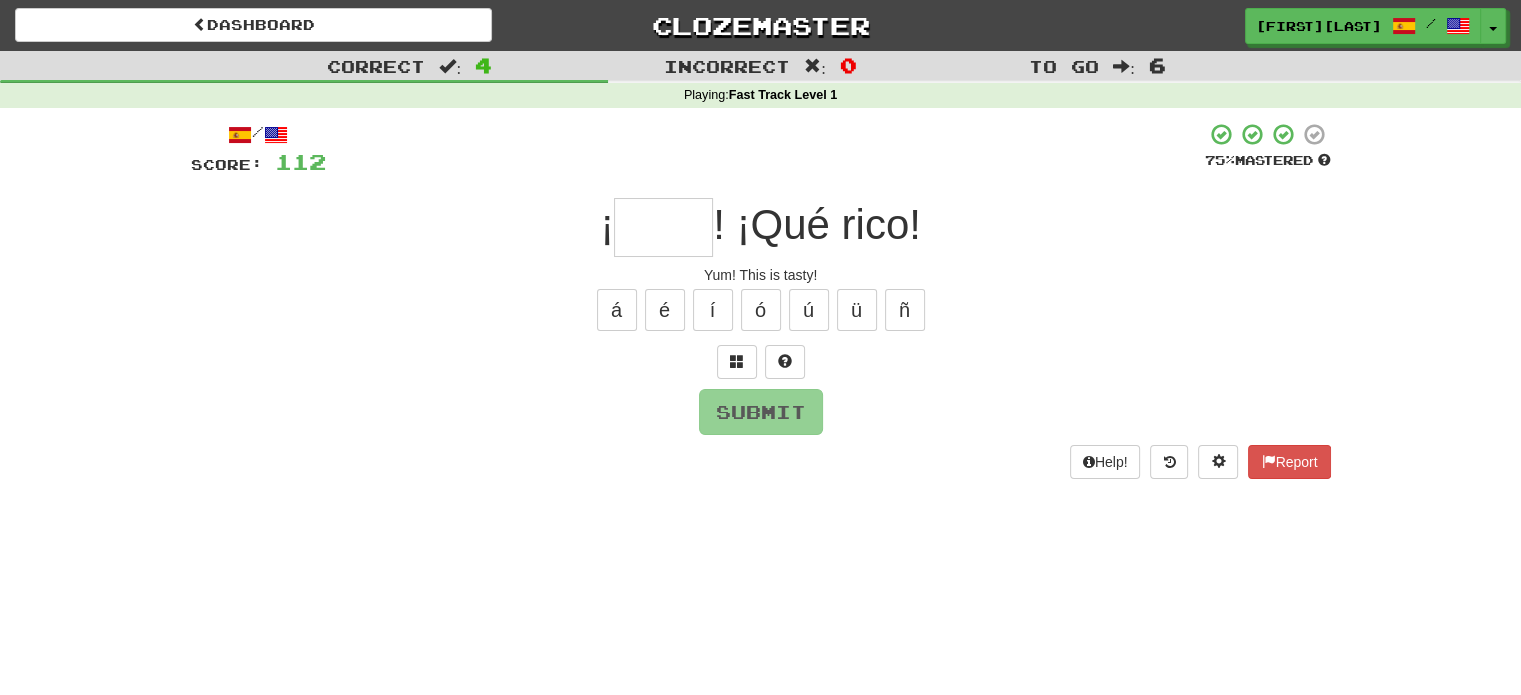 type on "*" 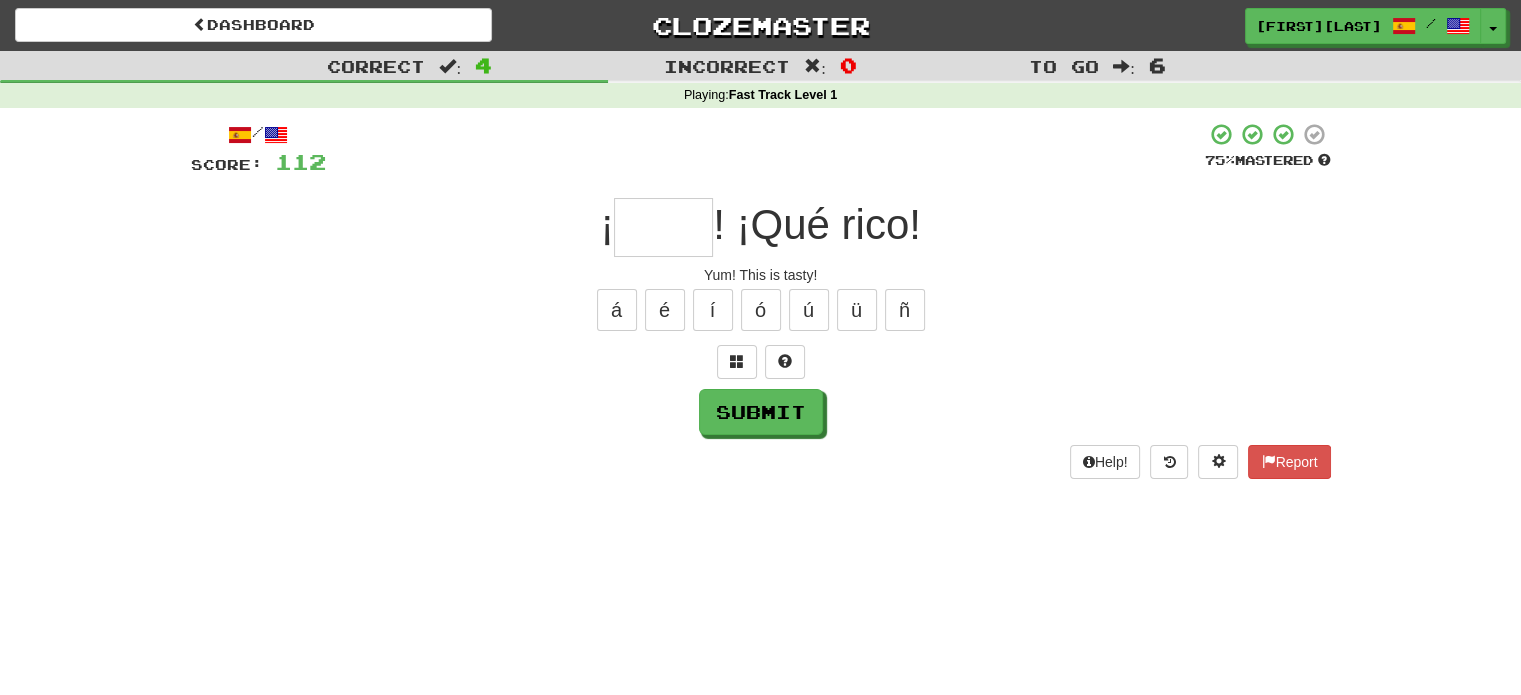type on "*" 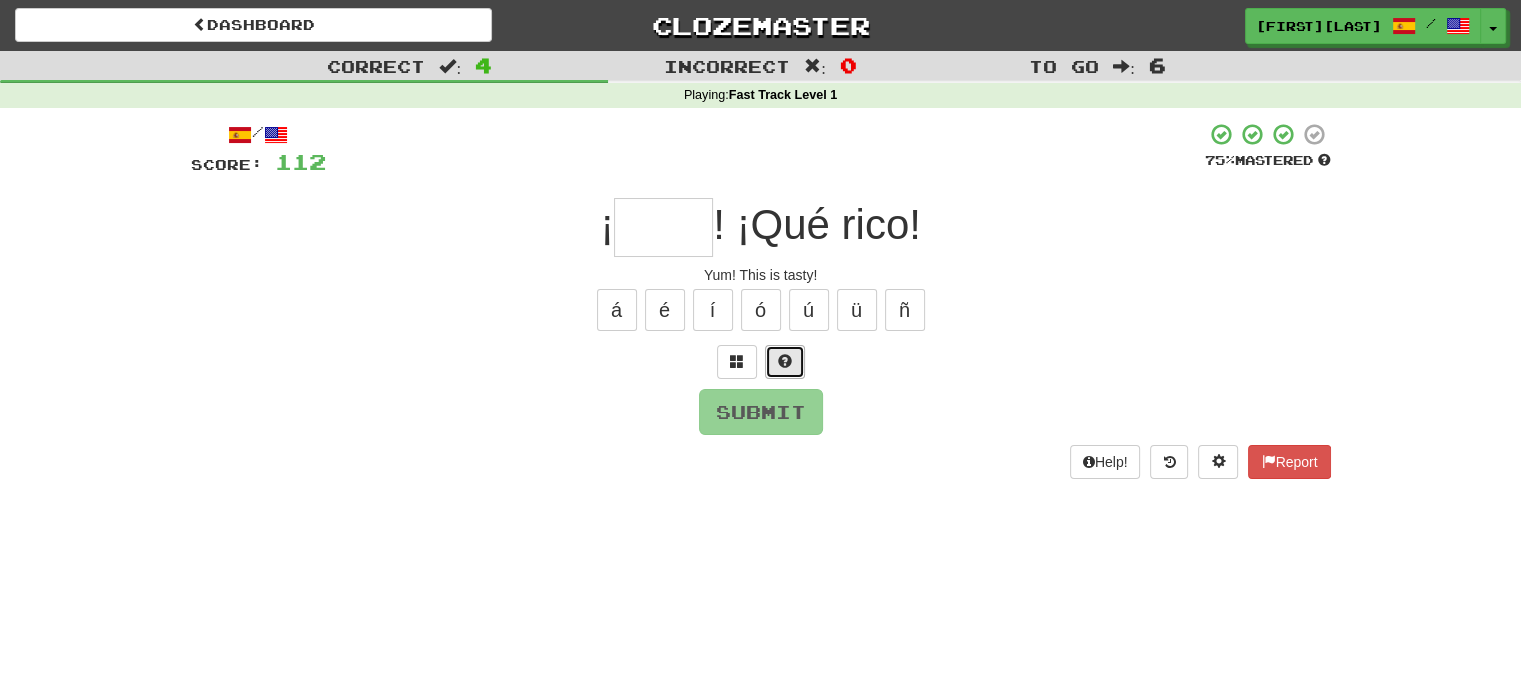 click at bounding box center [785, 362] 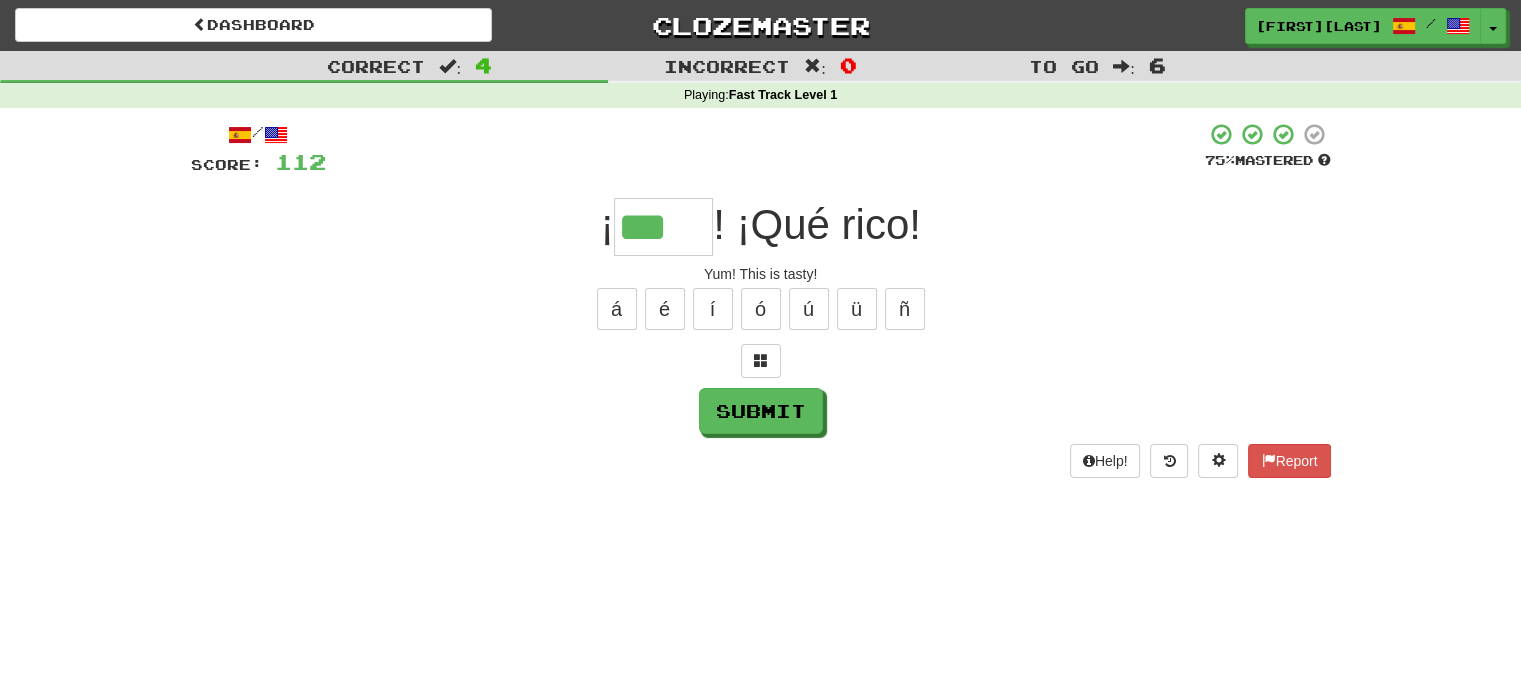 scroll, scrollTop: 0, scrollLeft: 0, axis: both 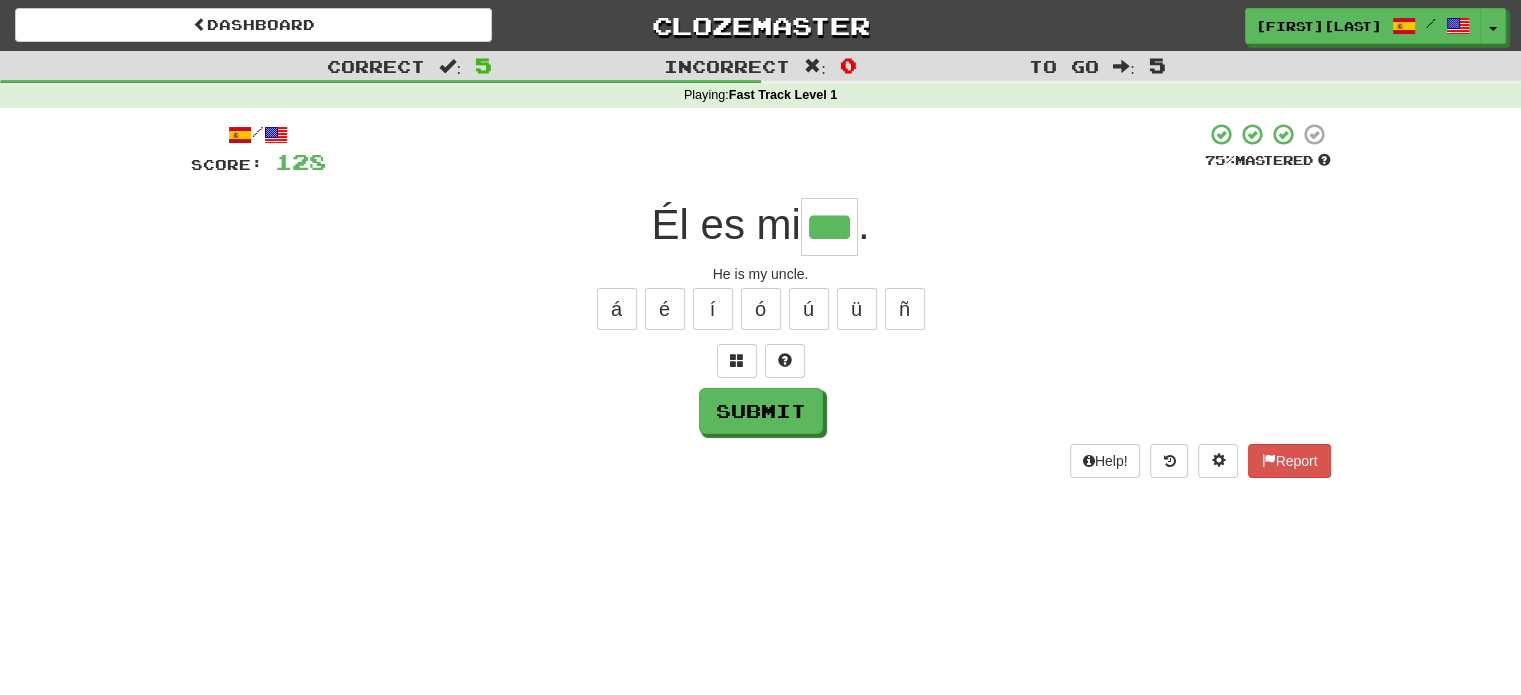 type on "***" 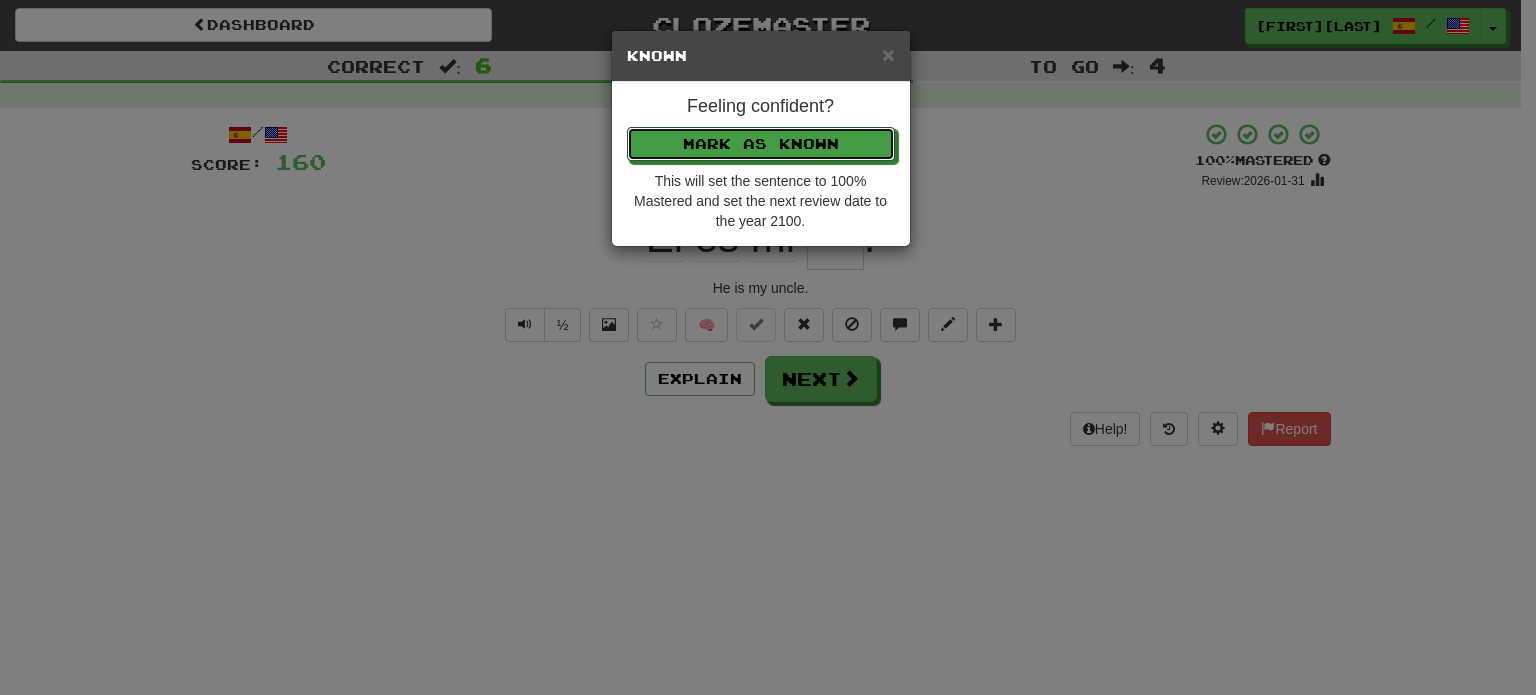 click on "Mark as Known" at bounding box center (761, 144) 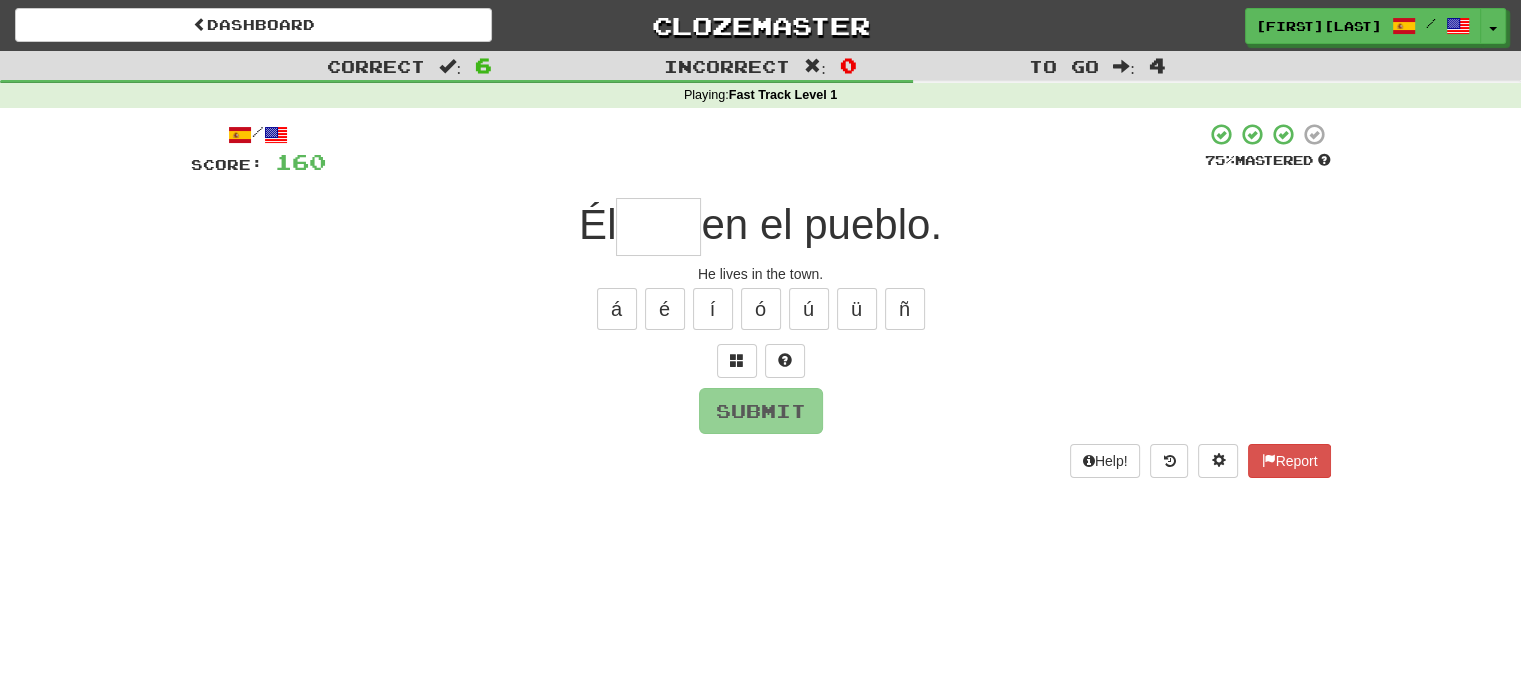 type on "*" 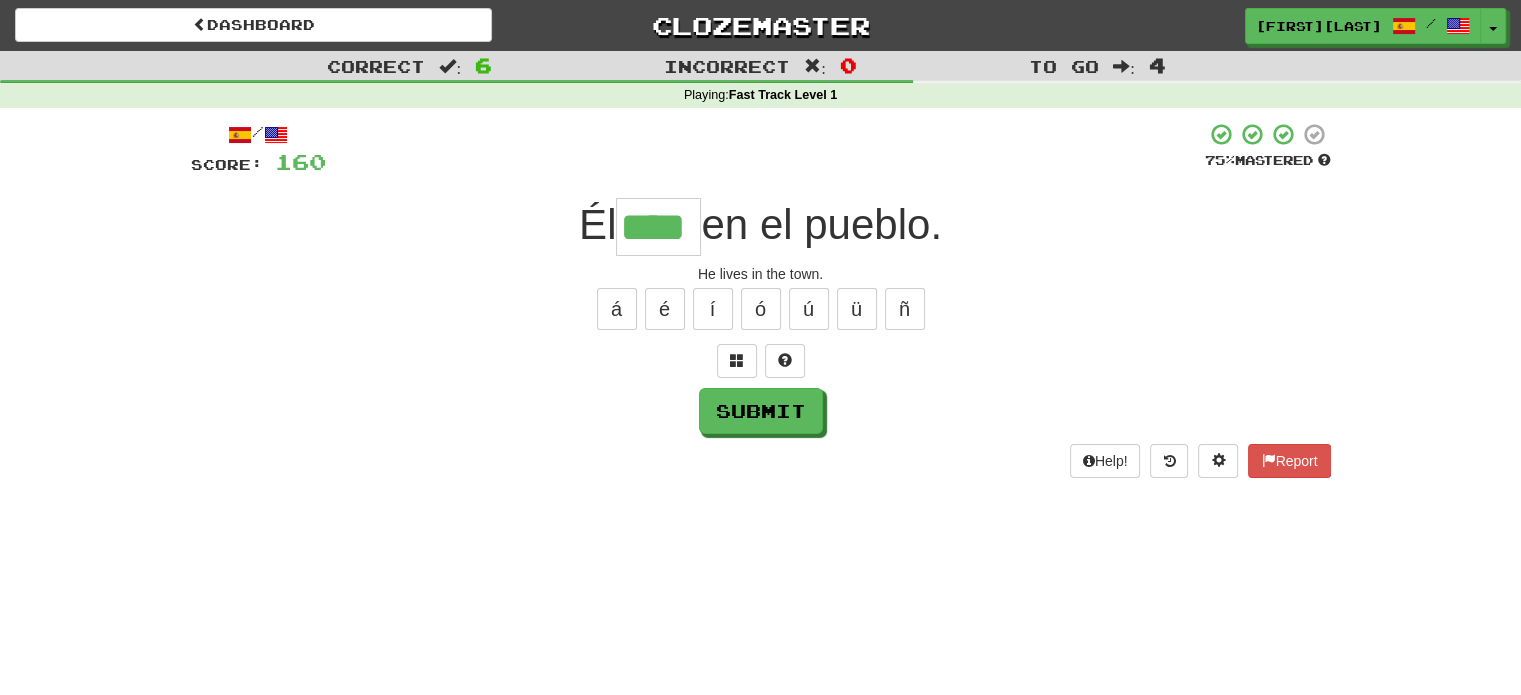 type on "****" 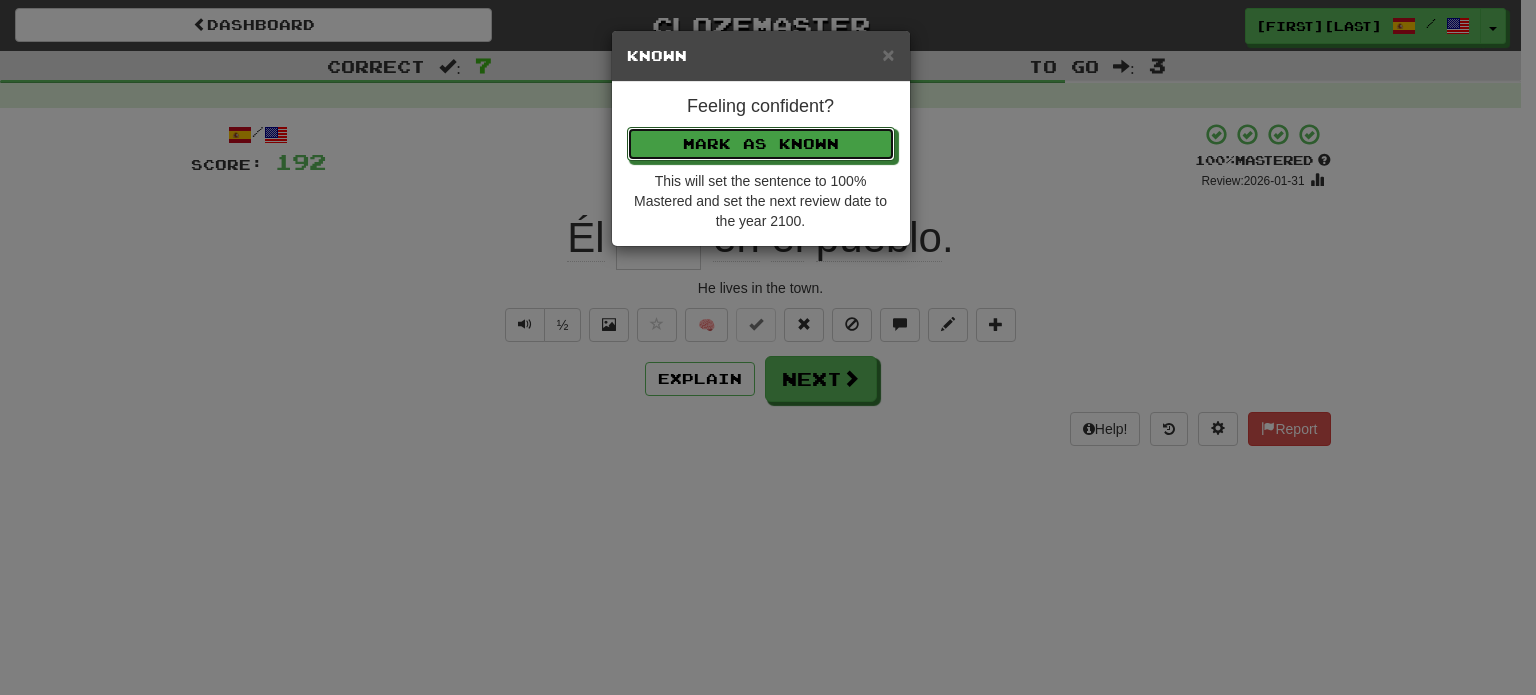 click on "Mark as Known" at bounding box center [761, 144] 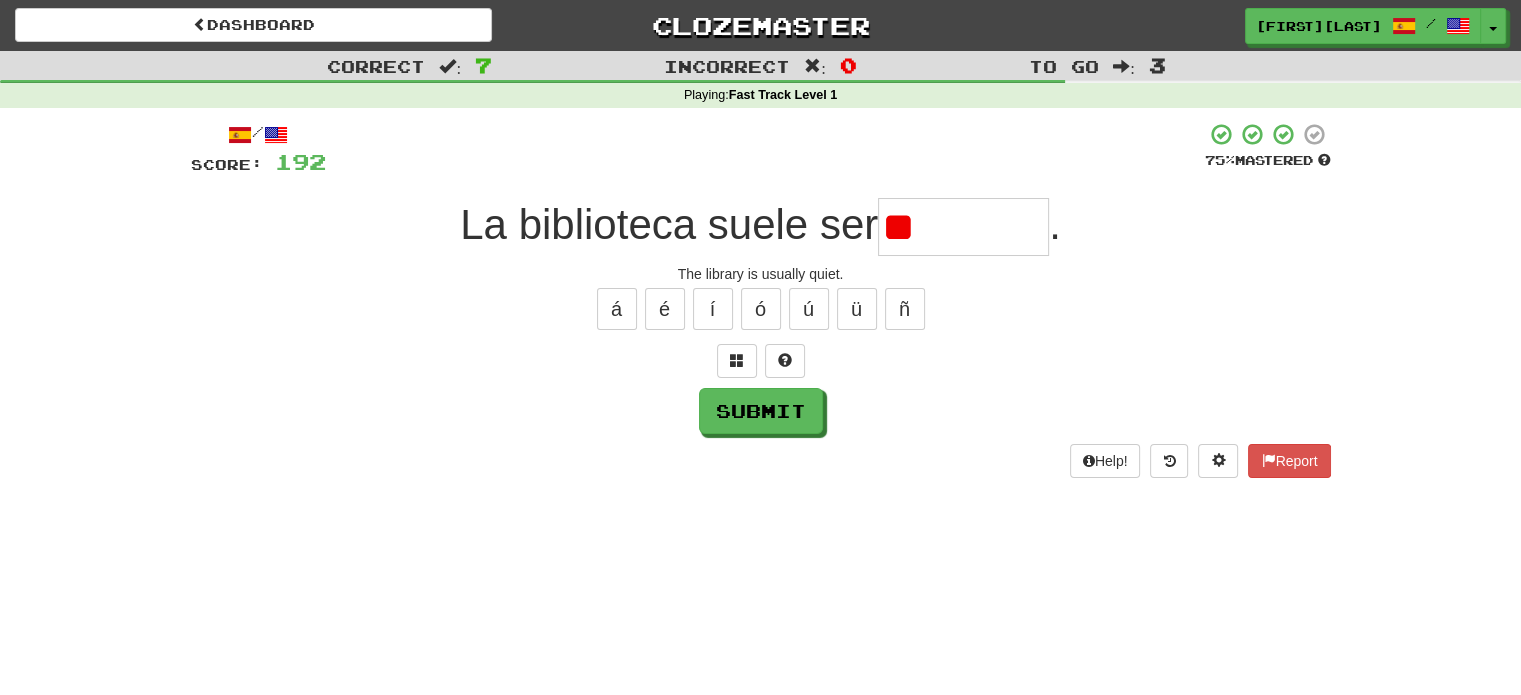 type on "*" 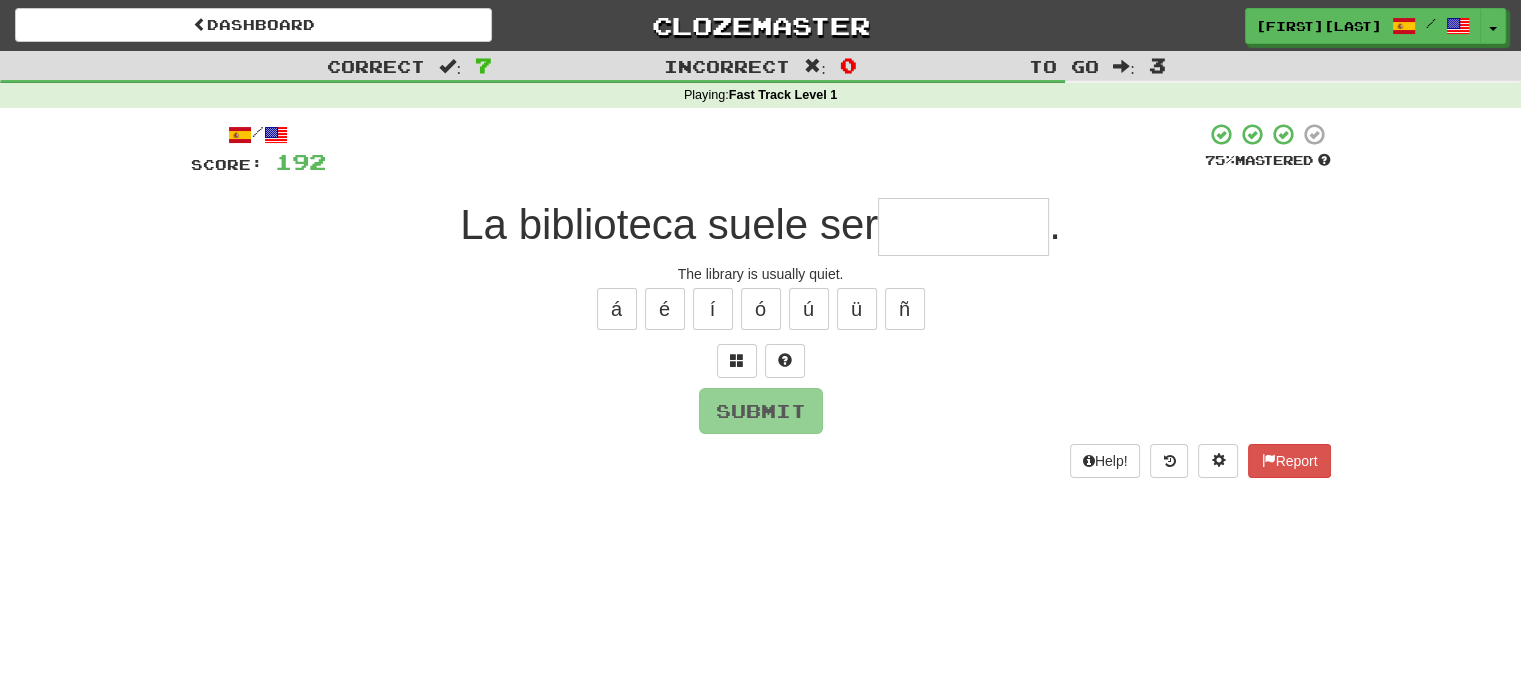 type on "*" 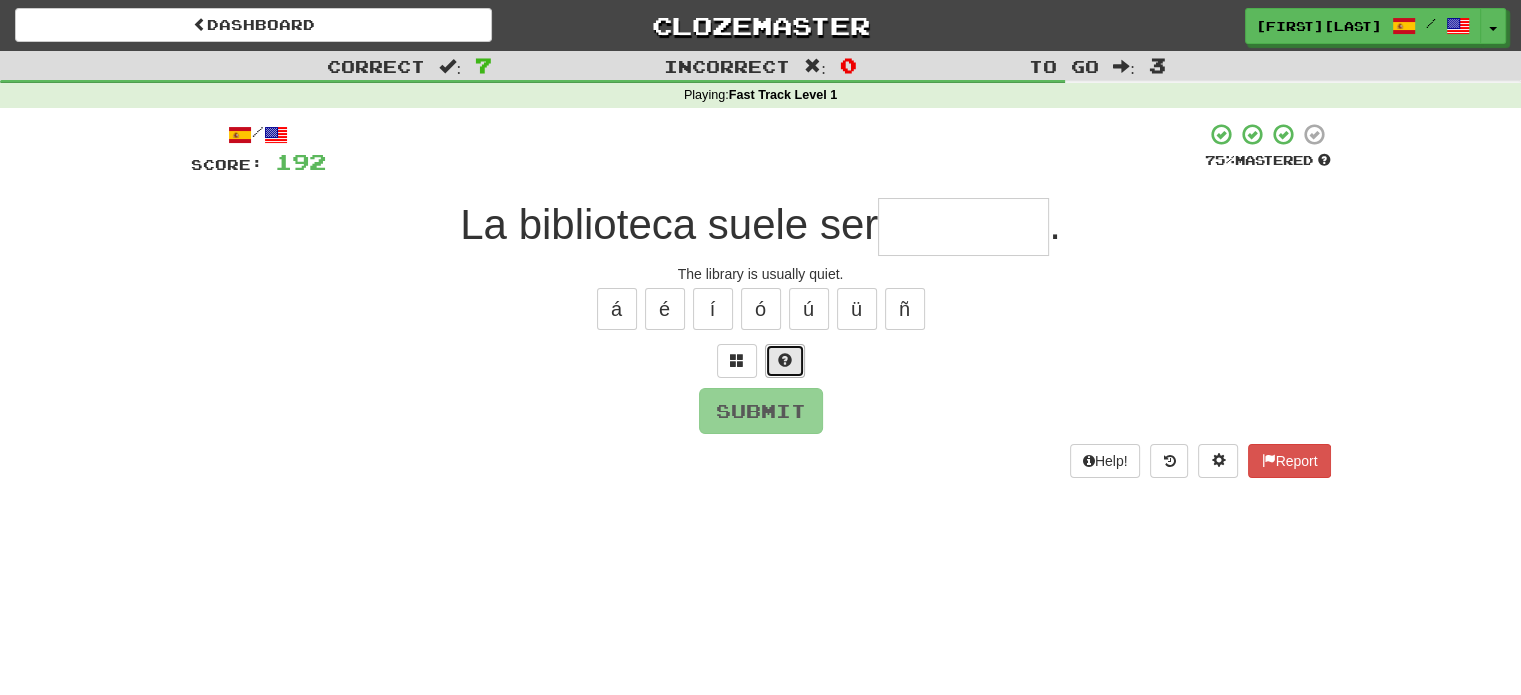 click at bounding box center (785, 361) 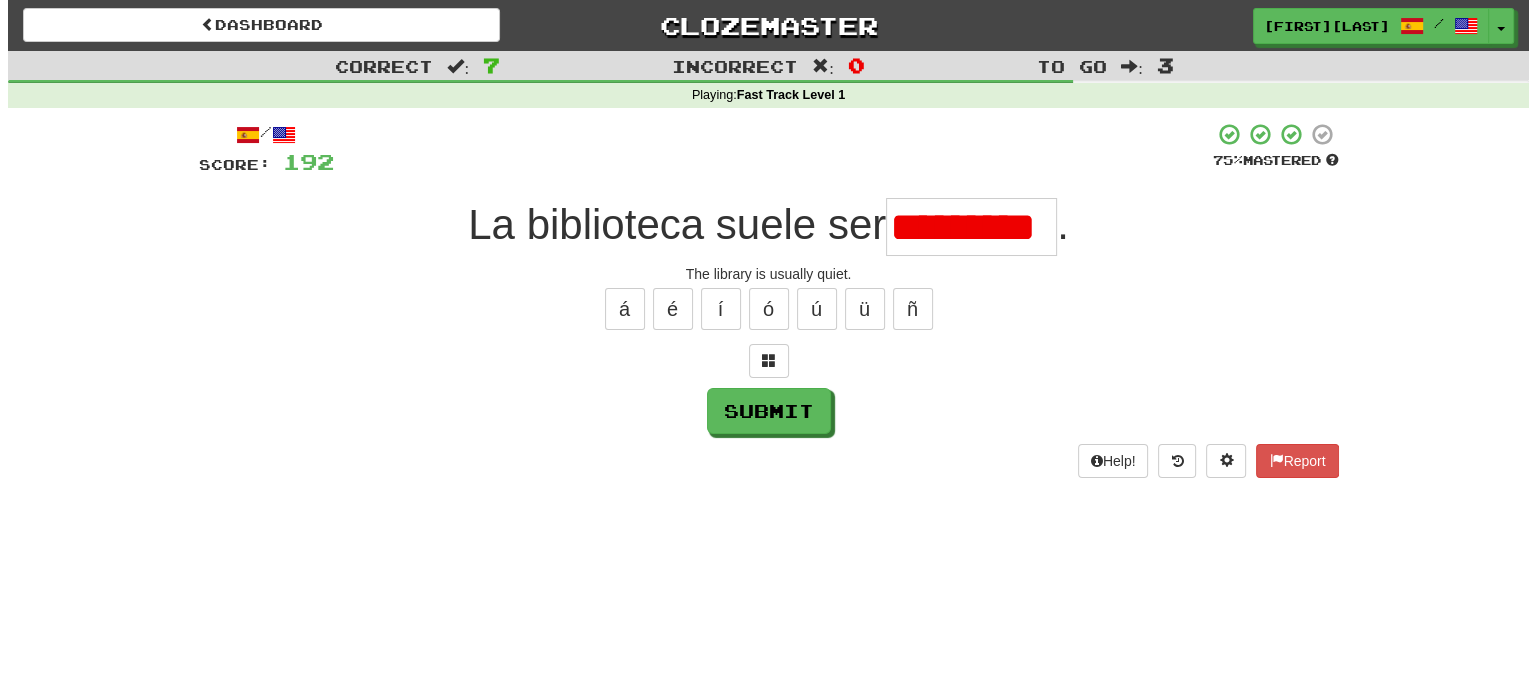 scroll, scrollTop: 0, scrollLeft: 0, axis: both 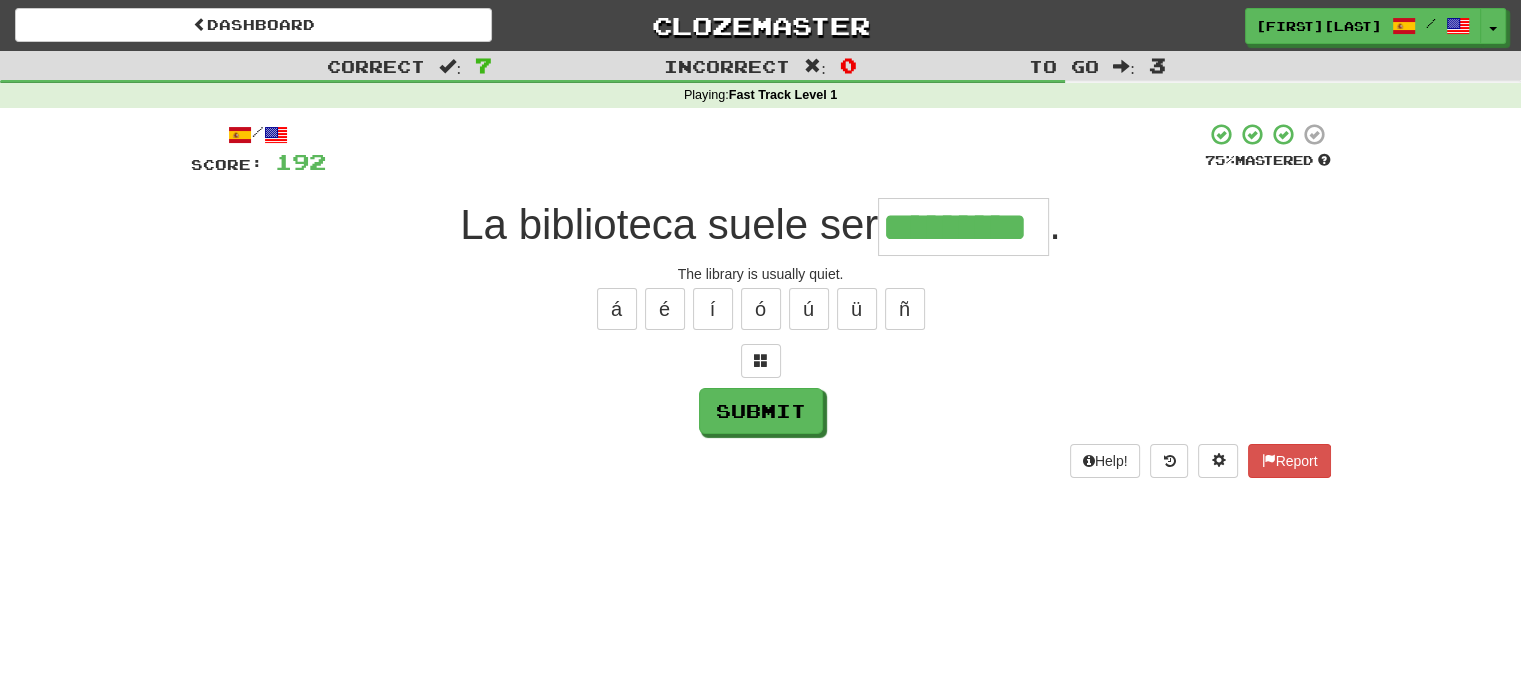 type on "*********" 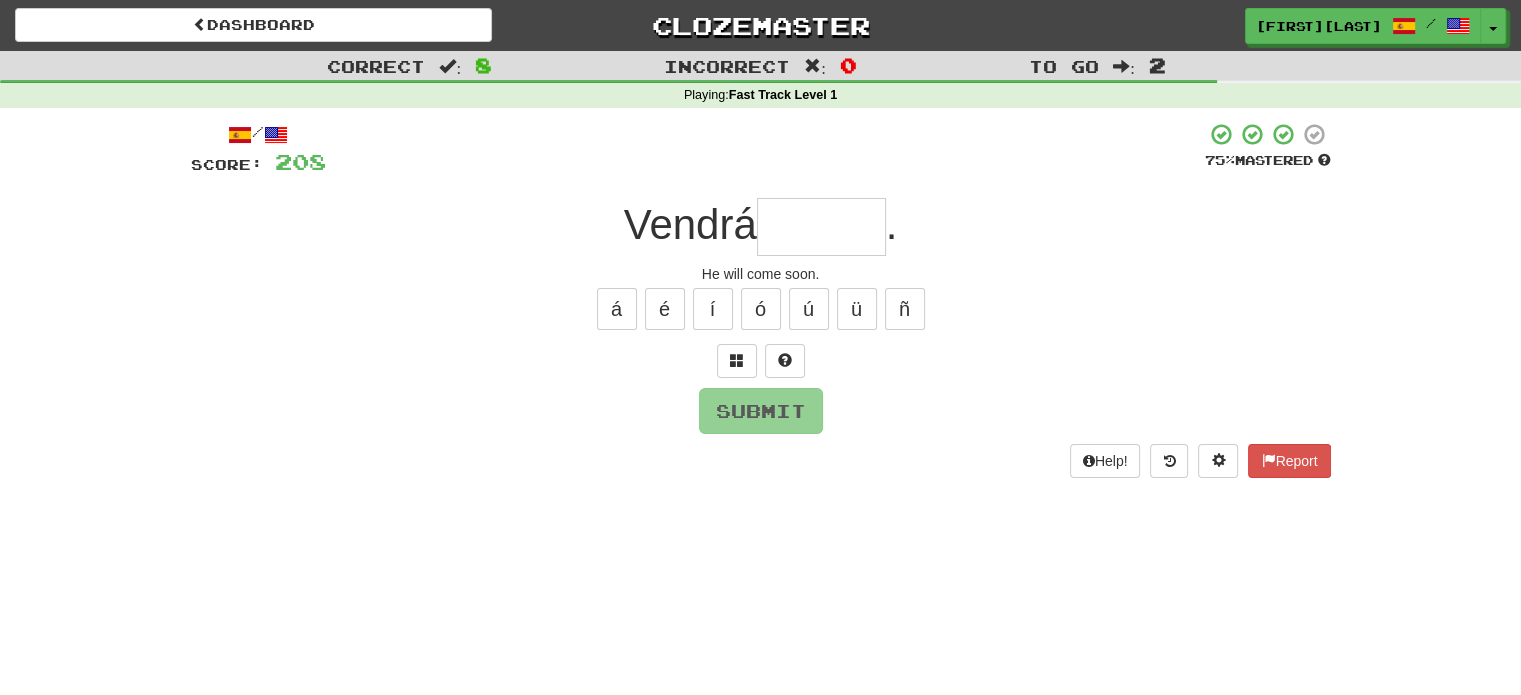 type on "*" 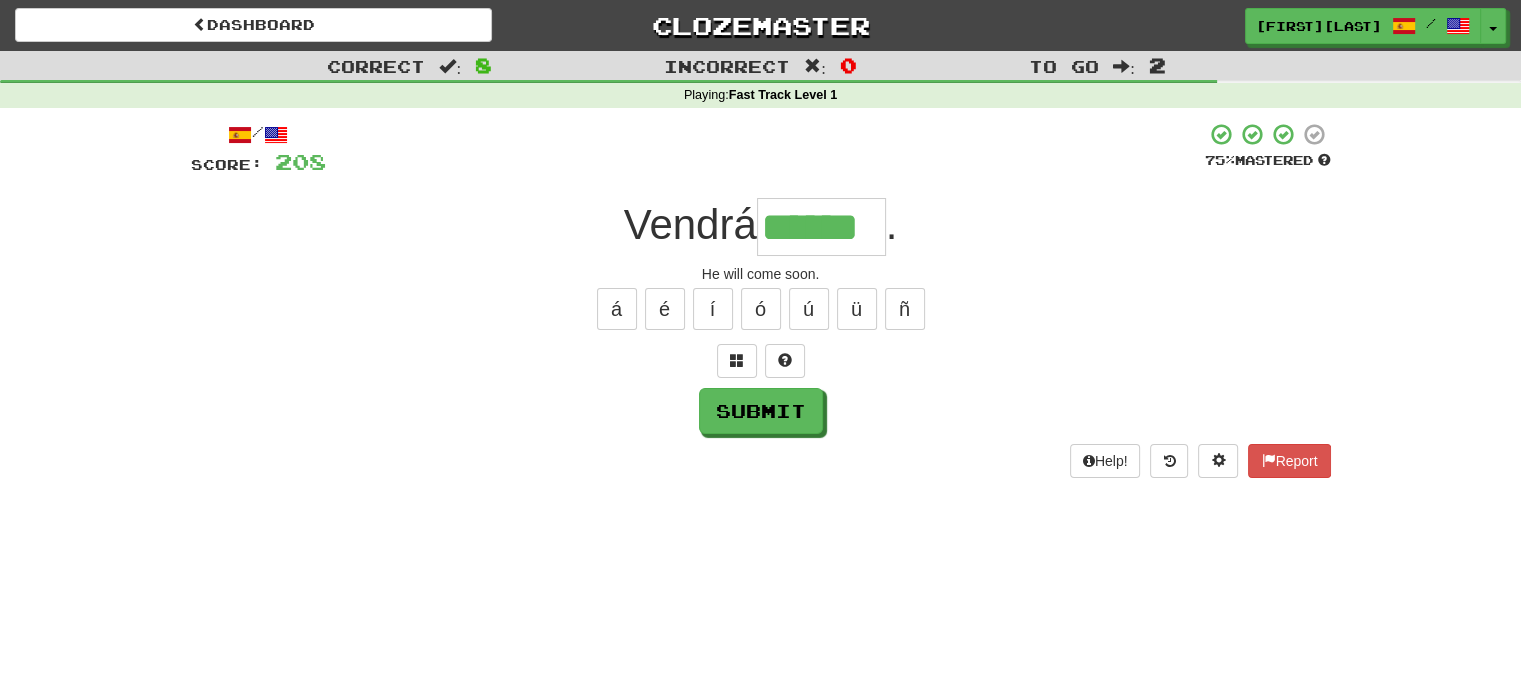 type on "******" 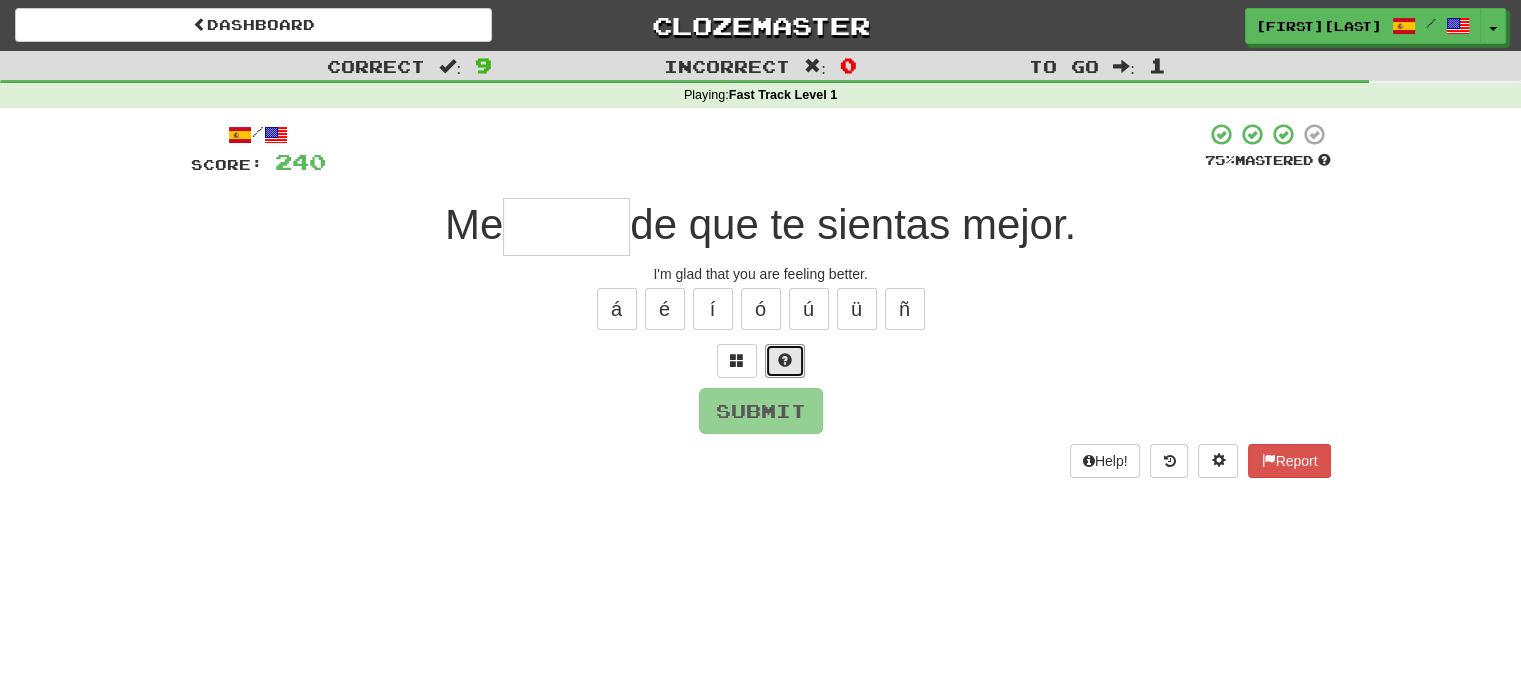 click at bounding box center [785, 361] 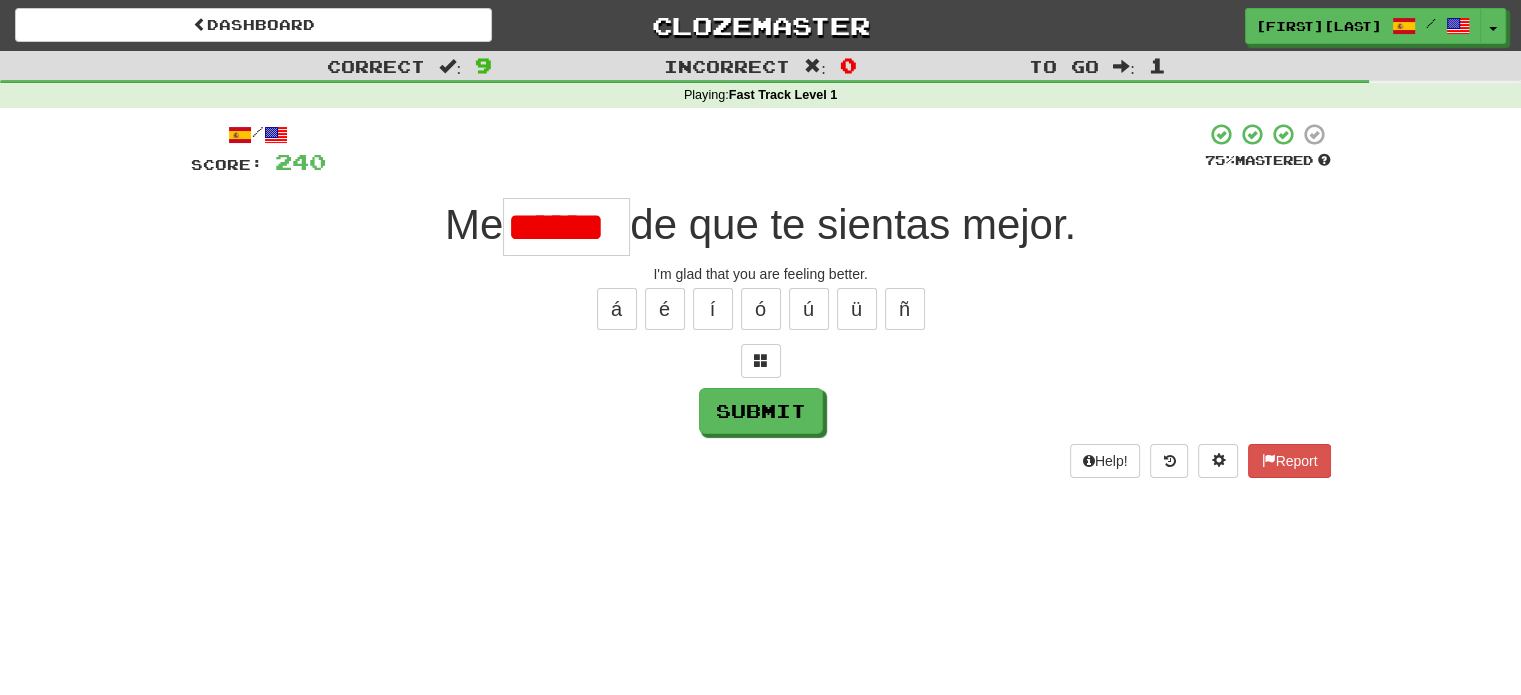 type on "******" 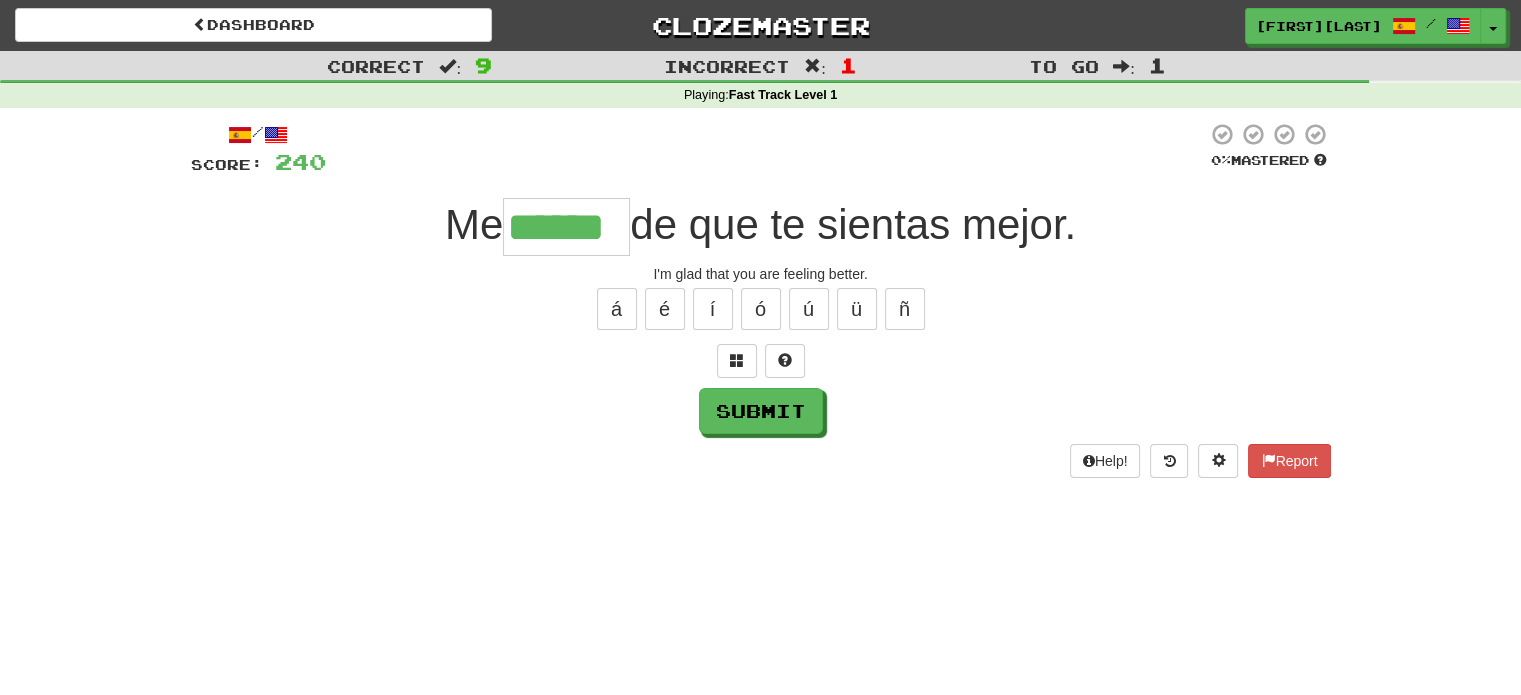 type on "******" 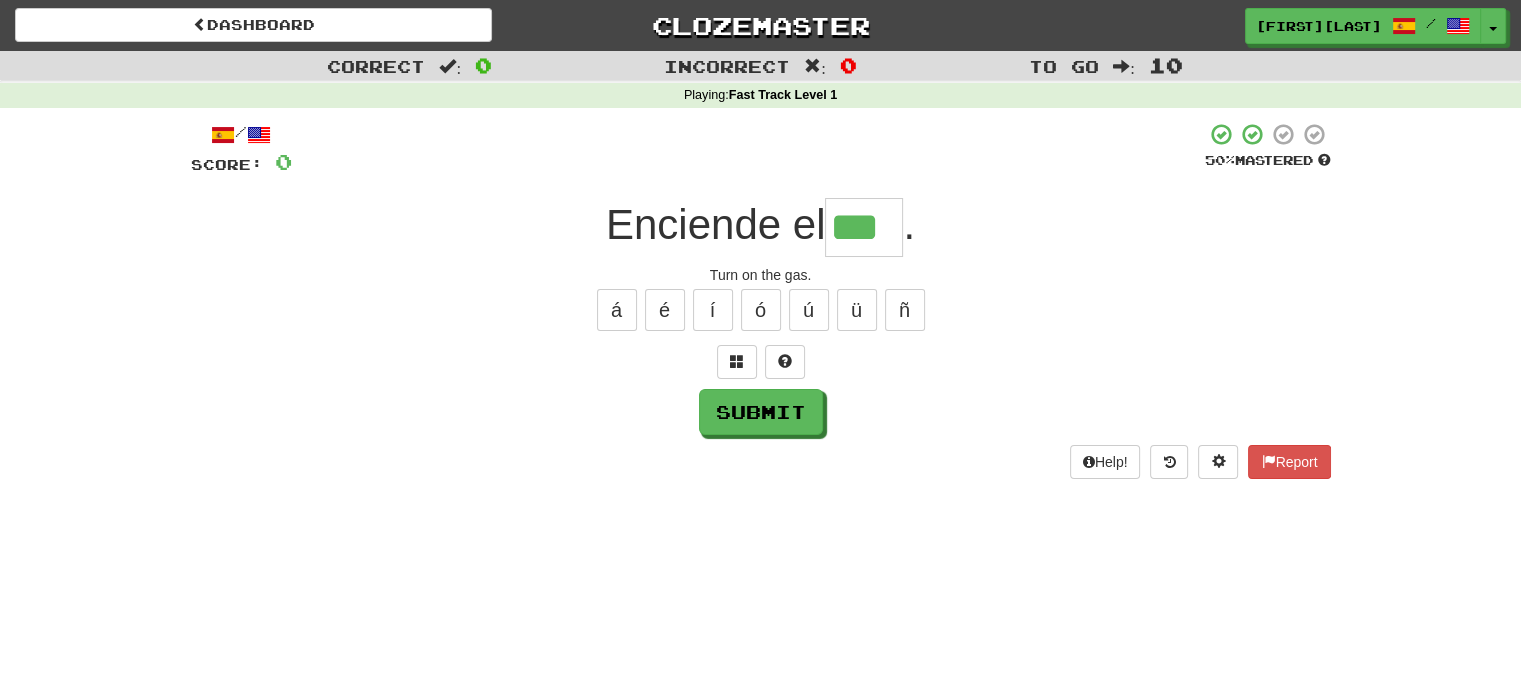type on "***" 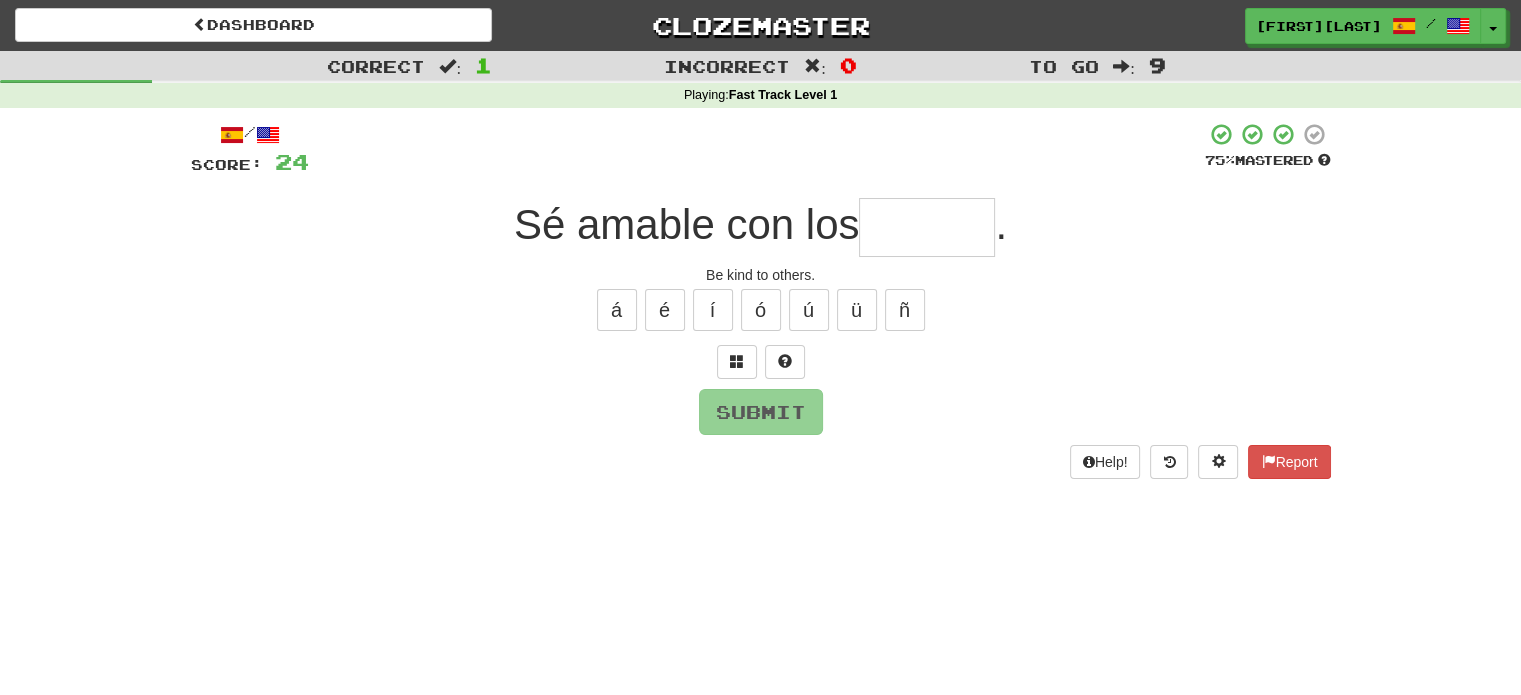 type on "*" 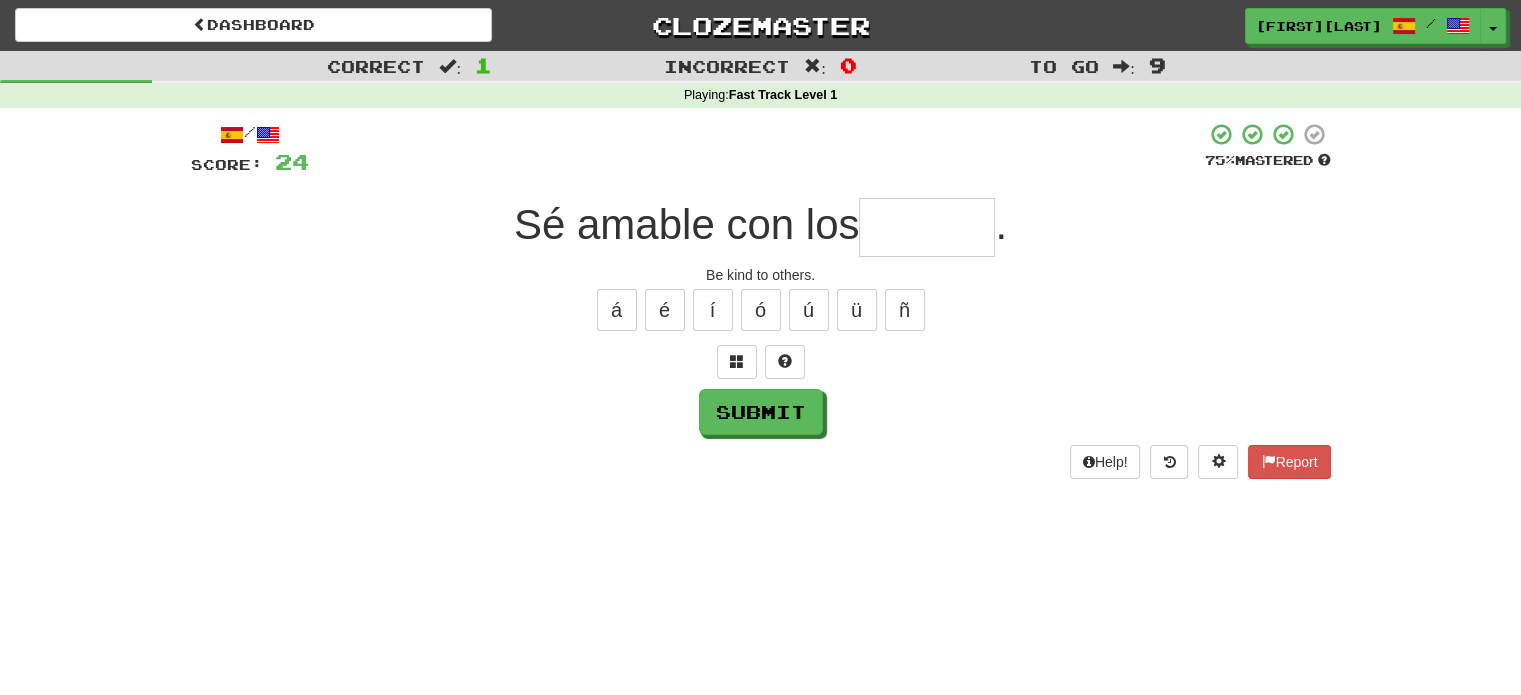 type on "*" 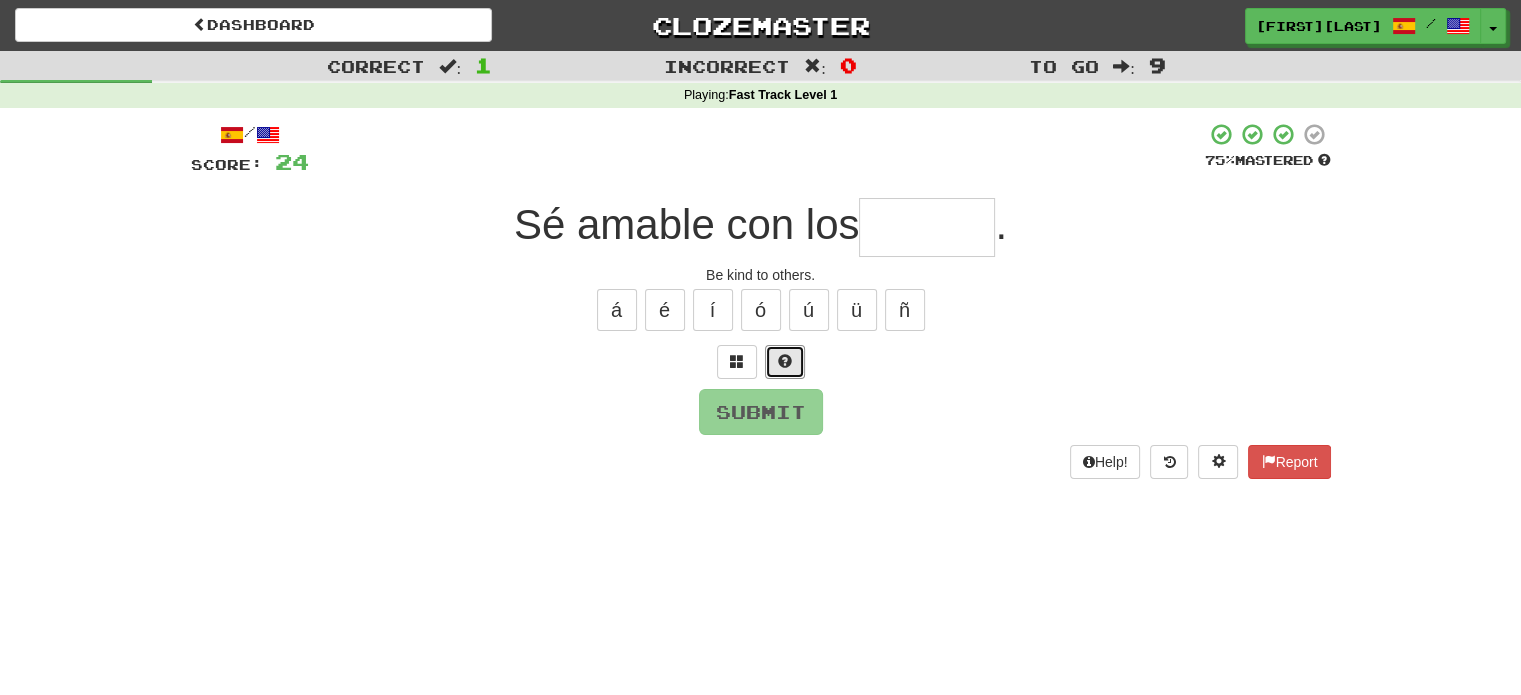 click at bounding box center [785, 362] 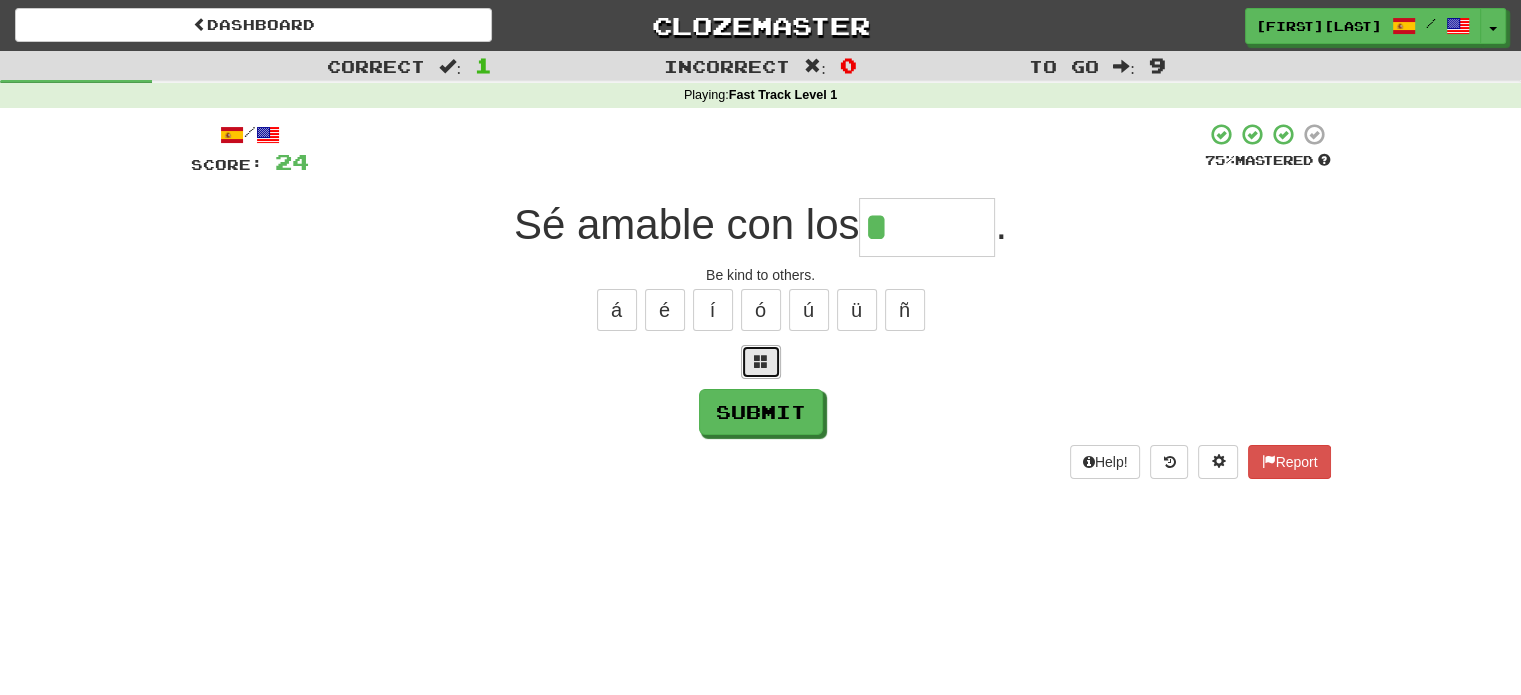 click at bounding box center [761, 361] 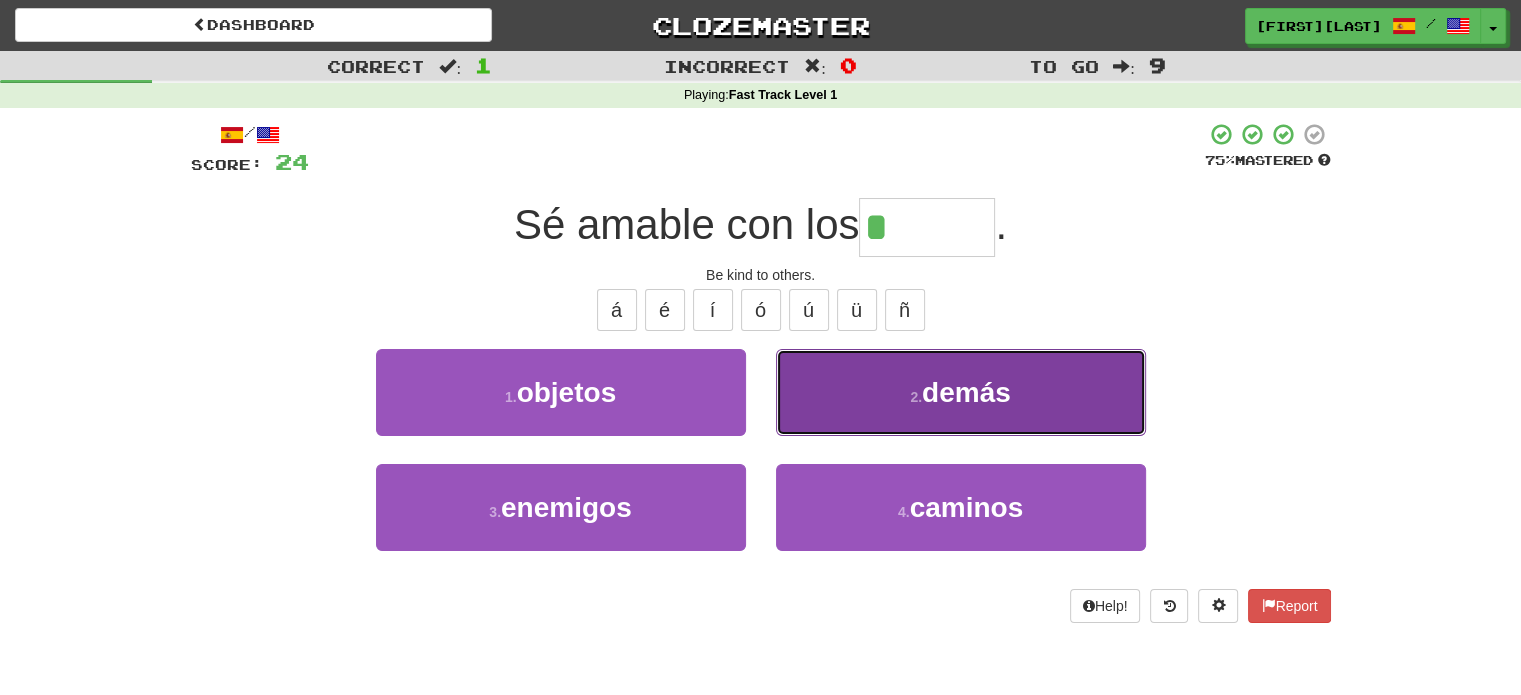 click on "2 .  demás" at bounding box center [961, 392] 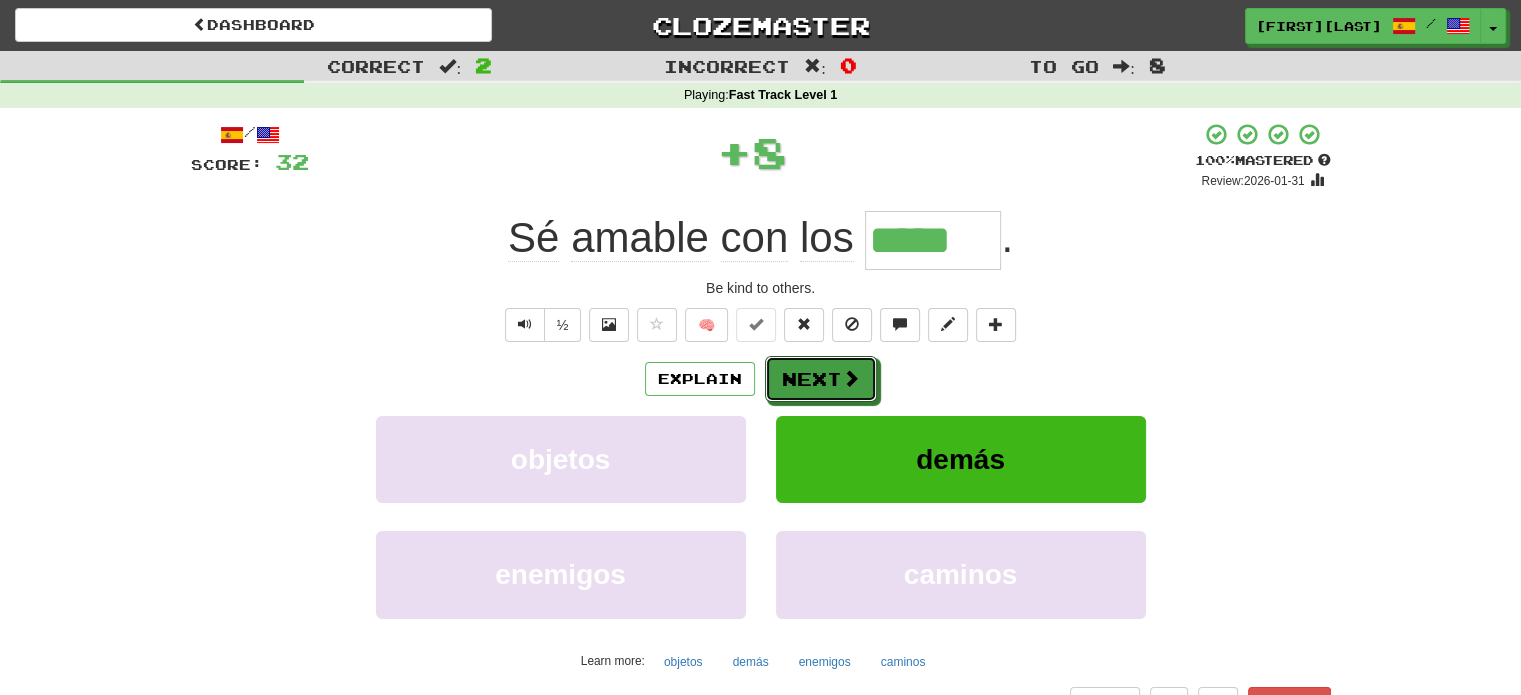 drag, startPoint x: 886, startPoint y: 391, endPoint x: 853, endPoint y: 379, distance: 35.1141 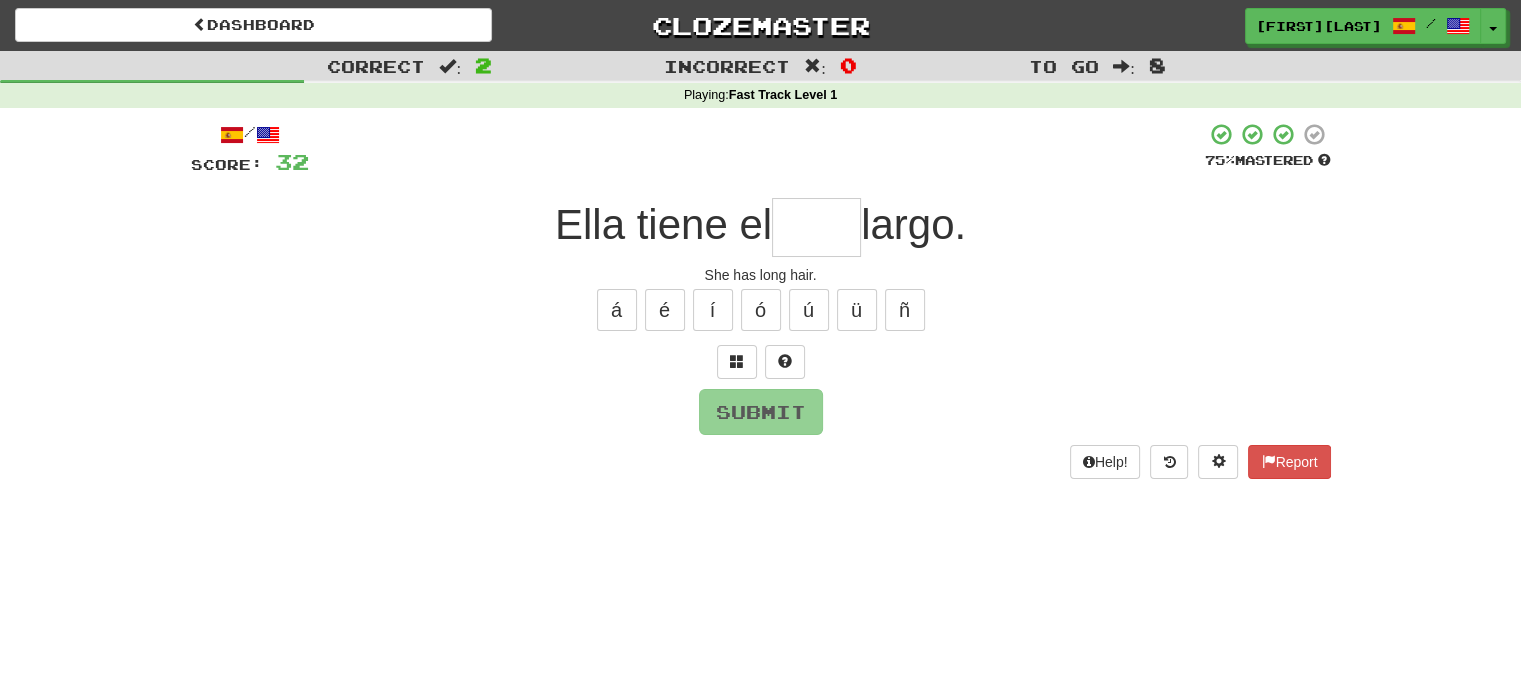 click at bounding box center (816, 227) 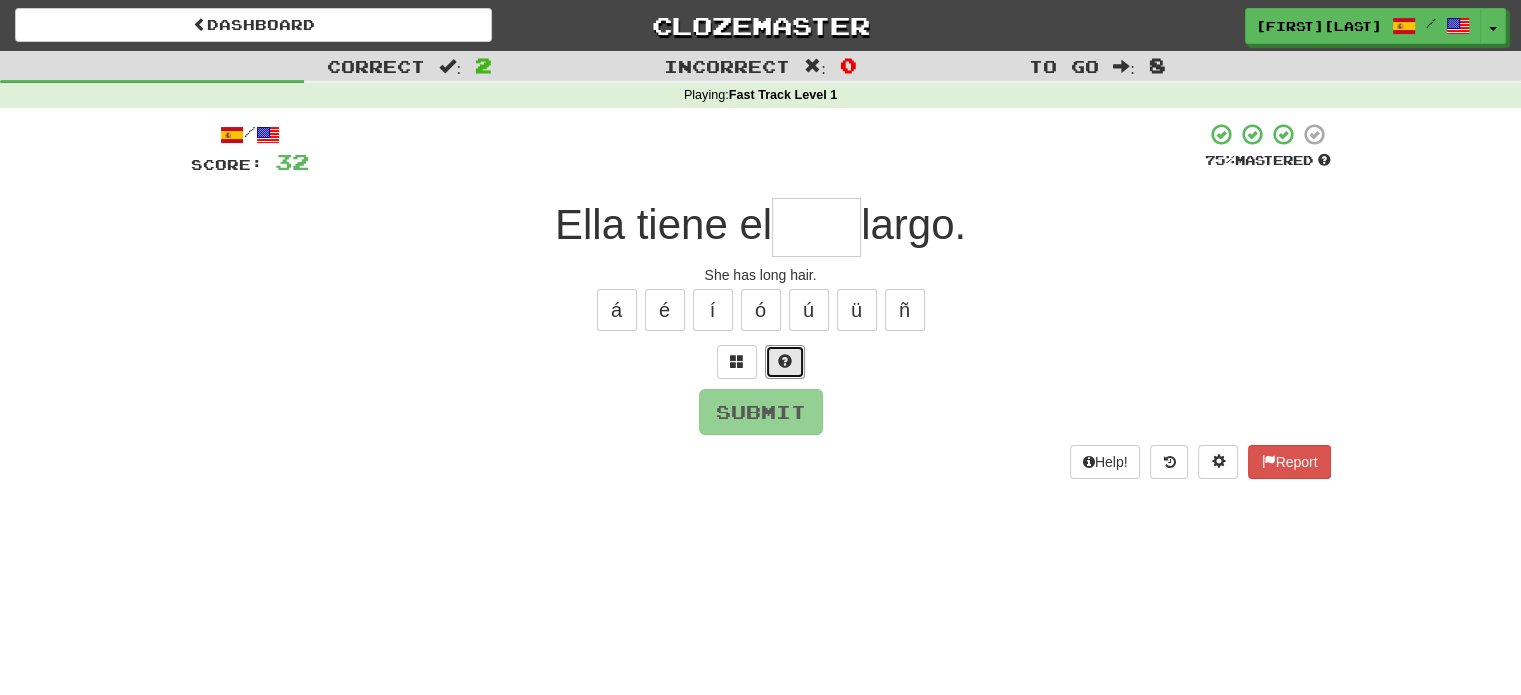 click at bounding box center (785, 361) 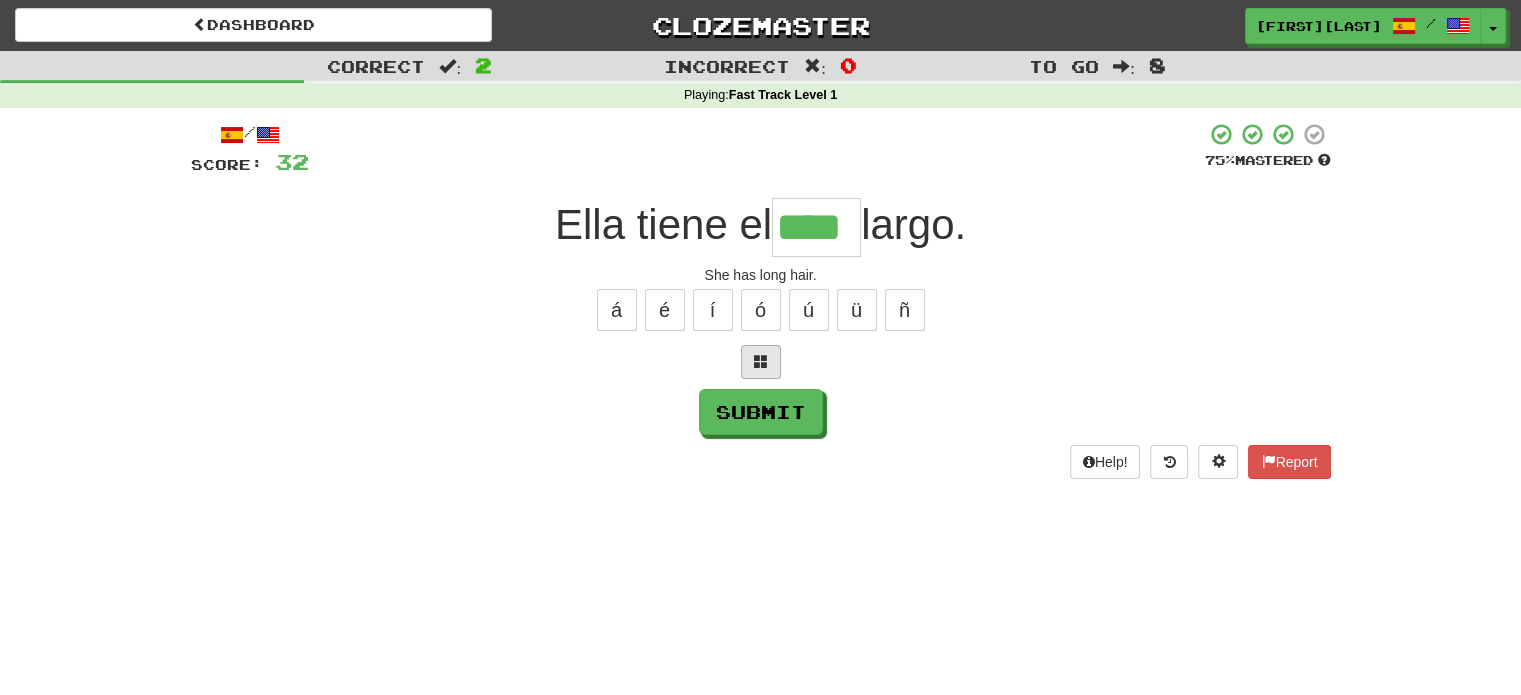 type on "****" 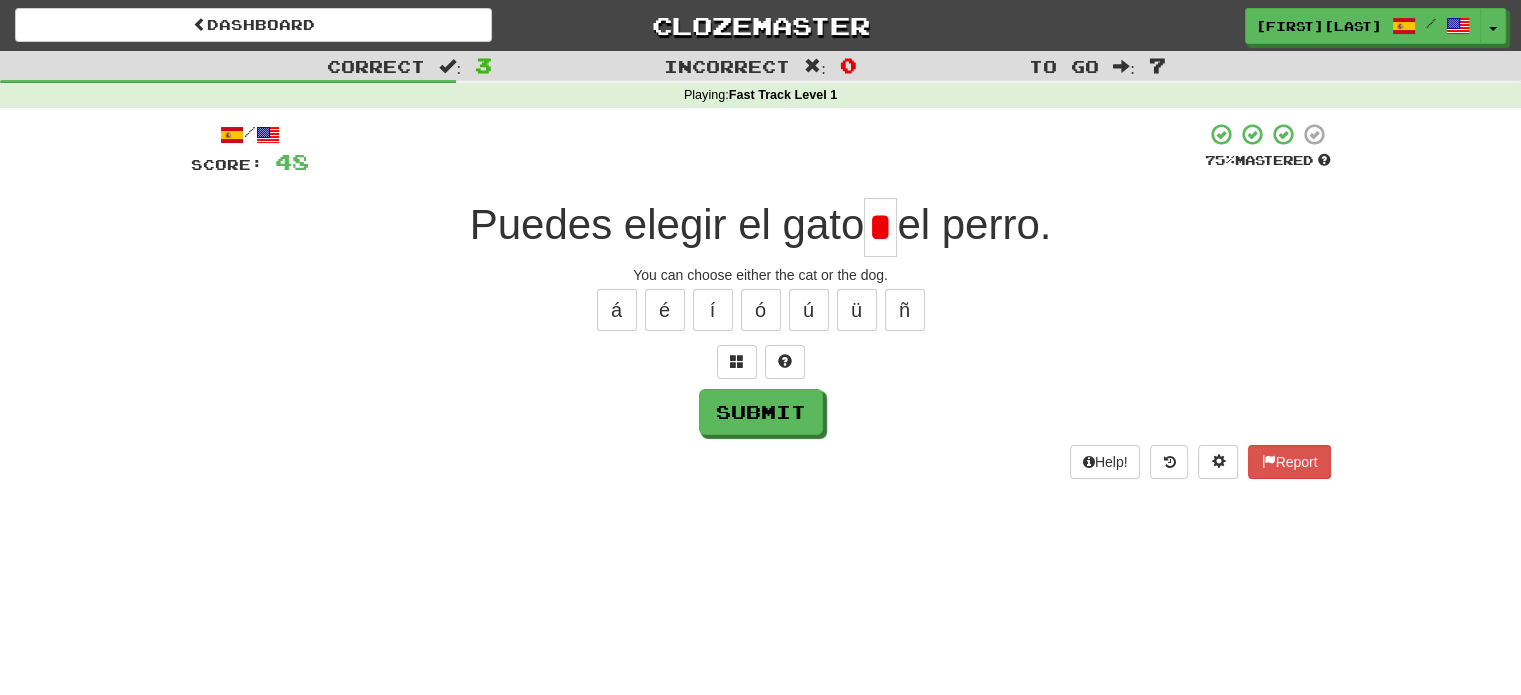 type on "*" 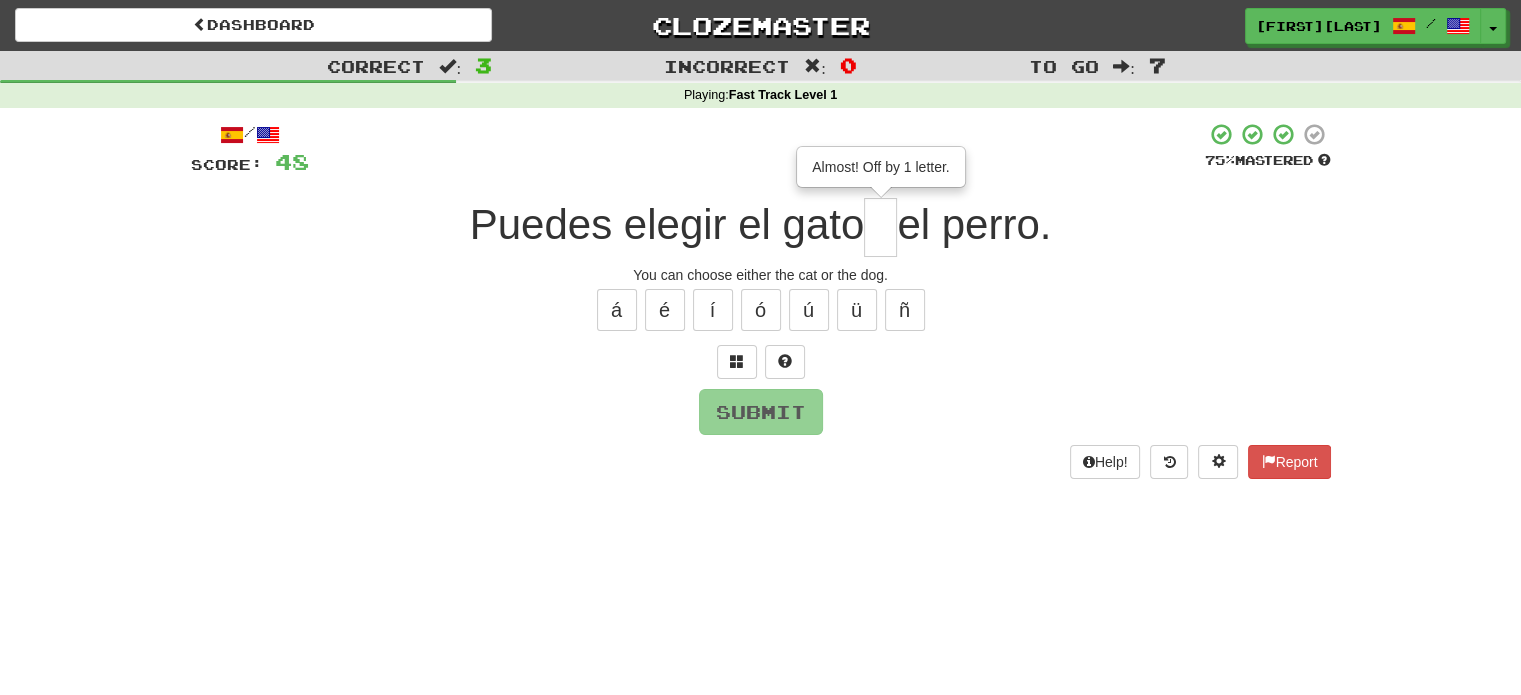 type on "*" 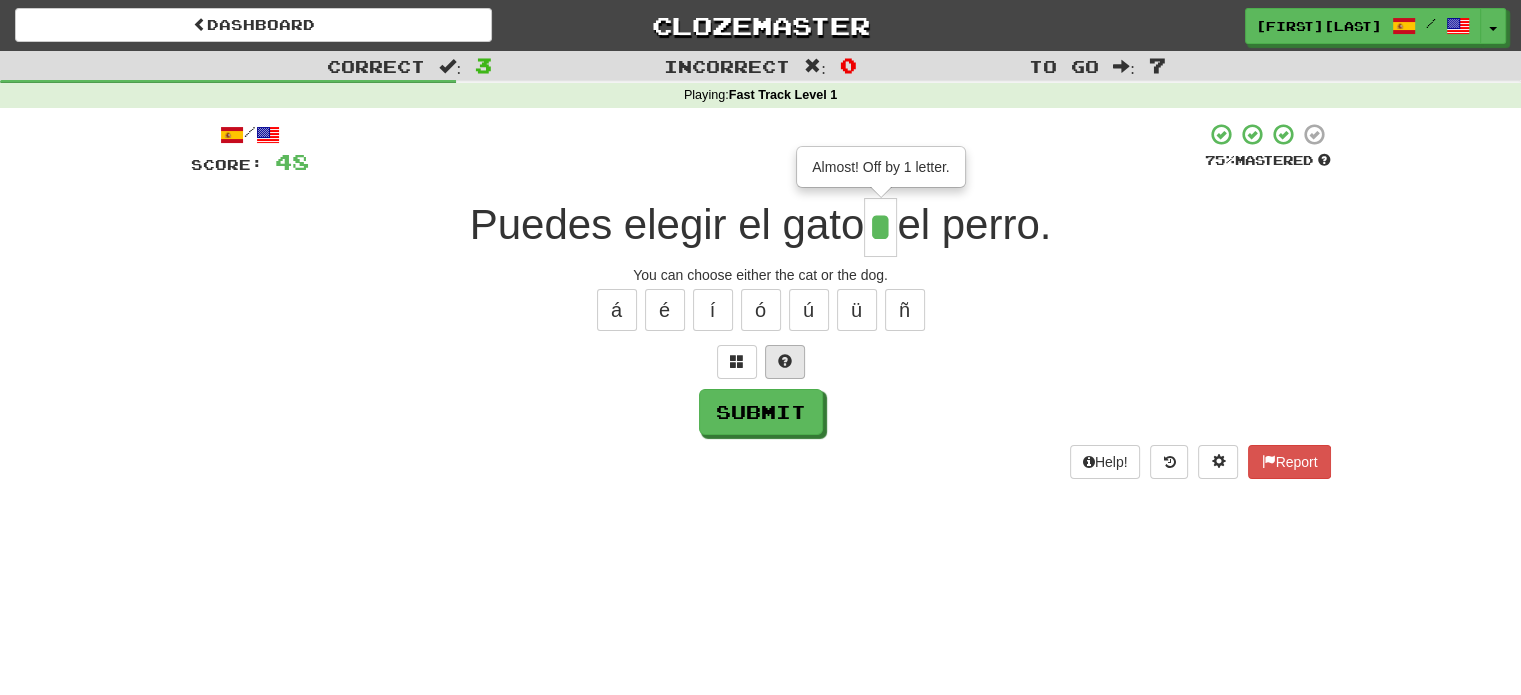 type on "*" 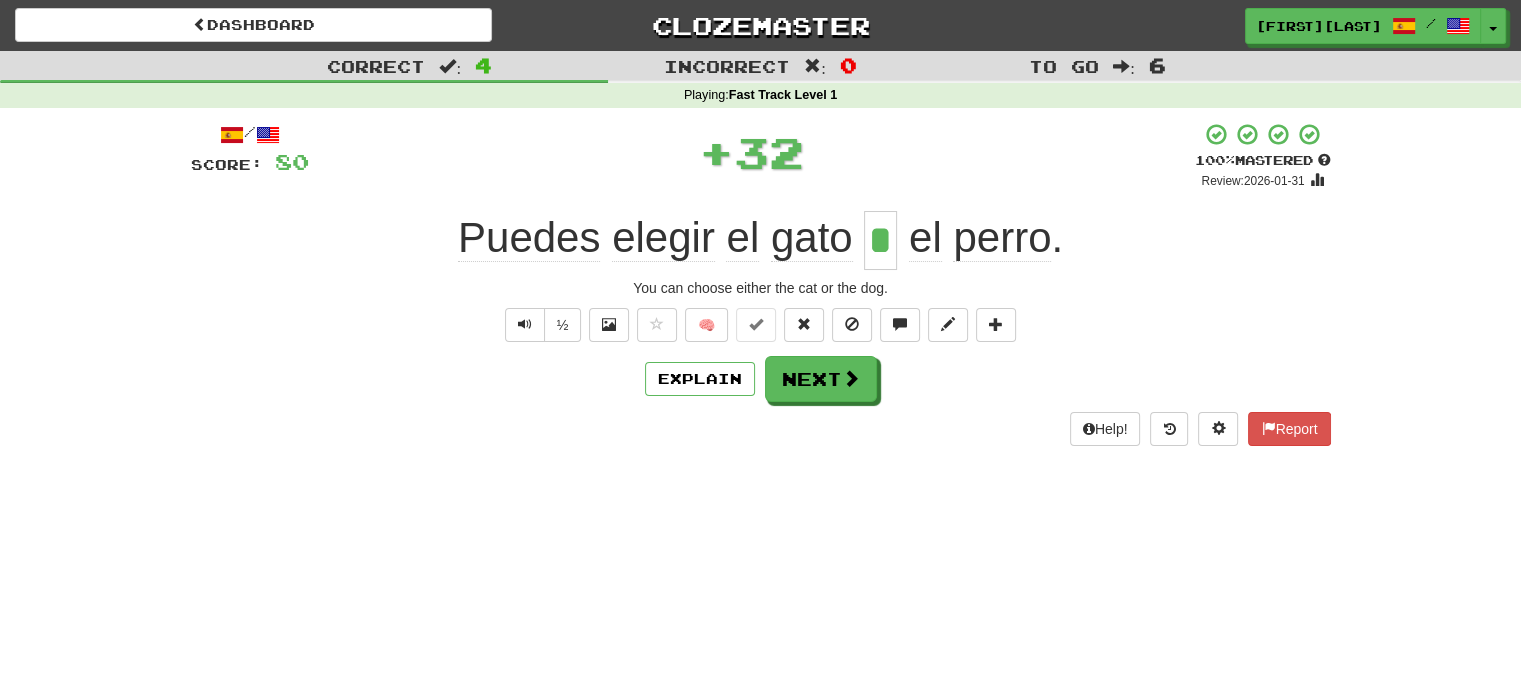 type 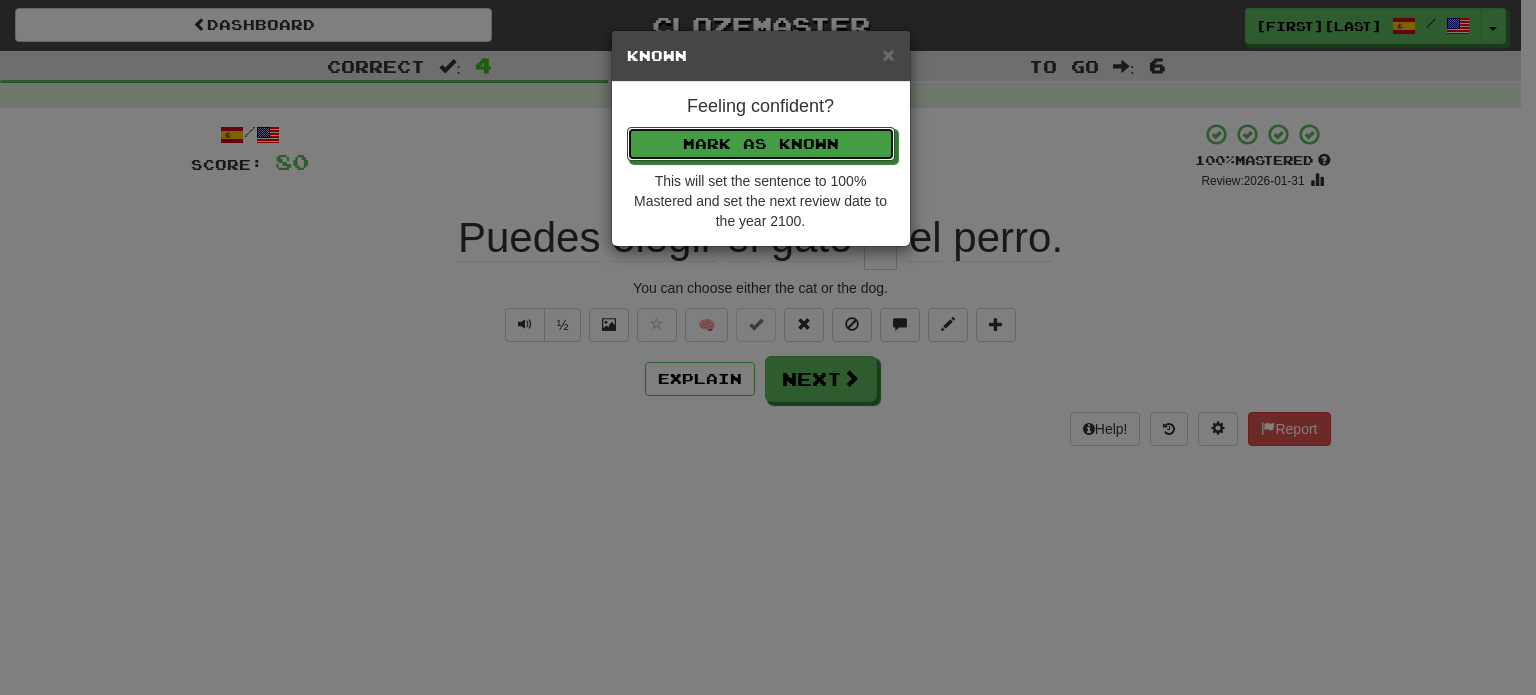 type 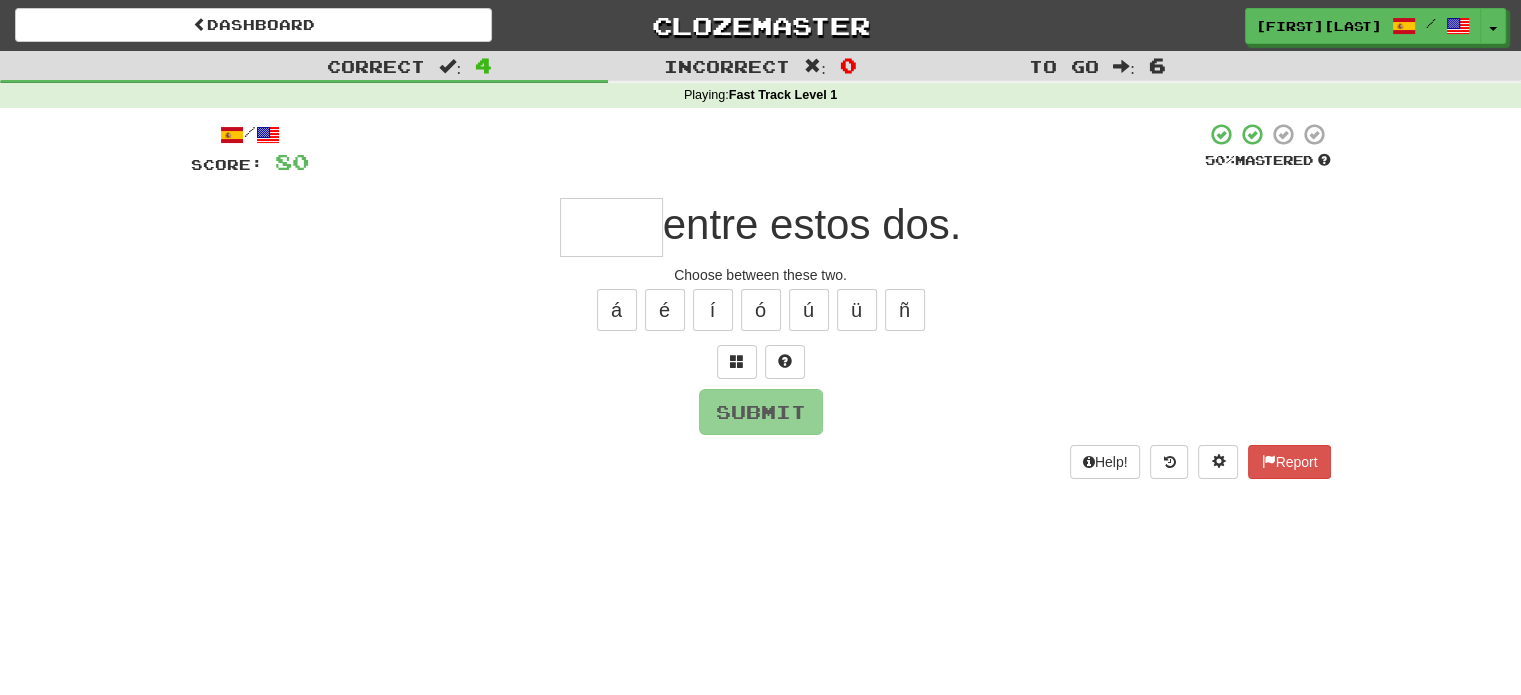 type on "*" 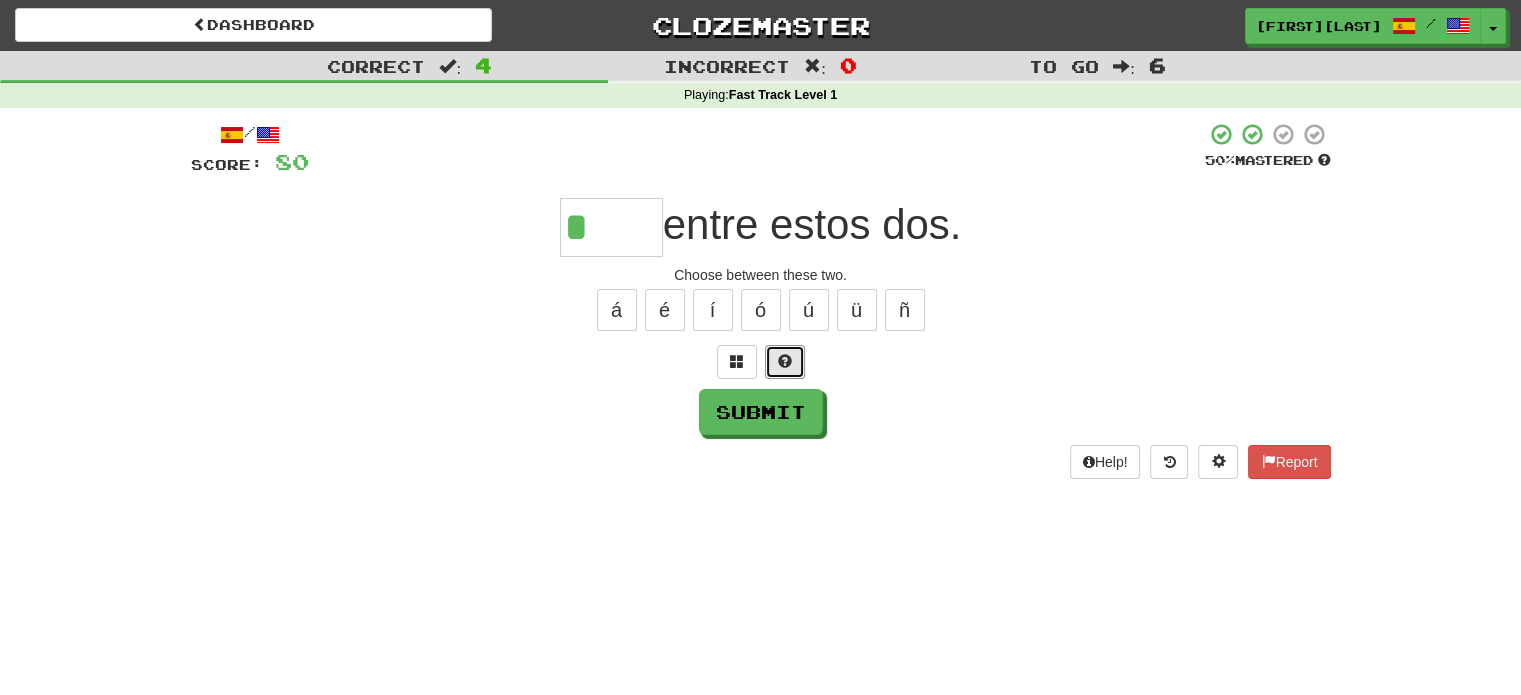 click at bounding box center (785, 362) 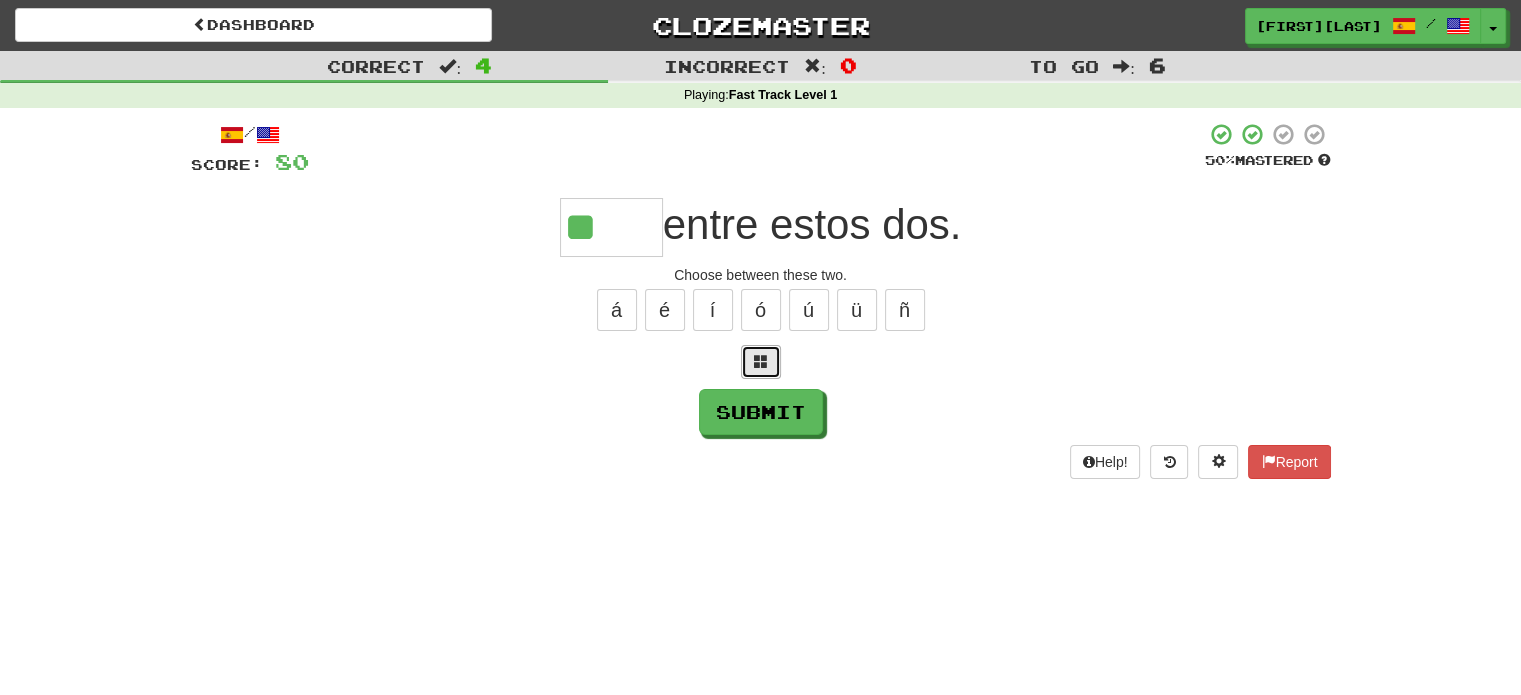 click at bounding box center (761, 361) 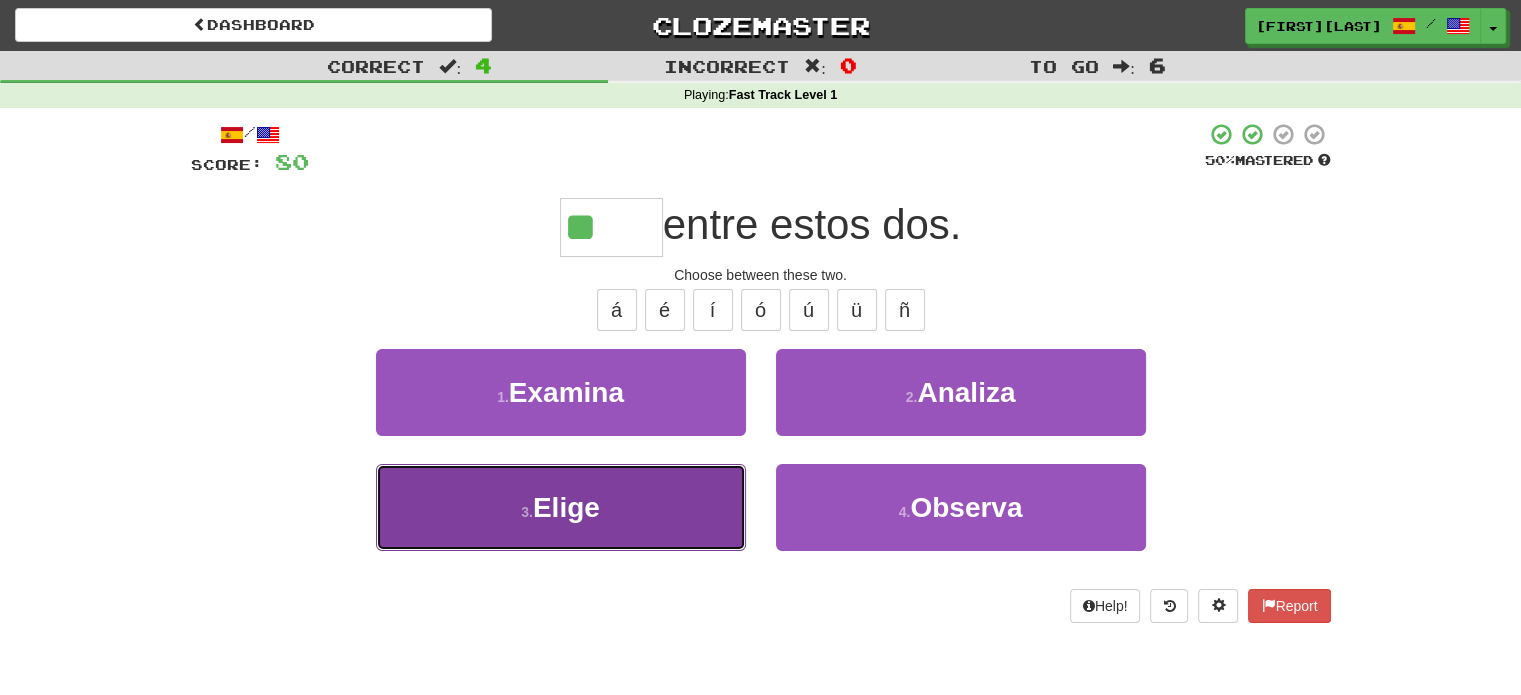 click on "3 .  Elige" at bounding box center (561, 507) 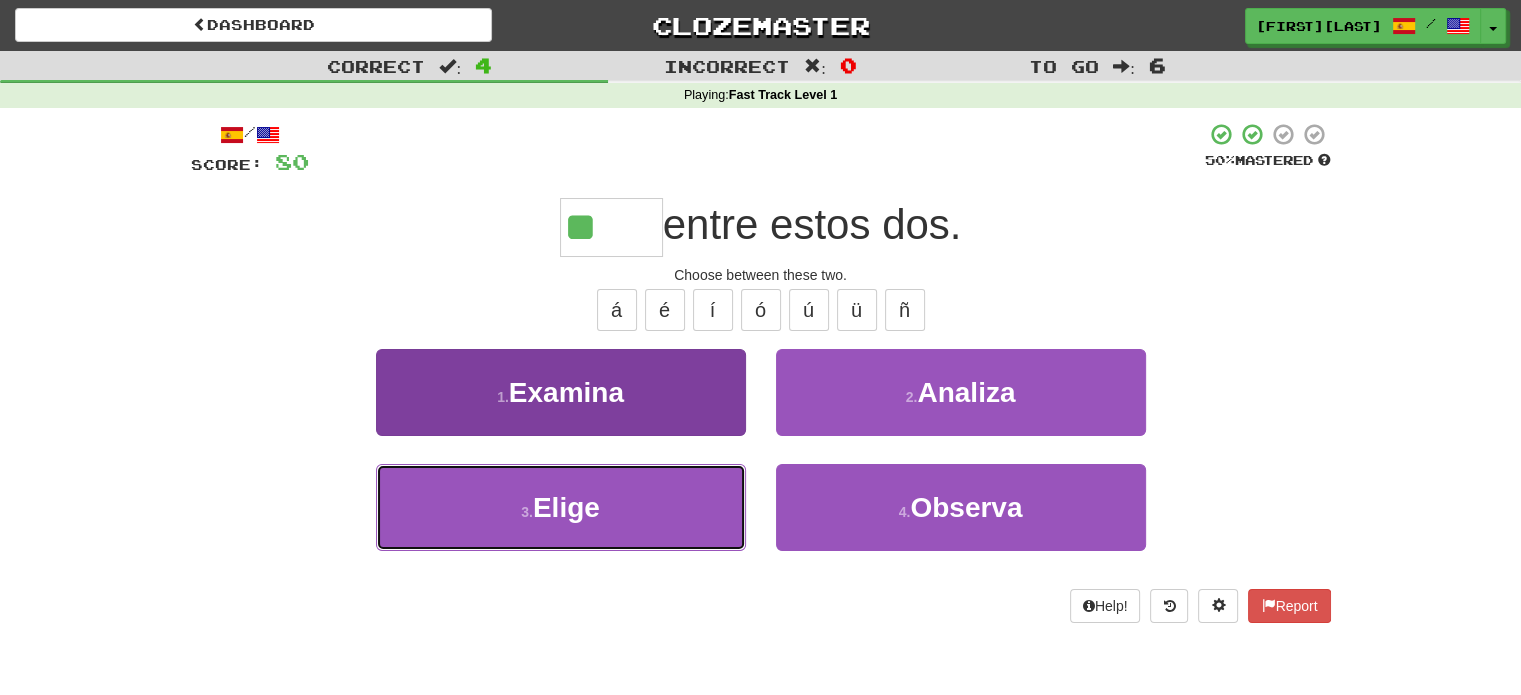 type on "*****" 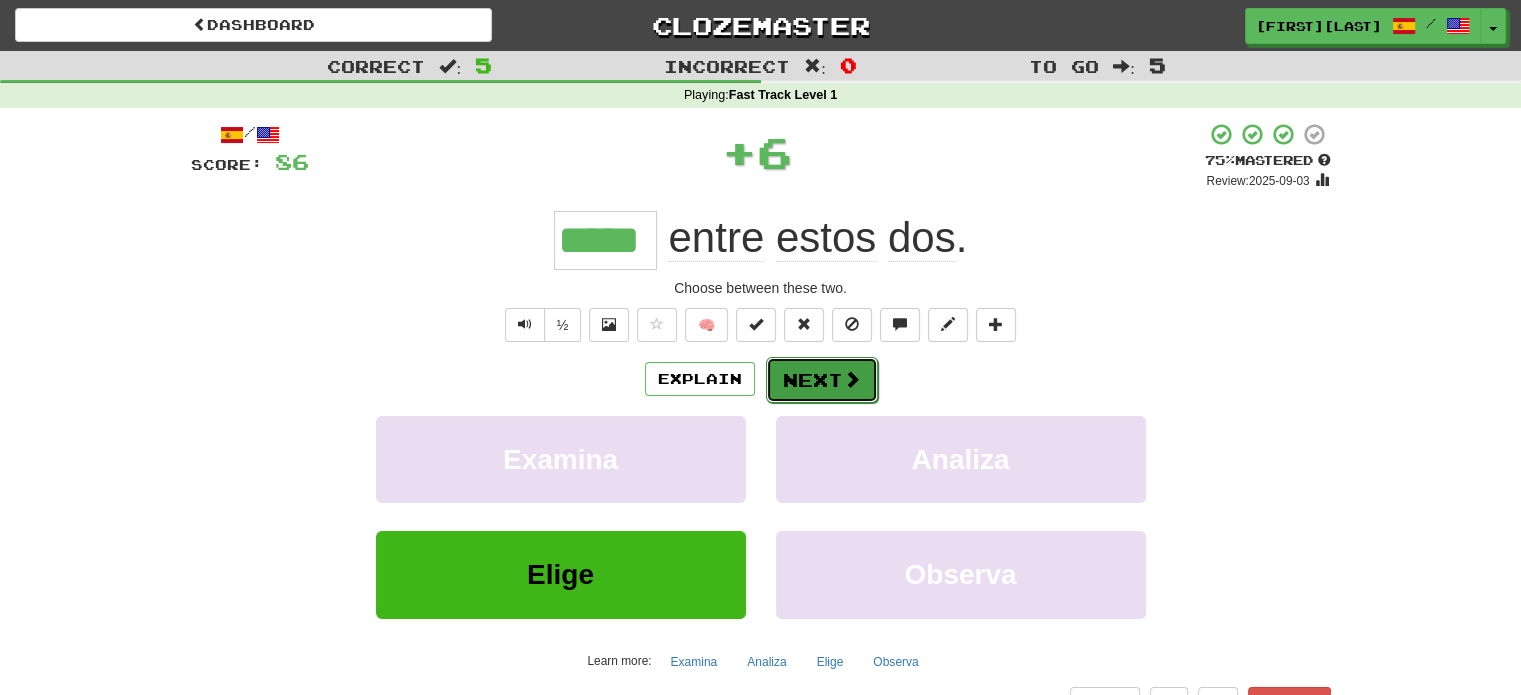 click on "Next" at bounding box center (822, 380) 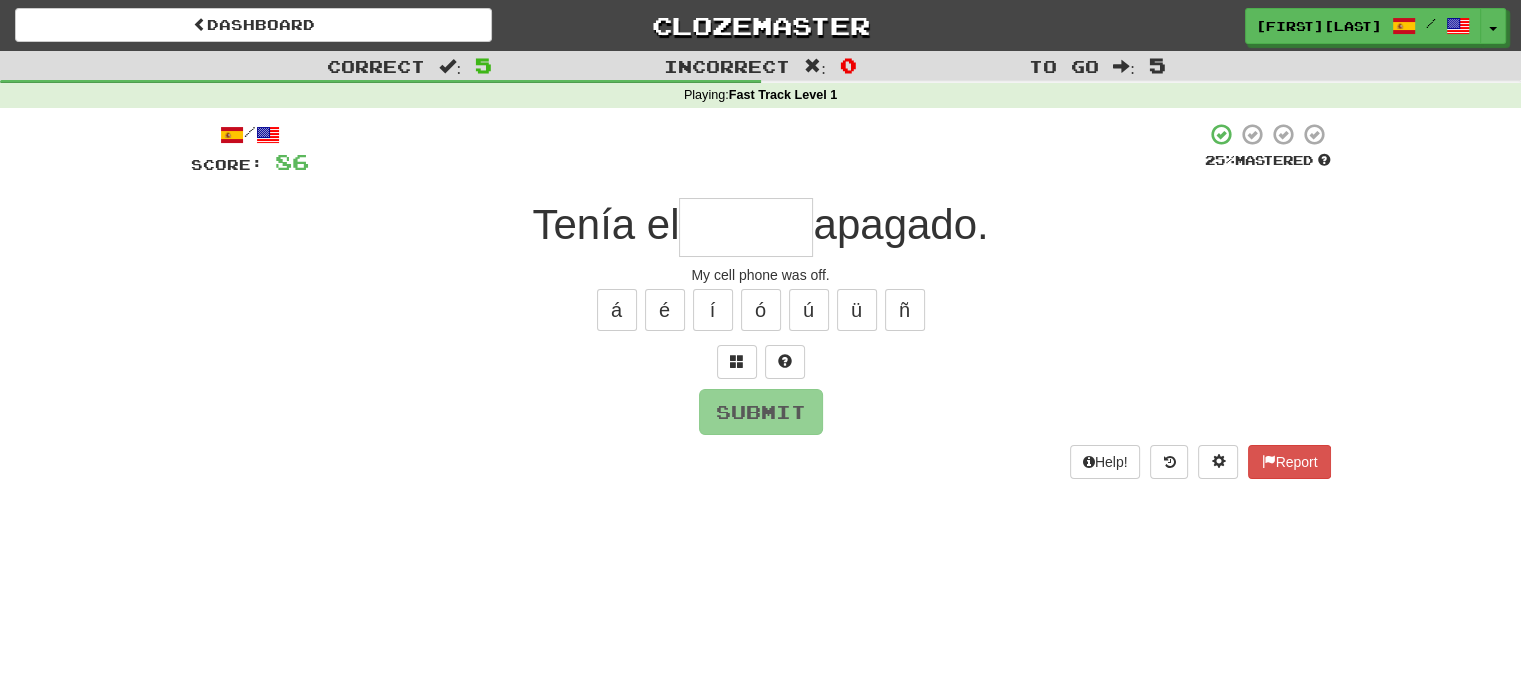 click at bounding box center [746, 227] 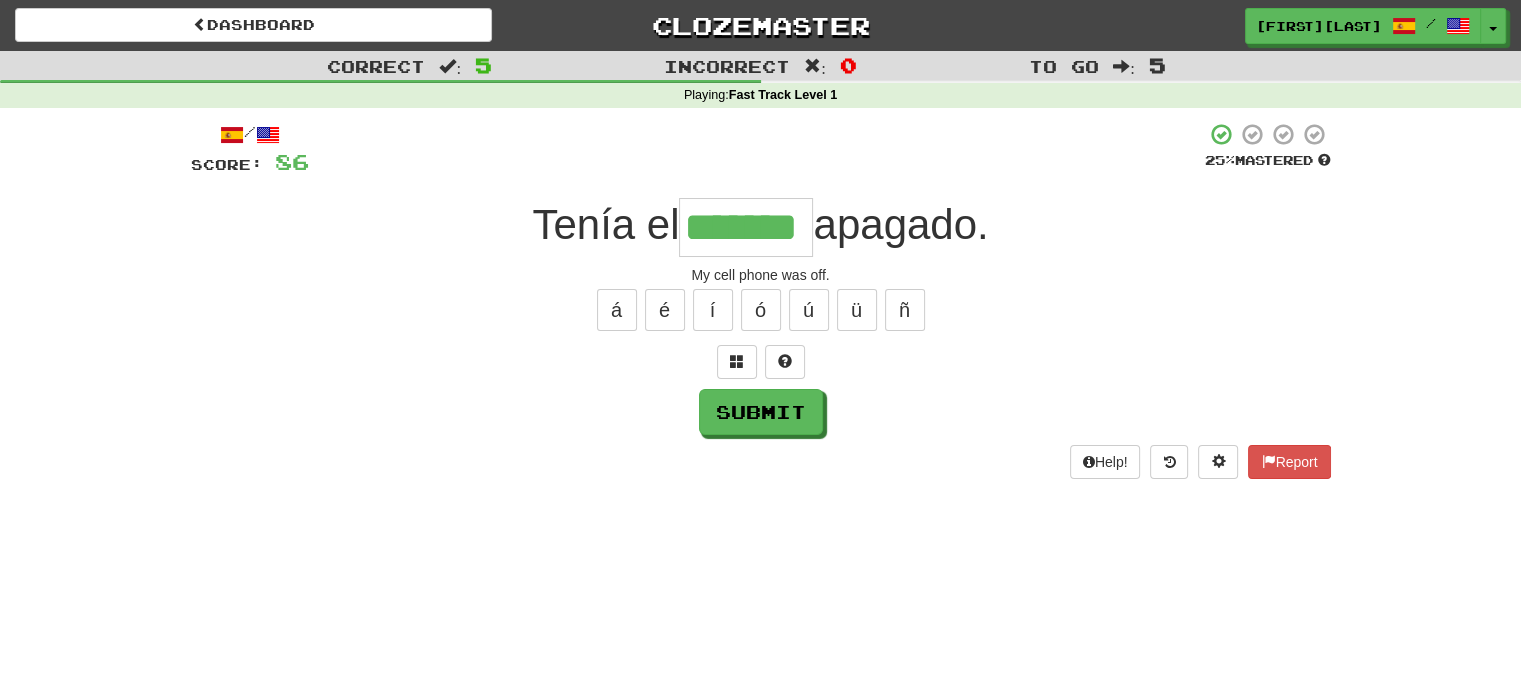 type on "*******" 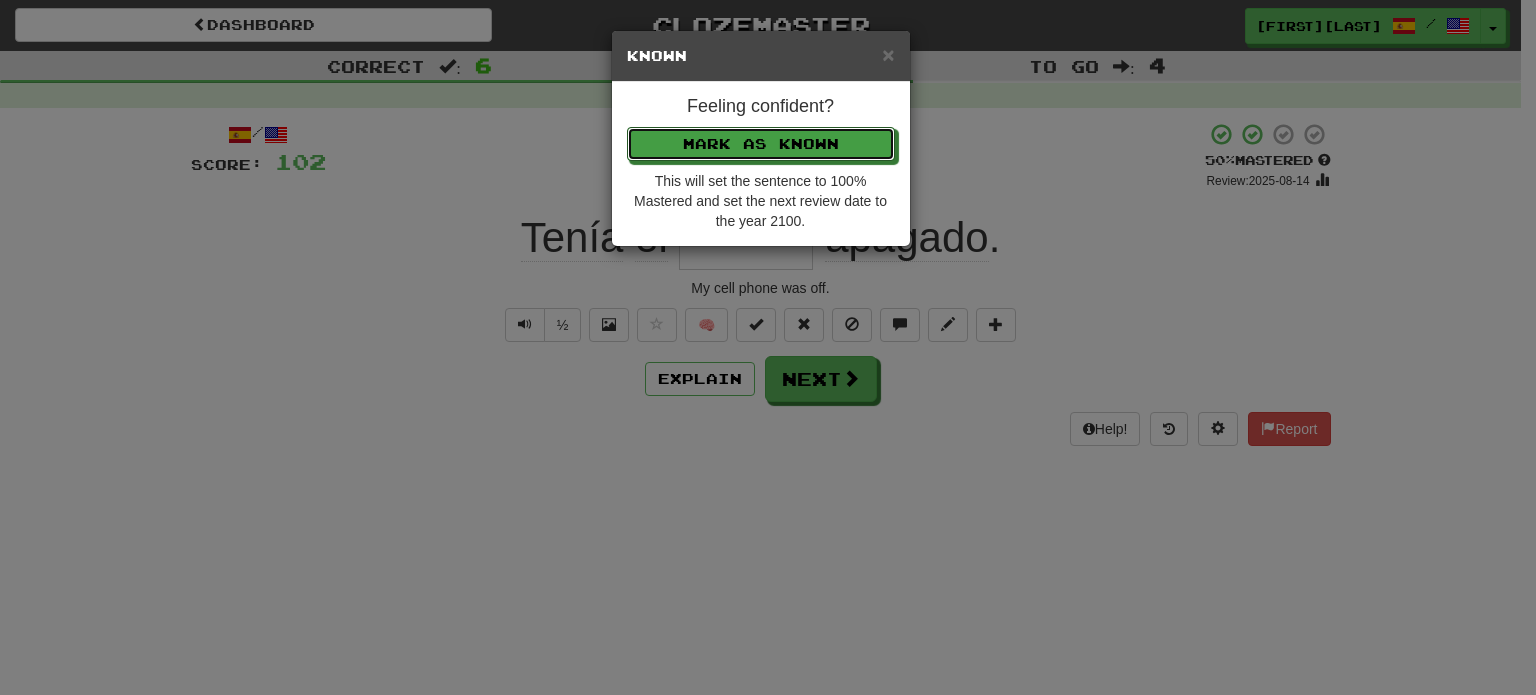 click on "Mark as Known" at bounding box center [761, 144] 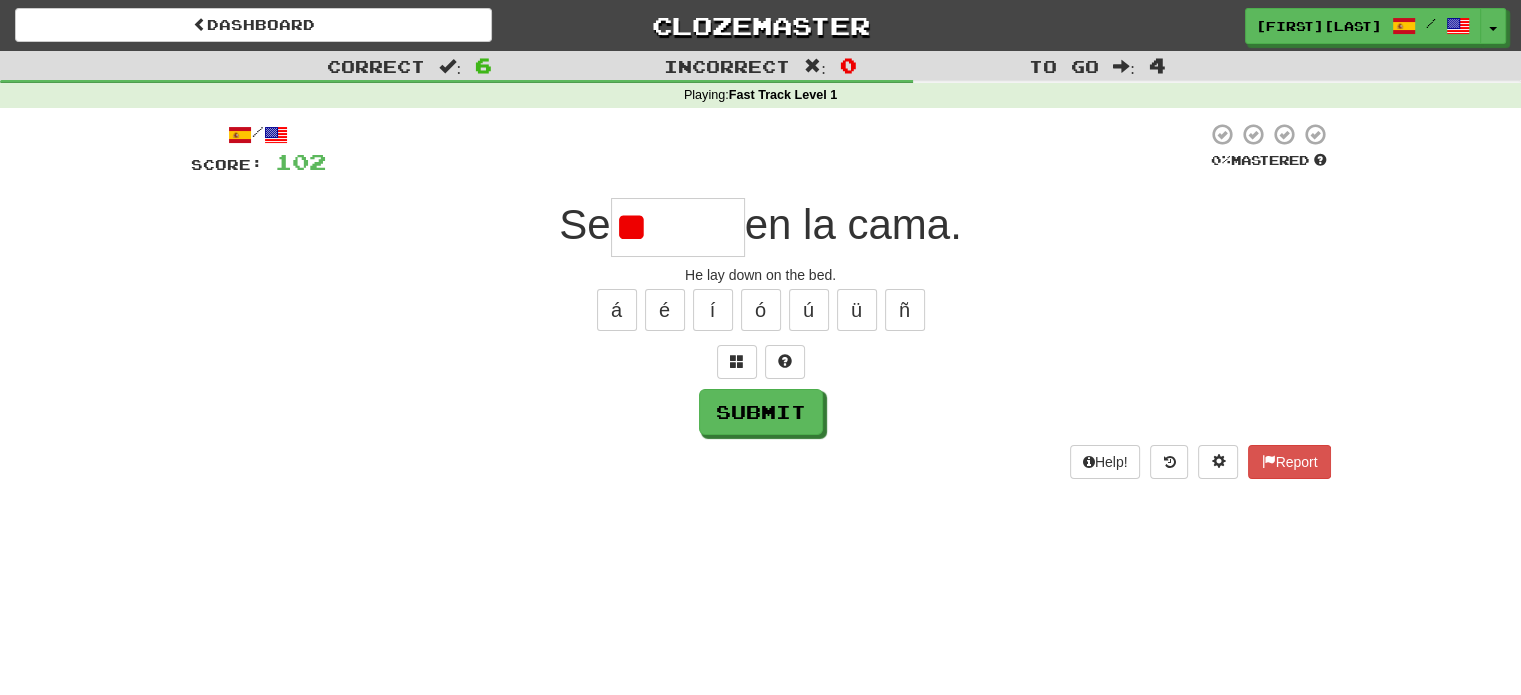 type on "*" 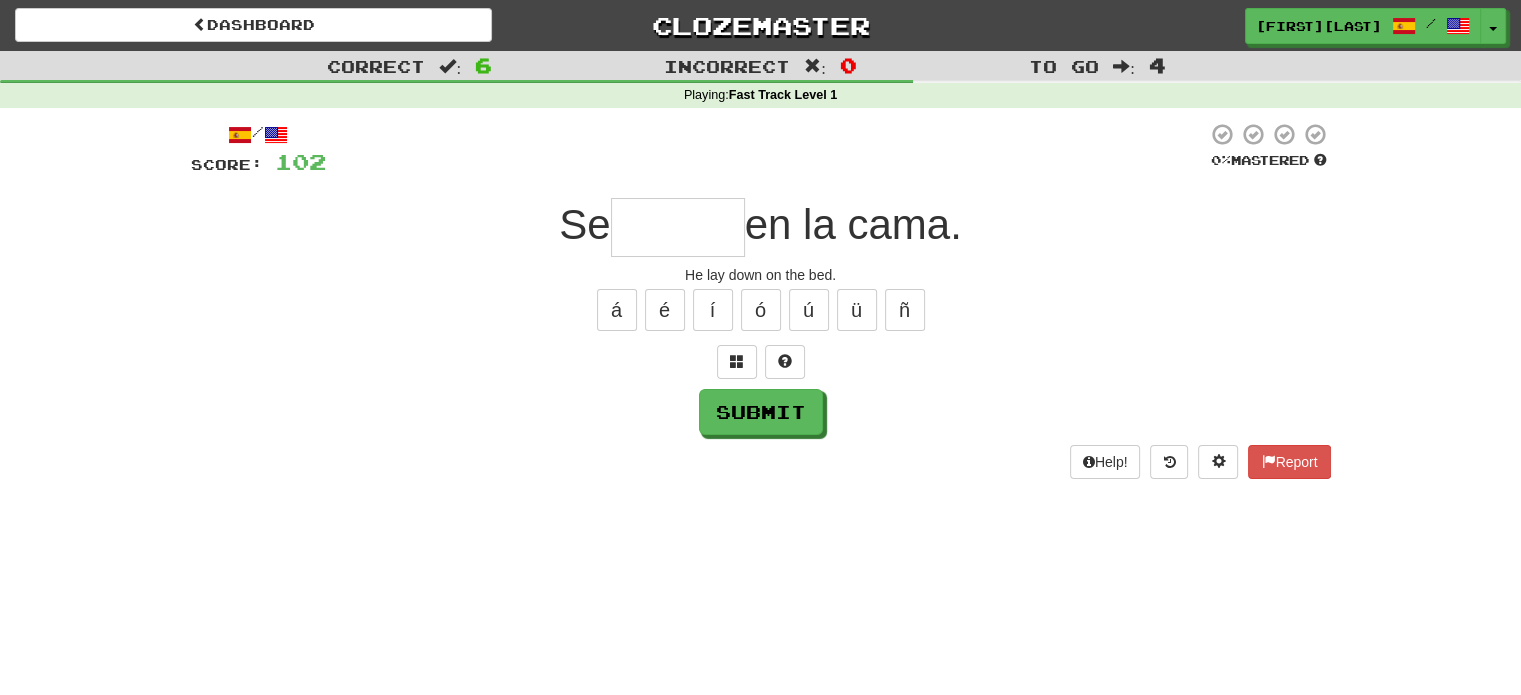 type on "*" 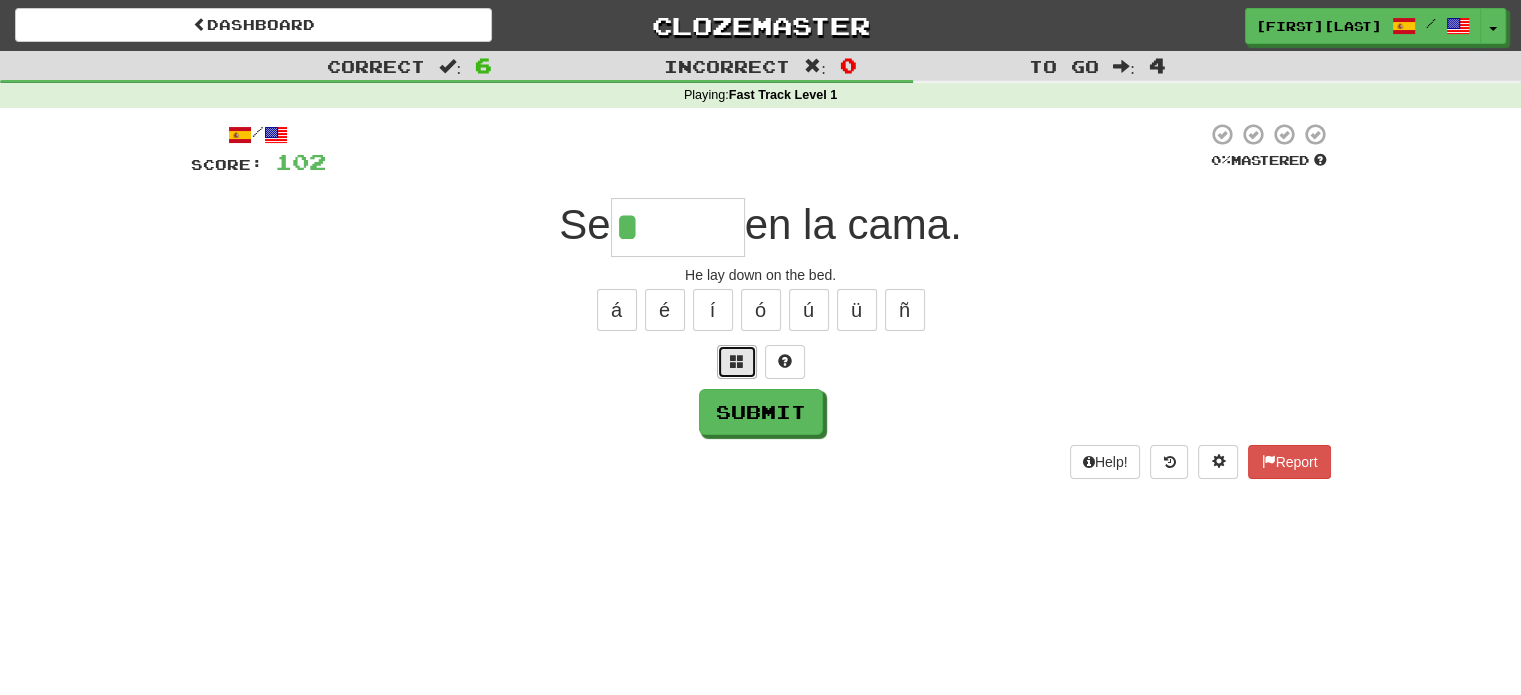 click at bounding box center [737, 361] 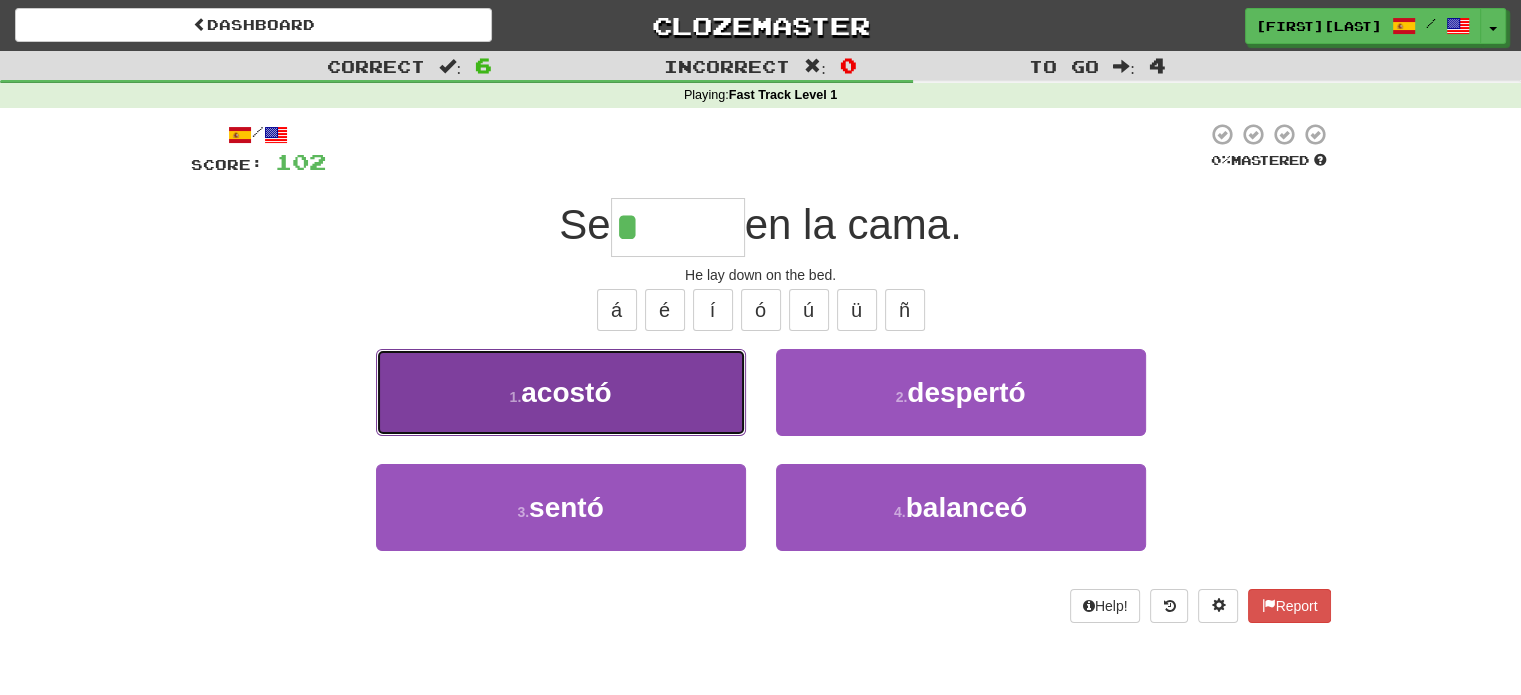 click on "1 .  acostó" at bounding box center [561, 392] 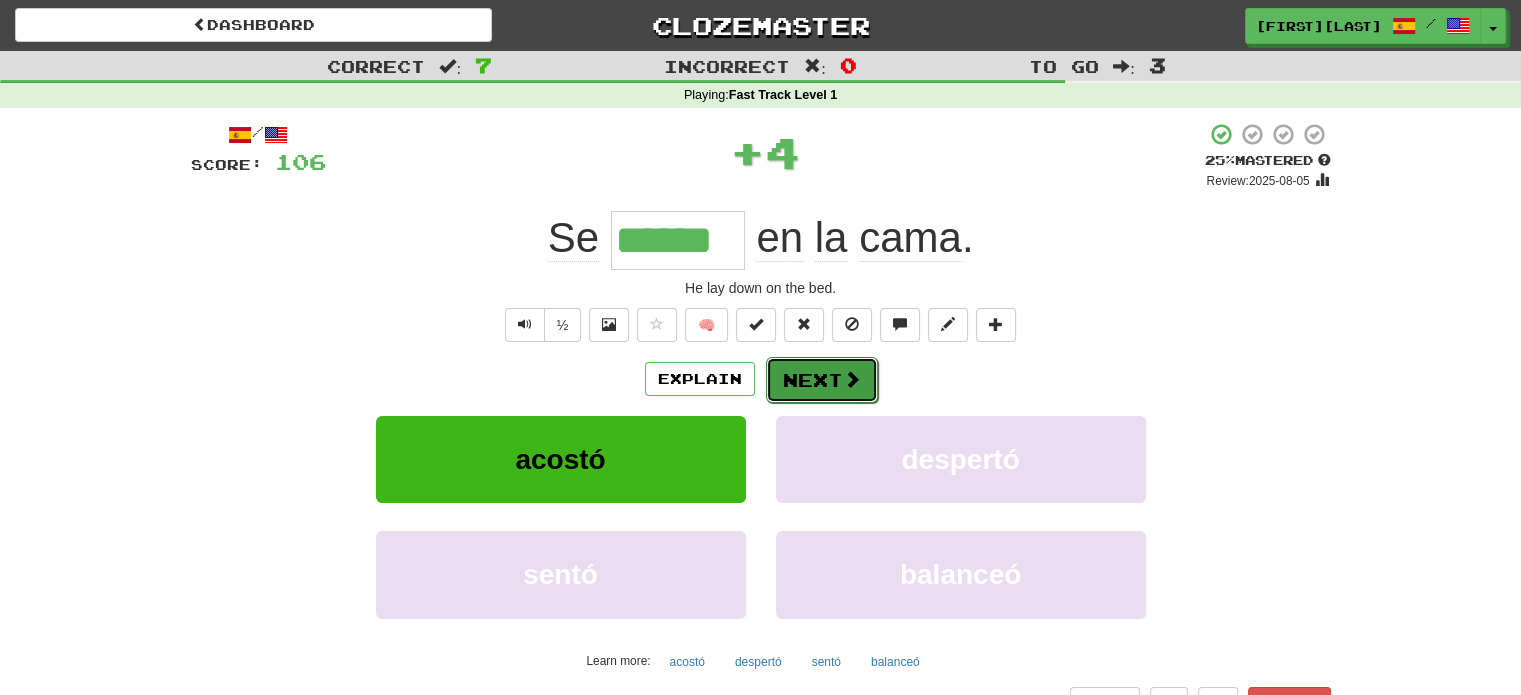 click on "Next" at bounding box center [822, 380] 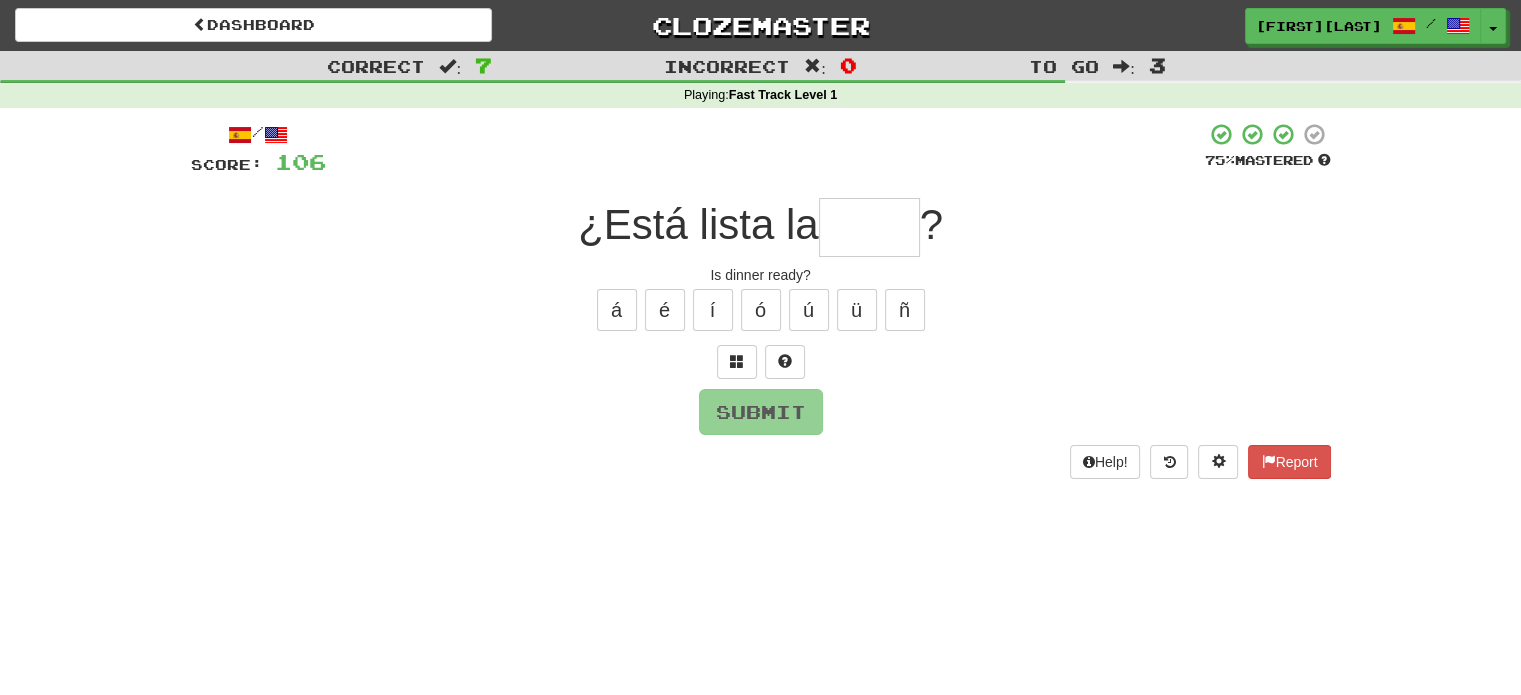 click at bounding box center (869, 227) 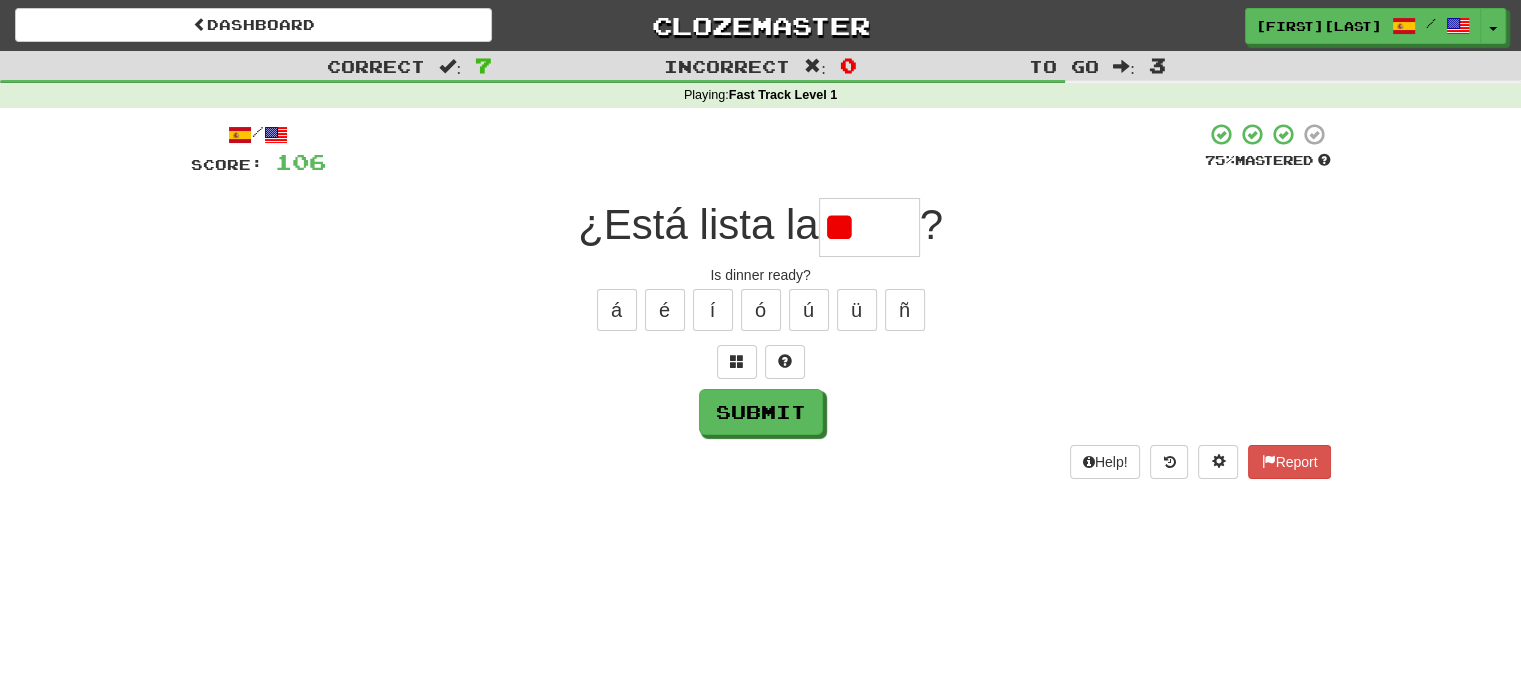 type on "*" 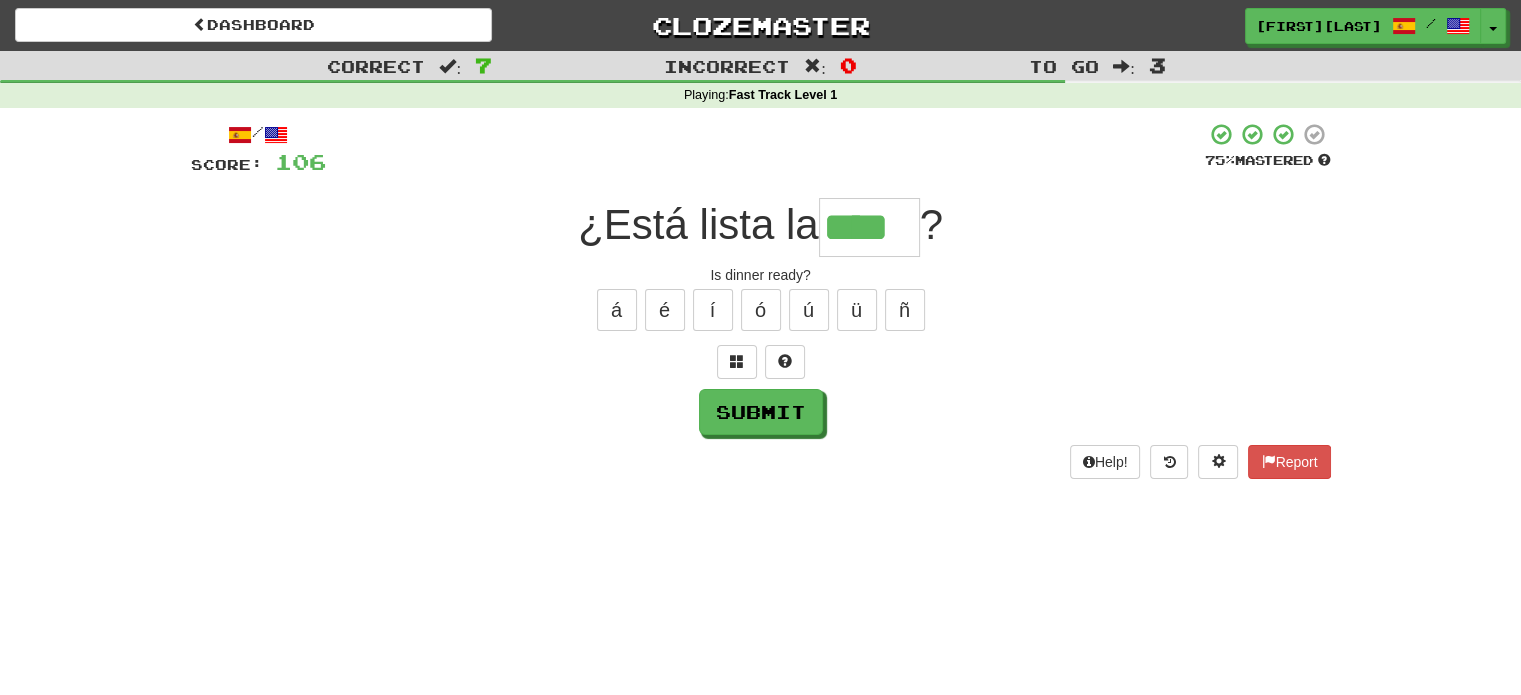 type on "****" 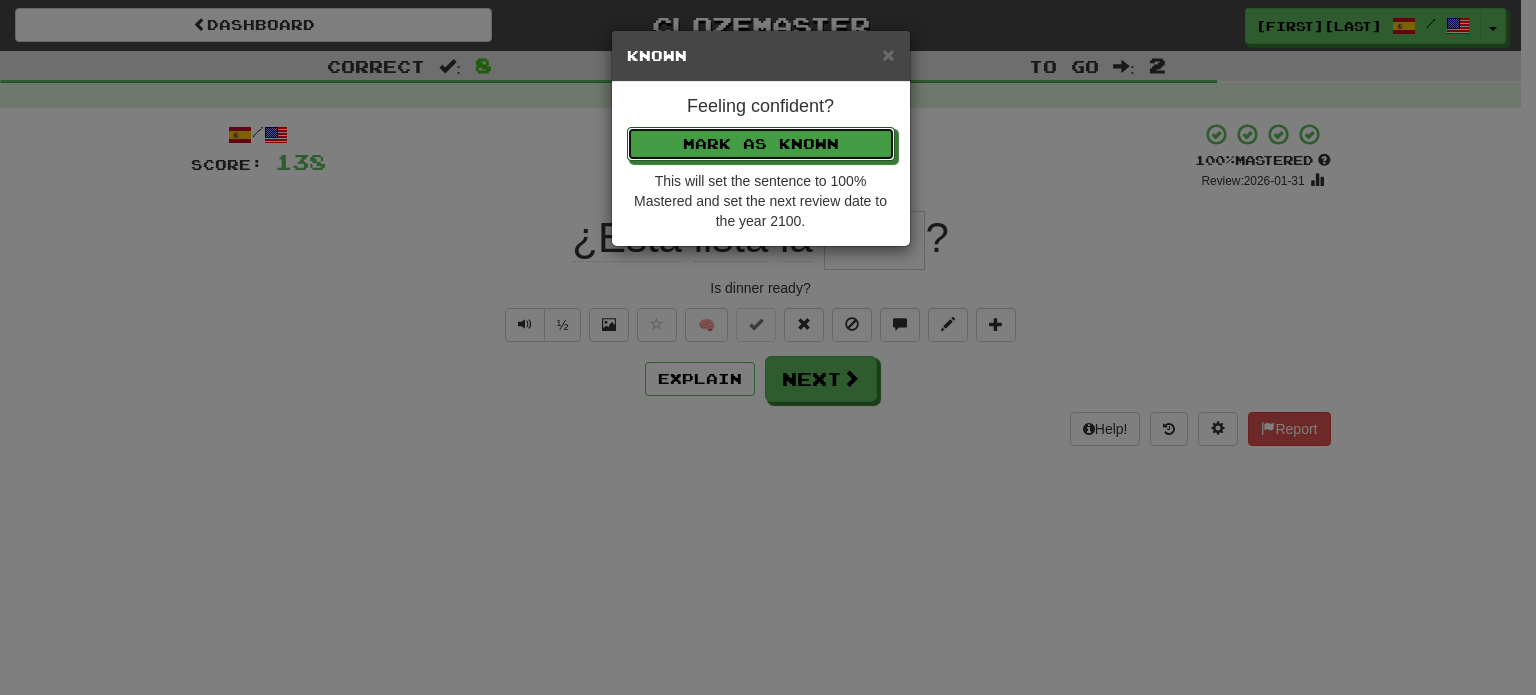 click on "Mark as Known" at bounding box center [761, 144] 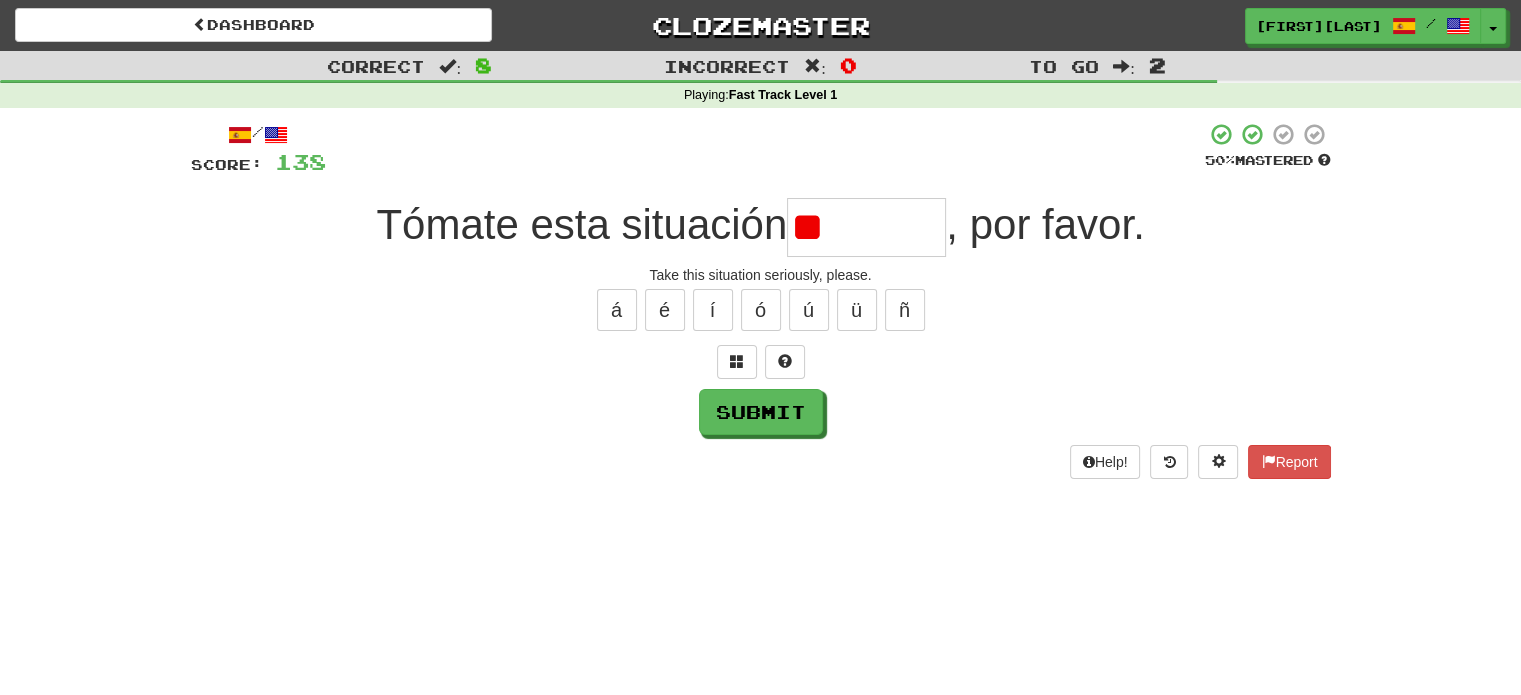 type on "*" 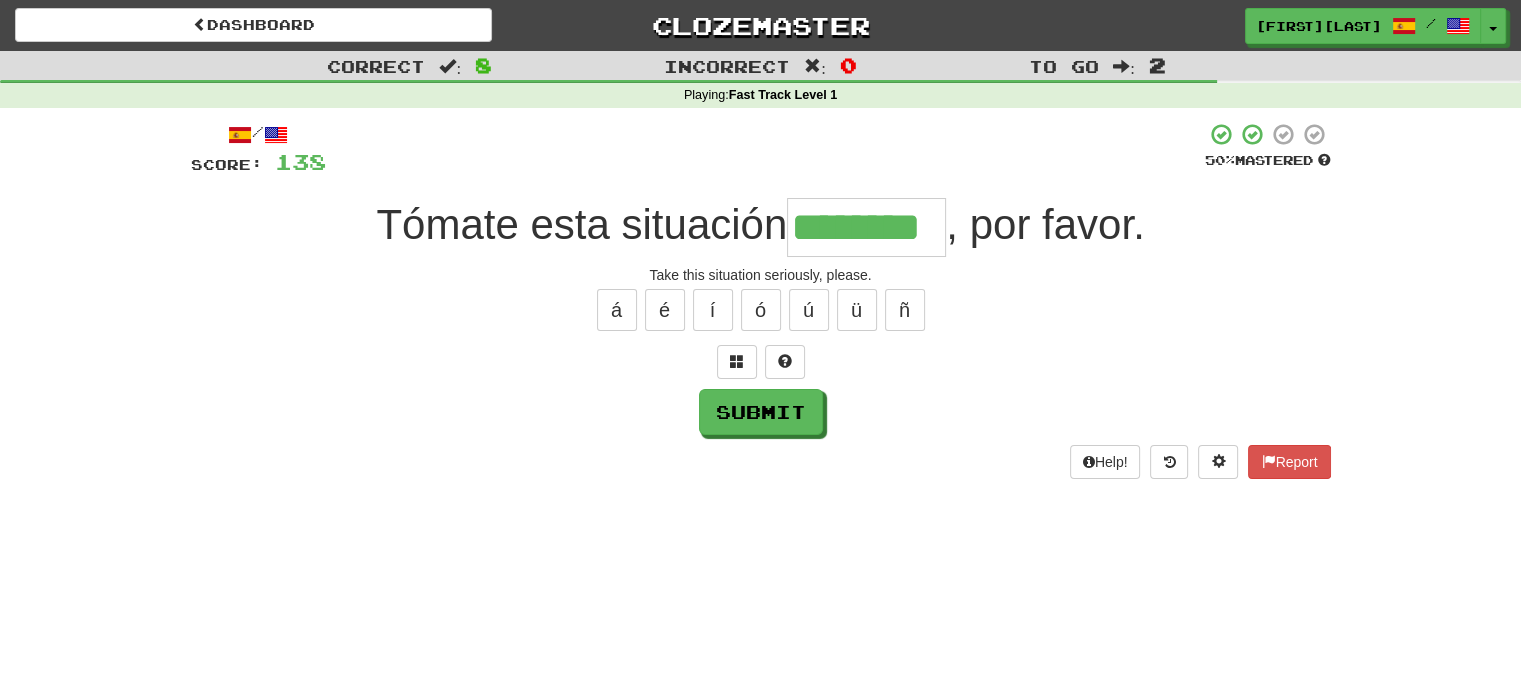 type on "********" 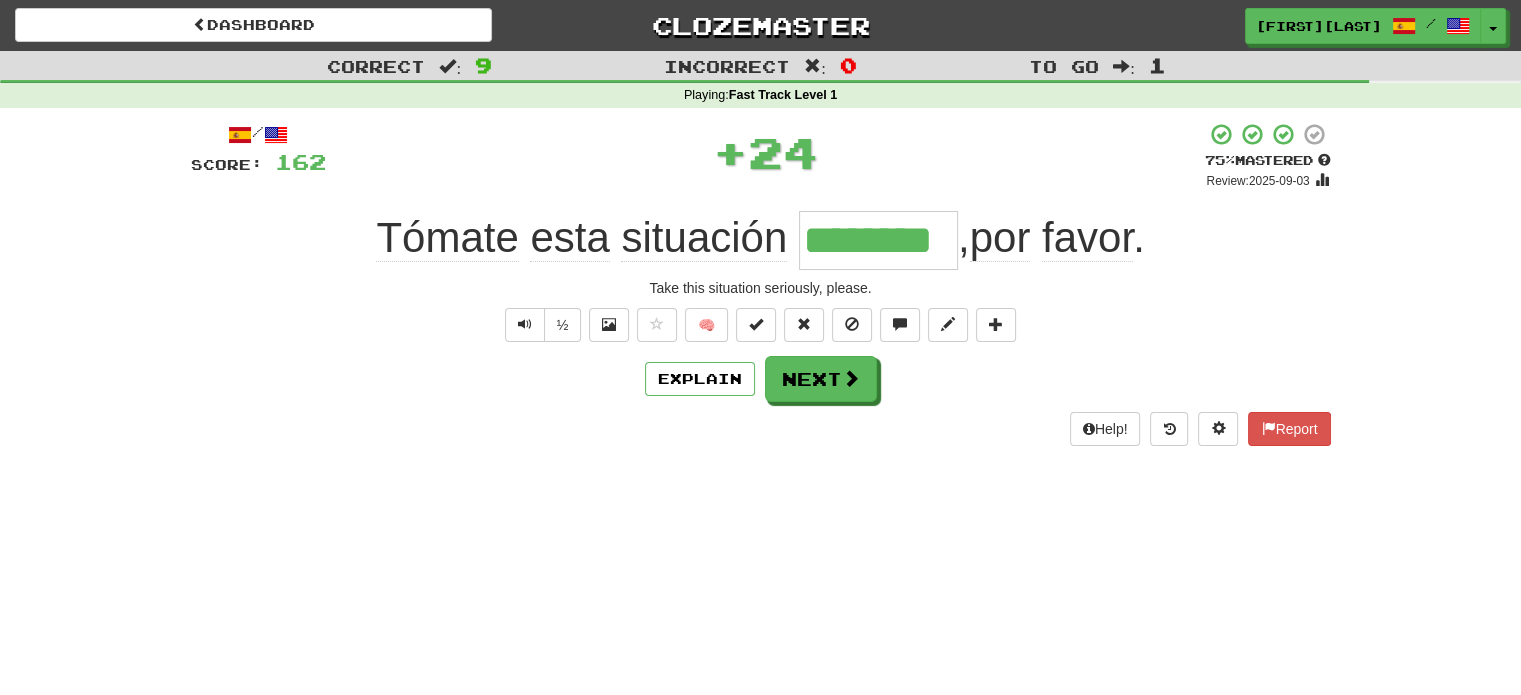 type 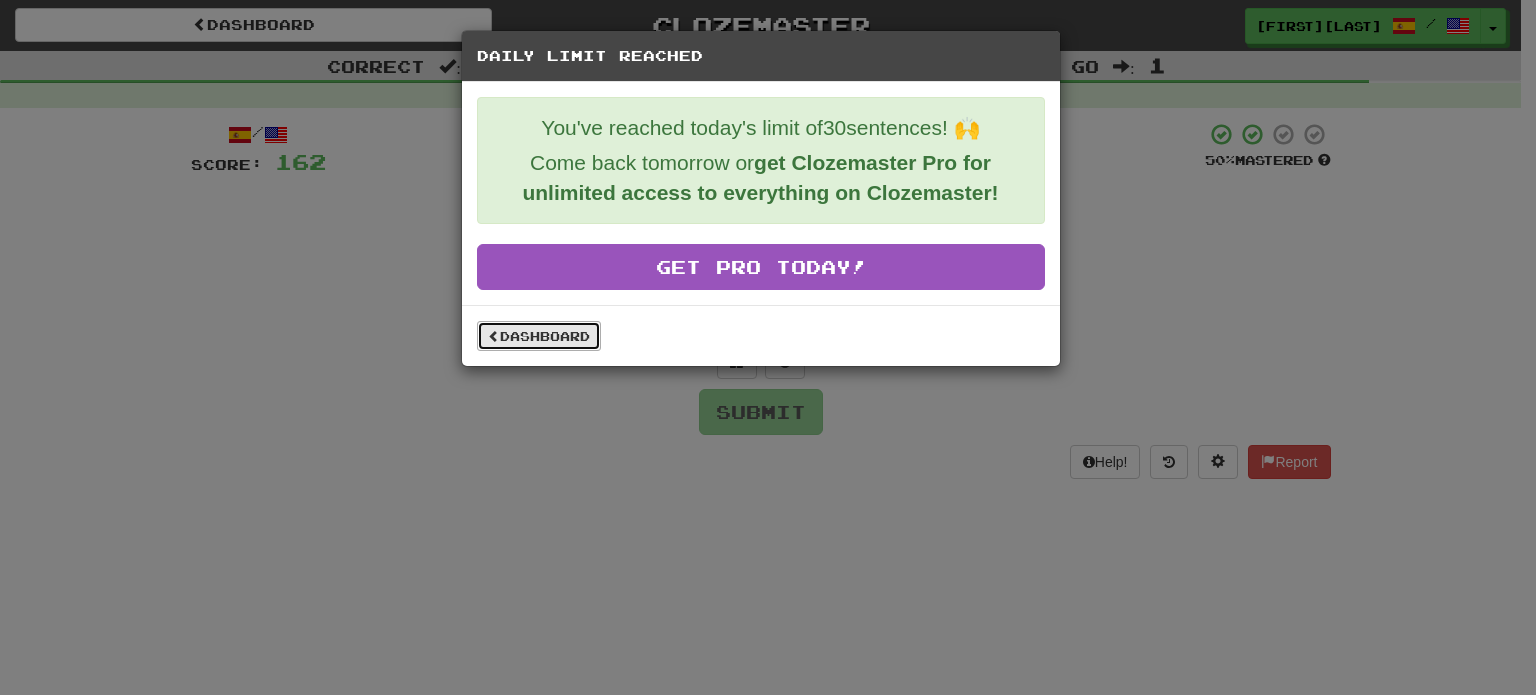 click on "Dashboard" at bounding box center (539, 336) 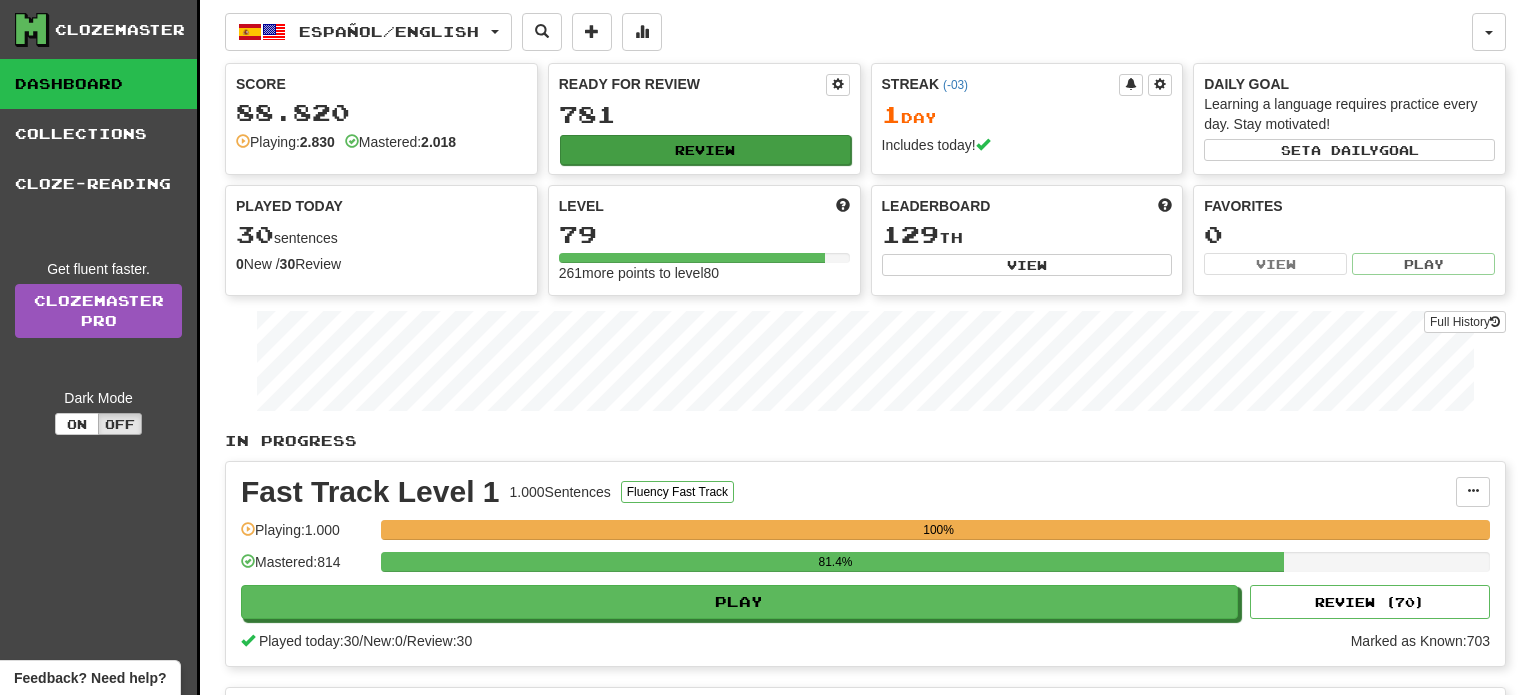 scroll, scrollTop: 0, scrollLeft: 0, axis: both 